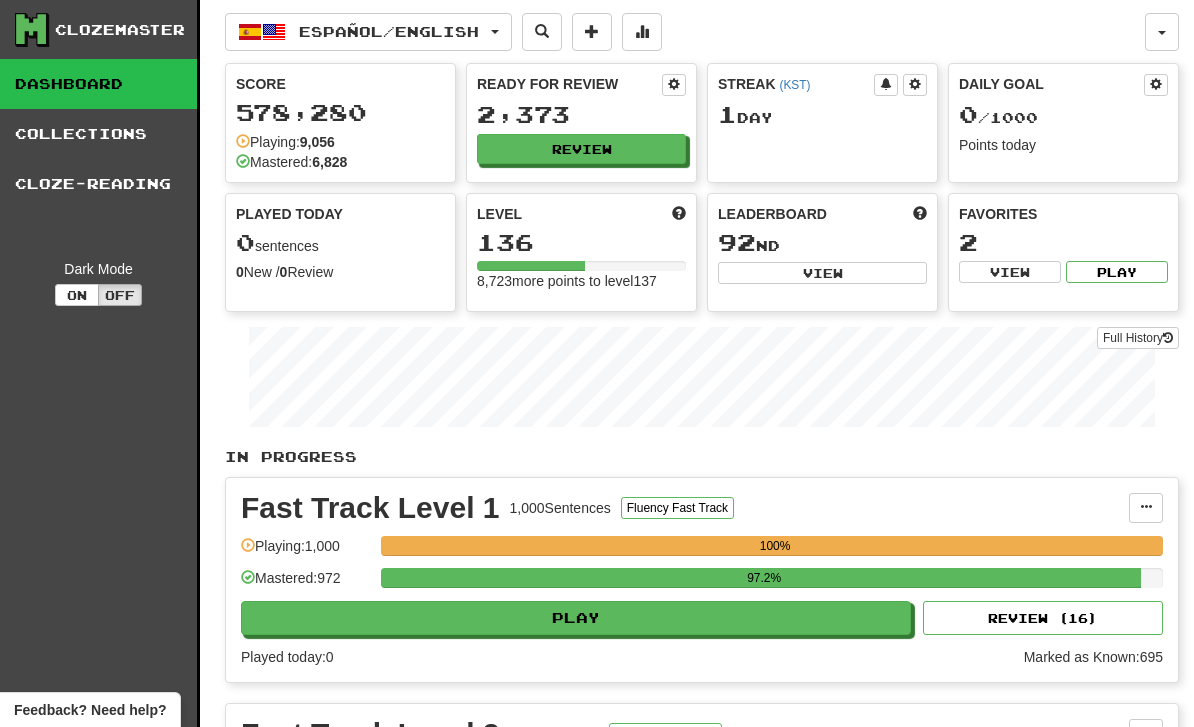 scroll, scrollTop: 0, scrollLeft: 0, axis: both 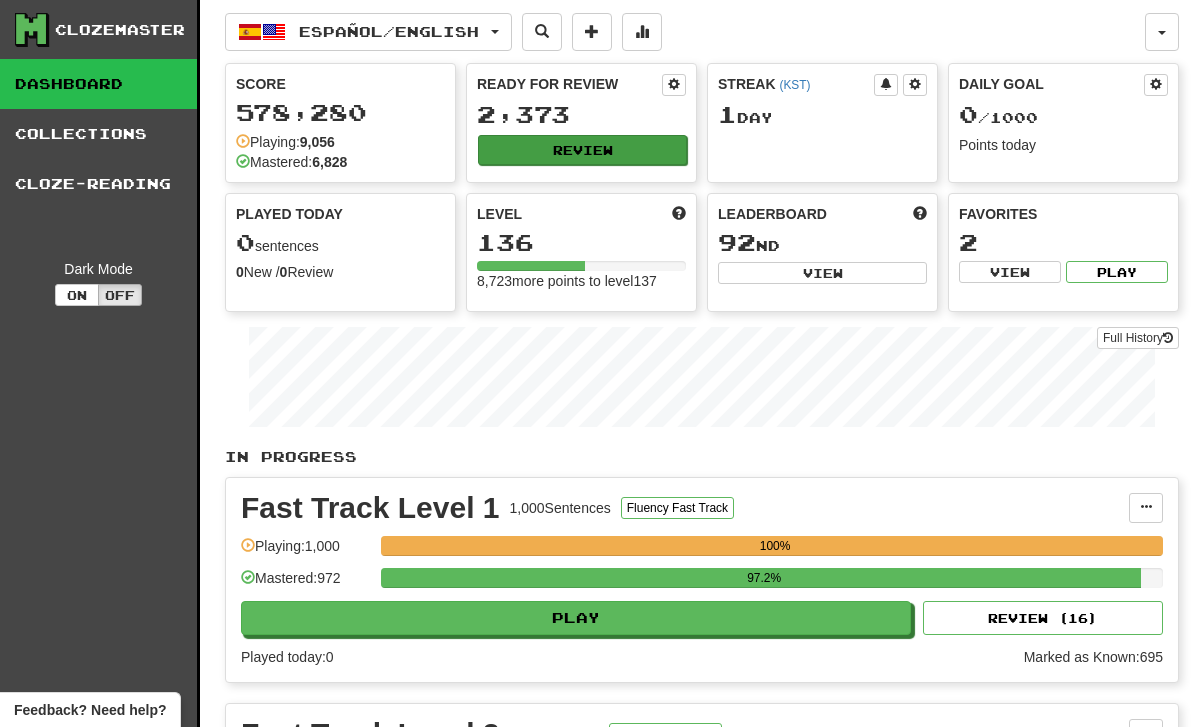 click on "Review" 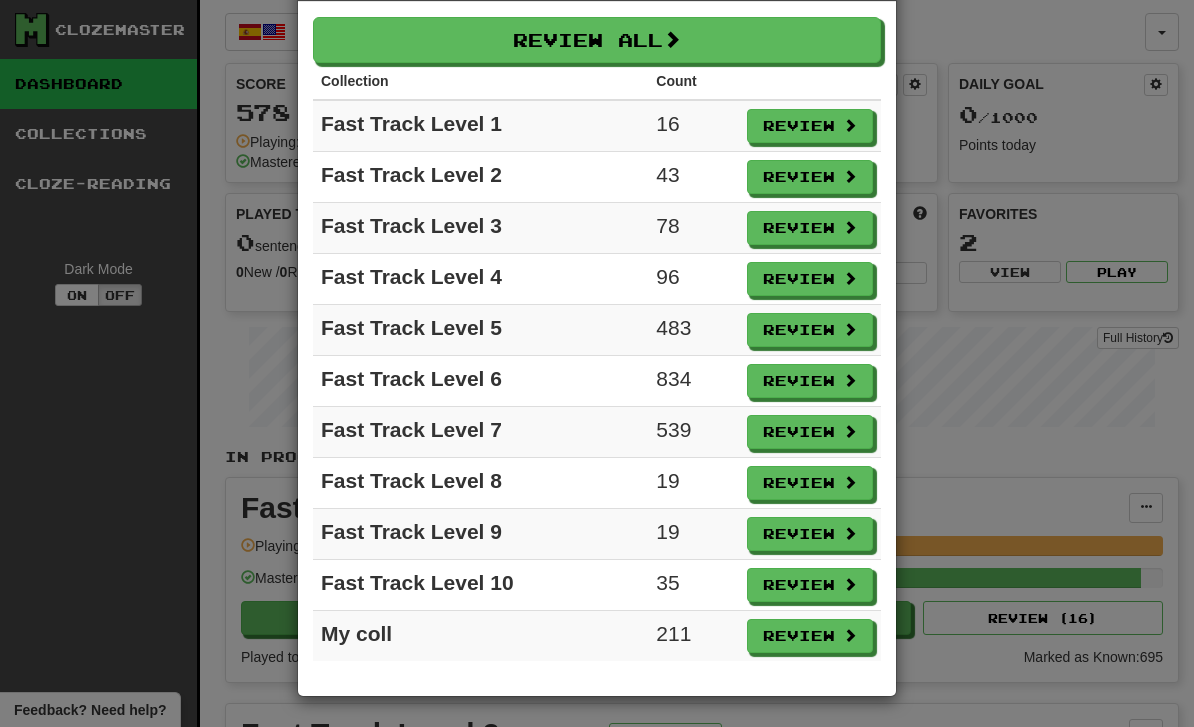 scroll, scrollTop: 80, scrollLeft: 0, axis: vertical 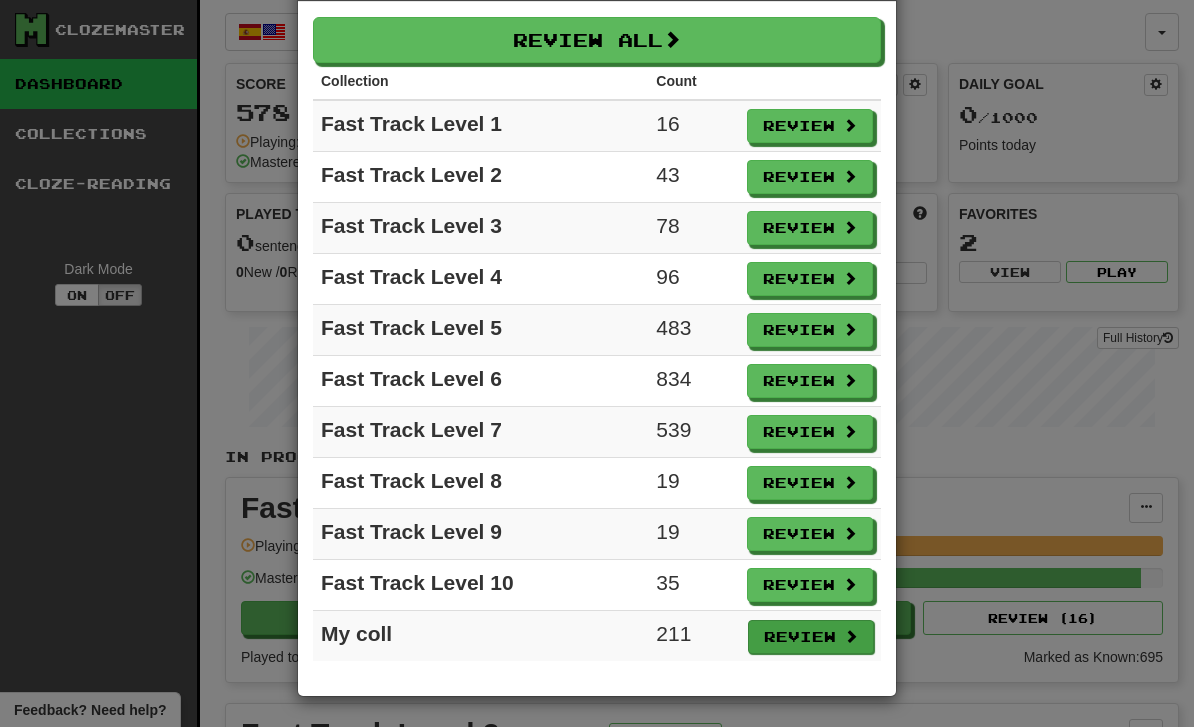 click at bounding box center (851, 636) 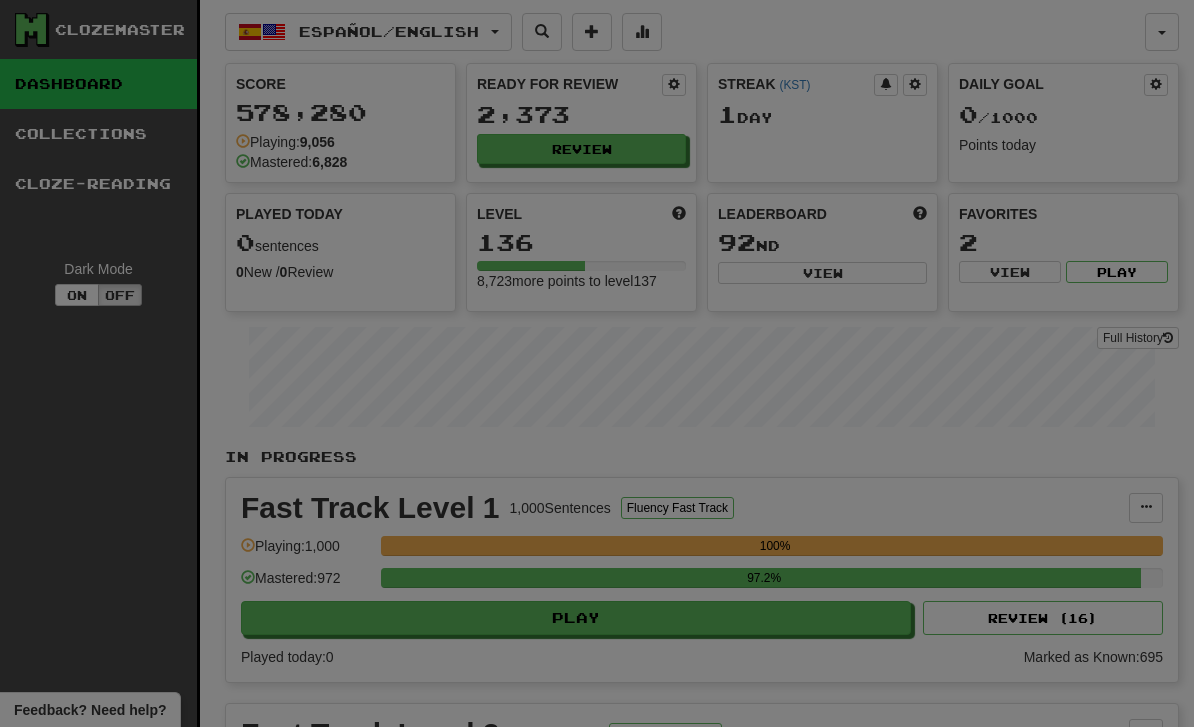 select on "********" 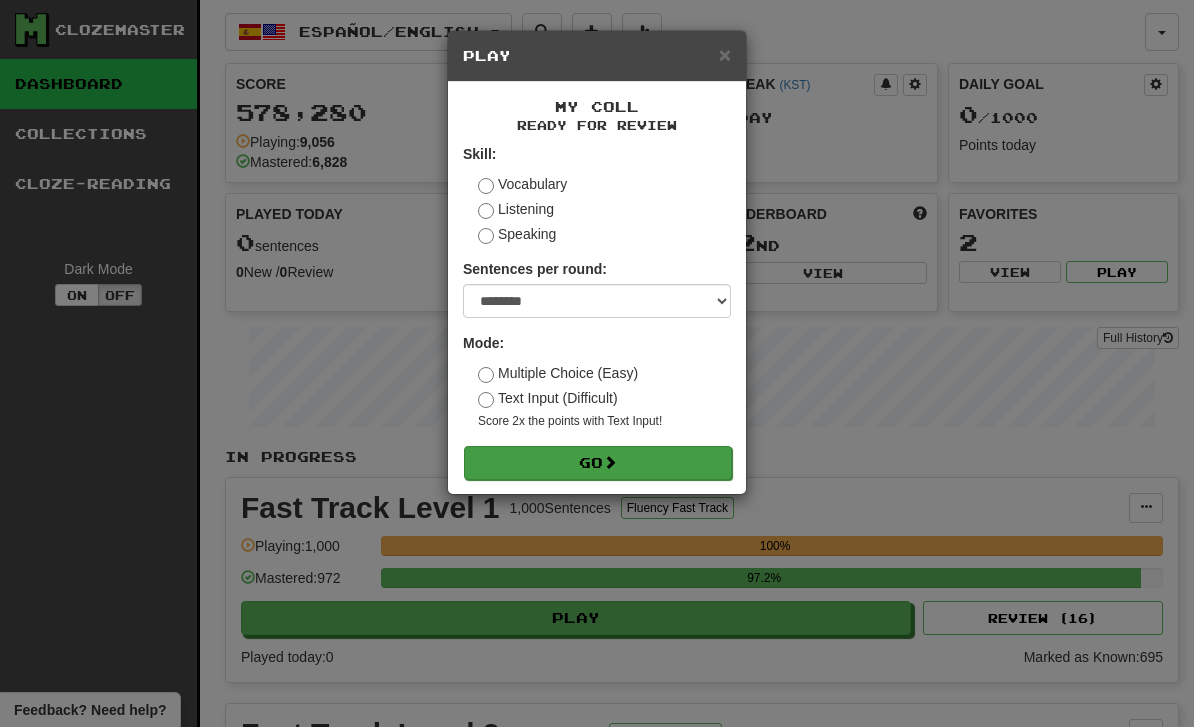 click on "Go" at bounding box center [598, 463] 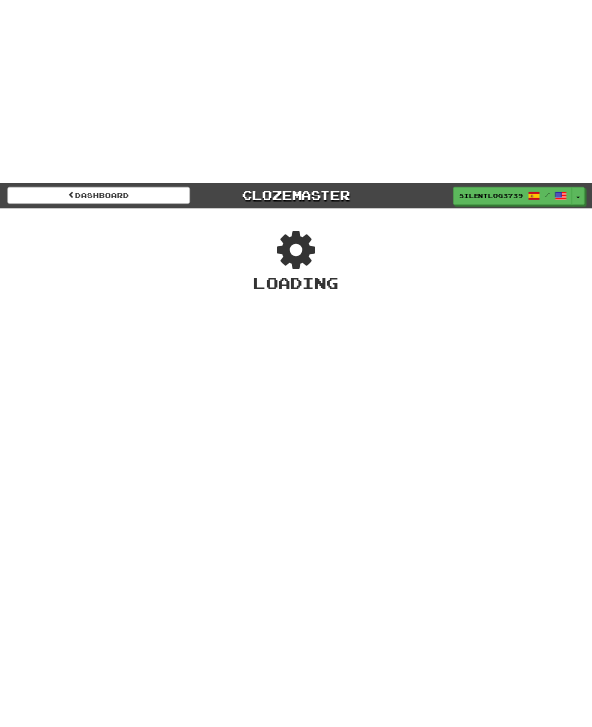 scroll, scrollTop: 0, scrollLeft: 0, axis: both 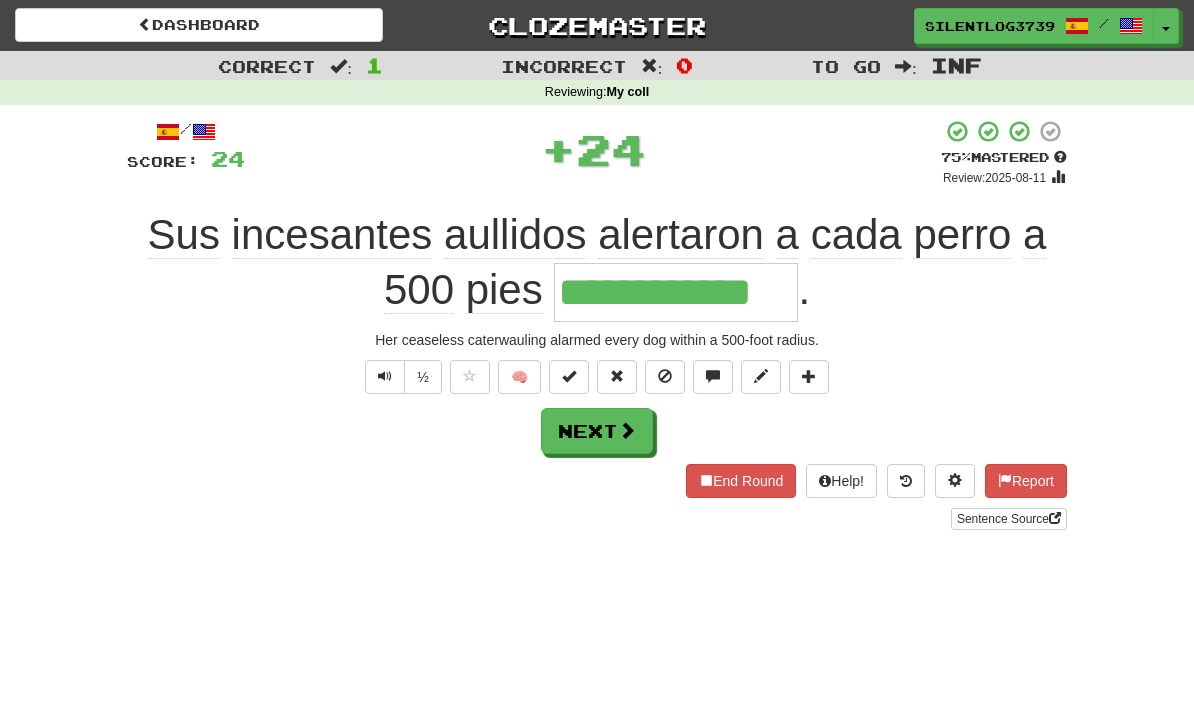 type on "**********" 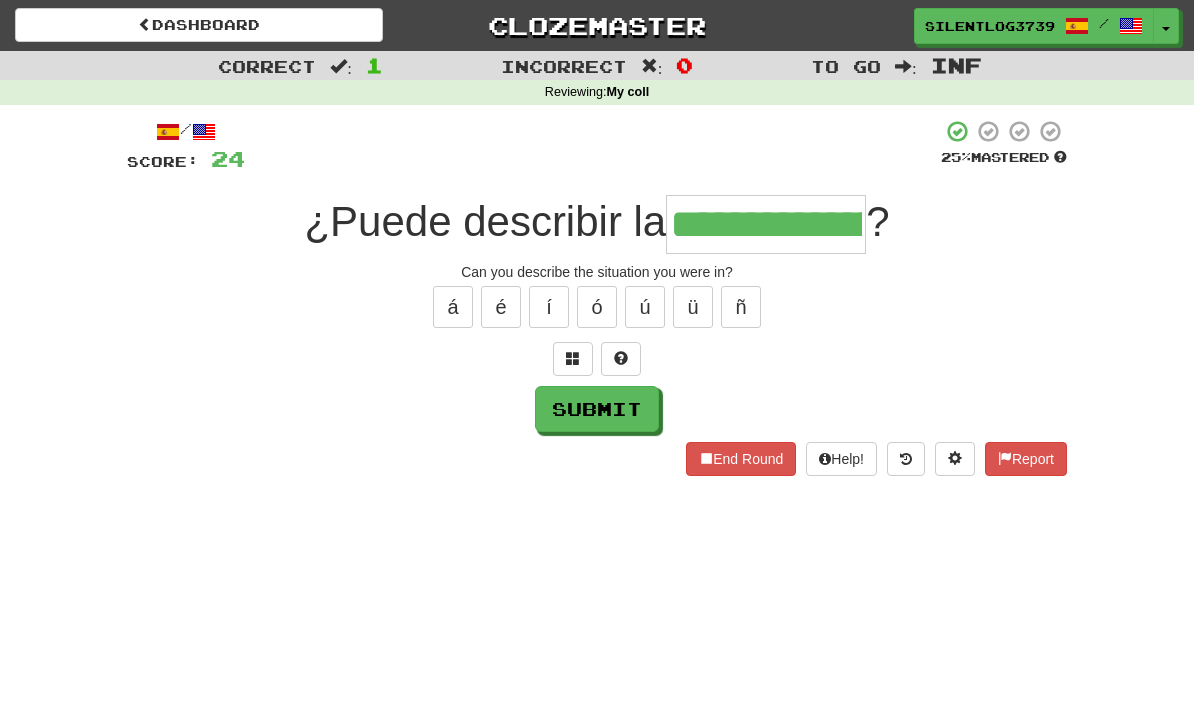 type on "**********" 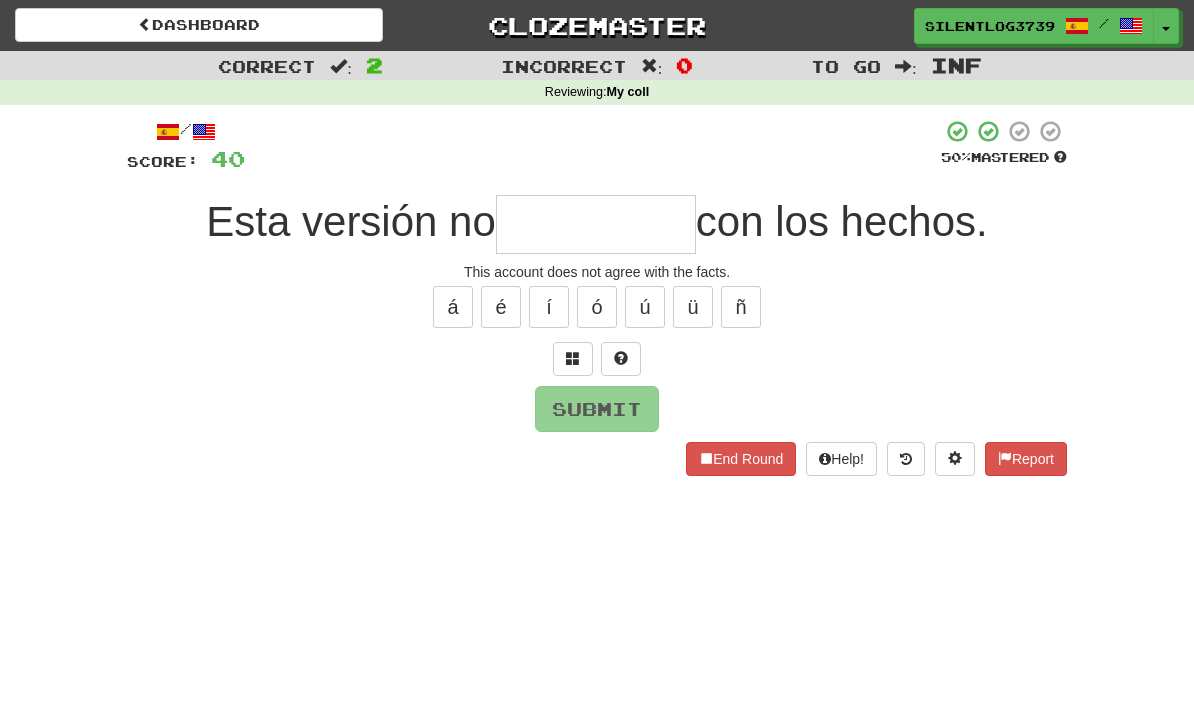 type on "*" 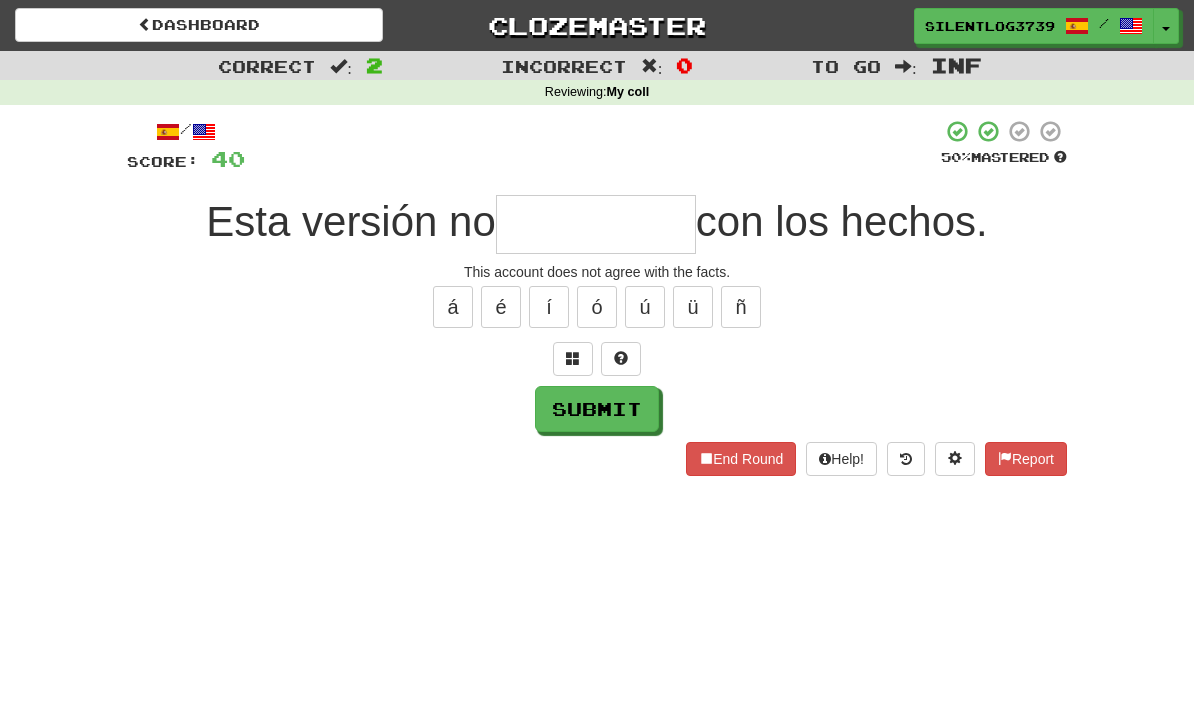 type on "*" 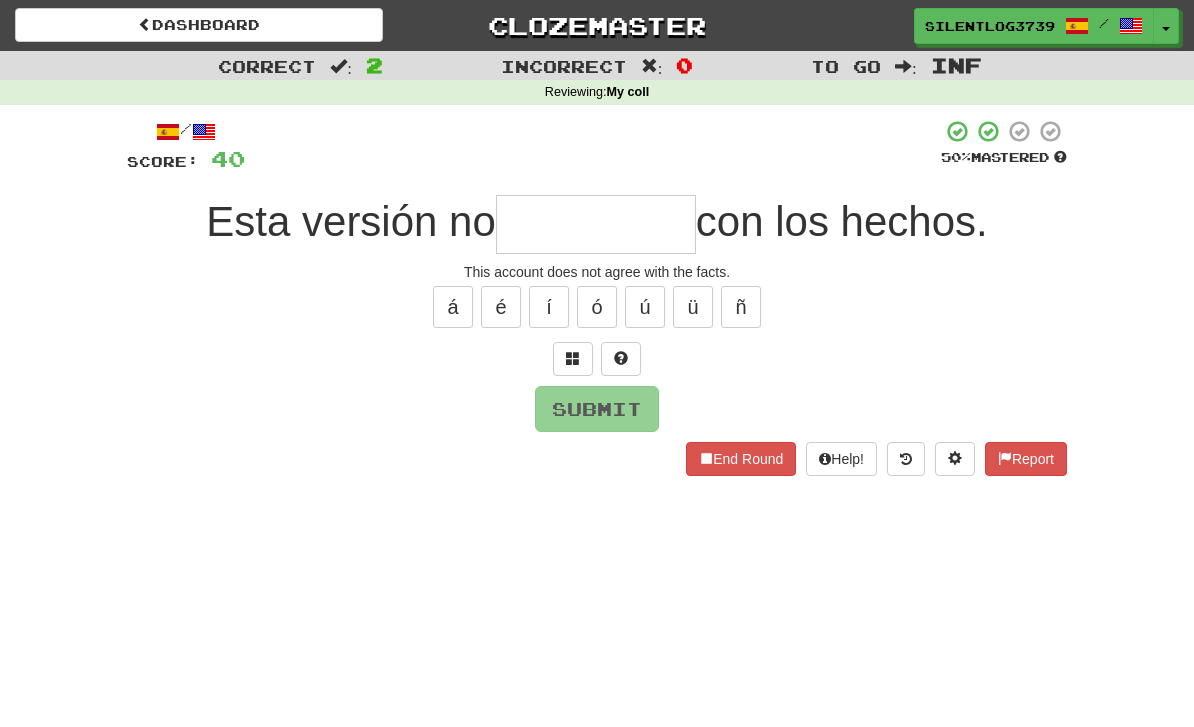 type on "*" 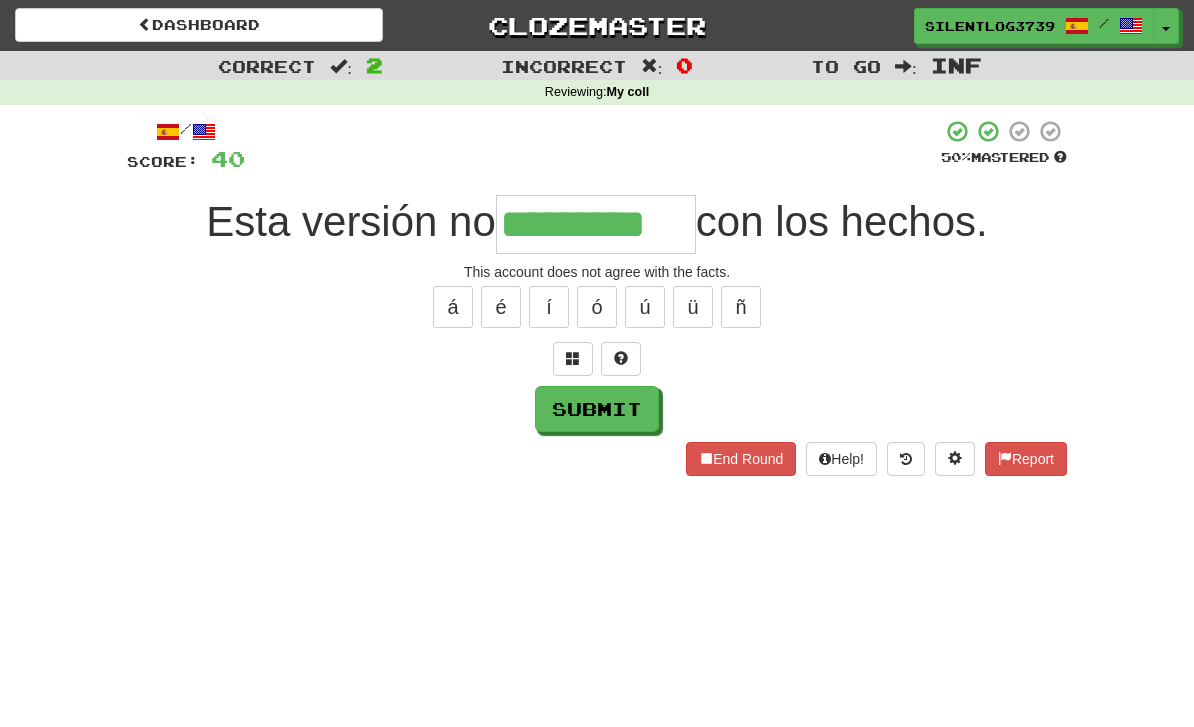 type on "*********" 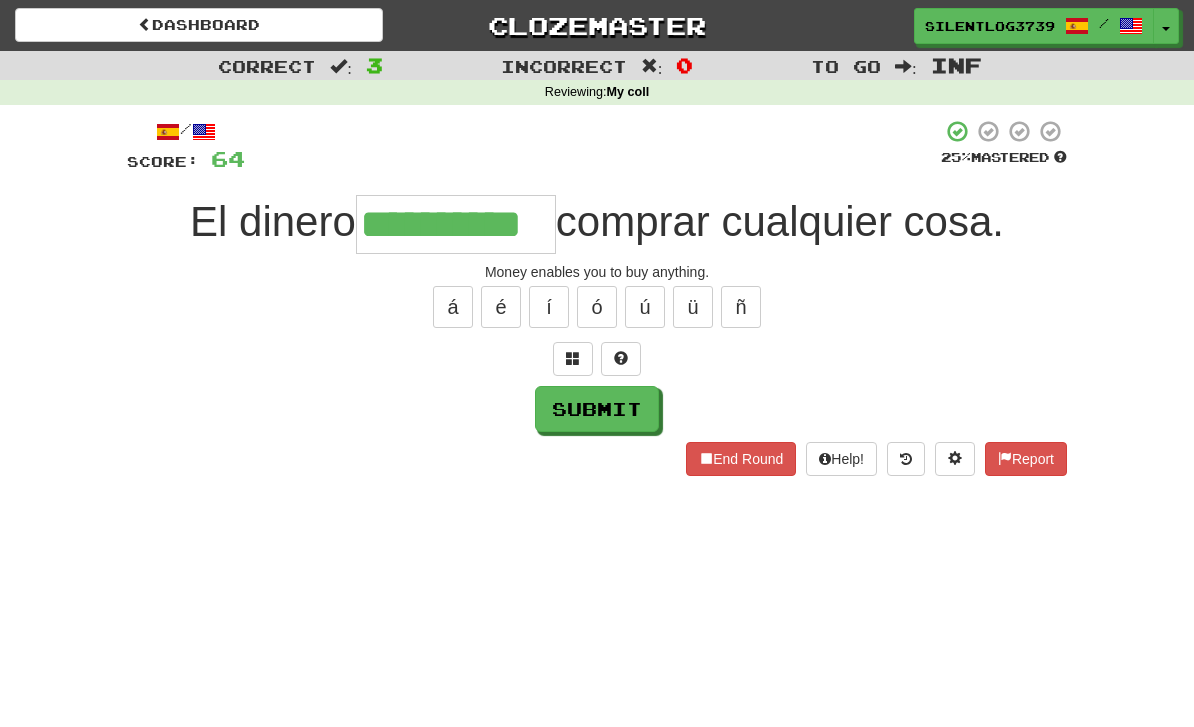 type on "**********" 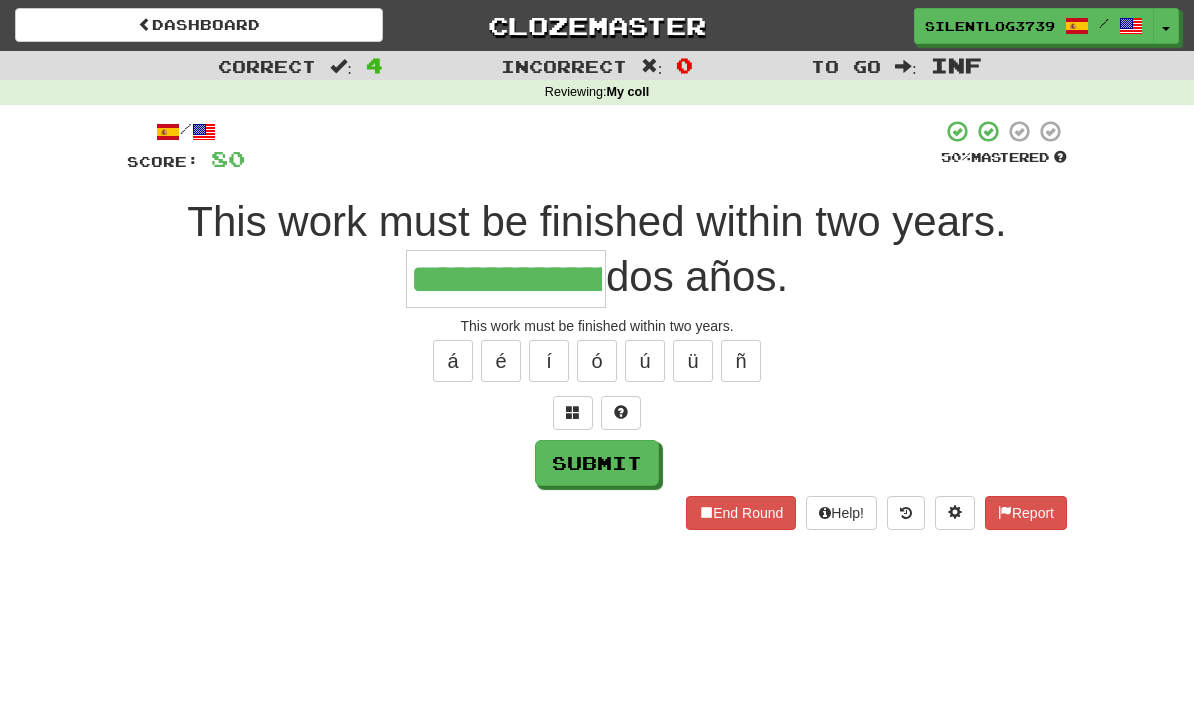 type on "**********" 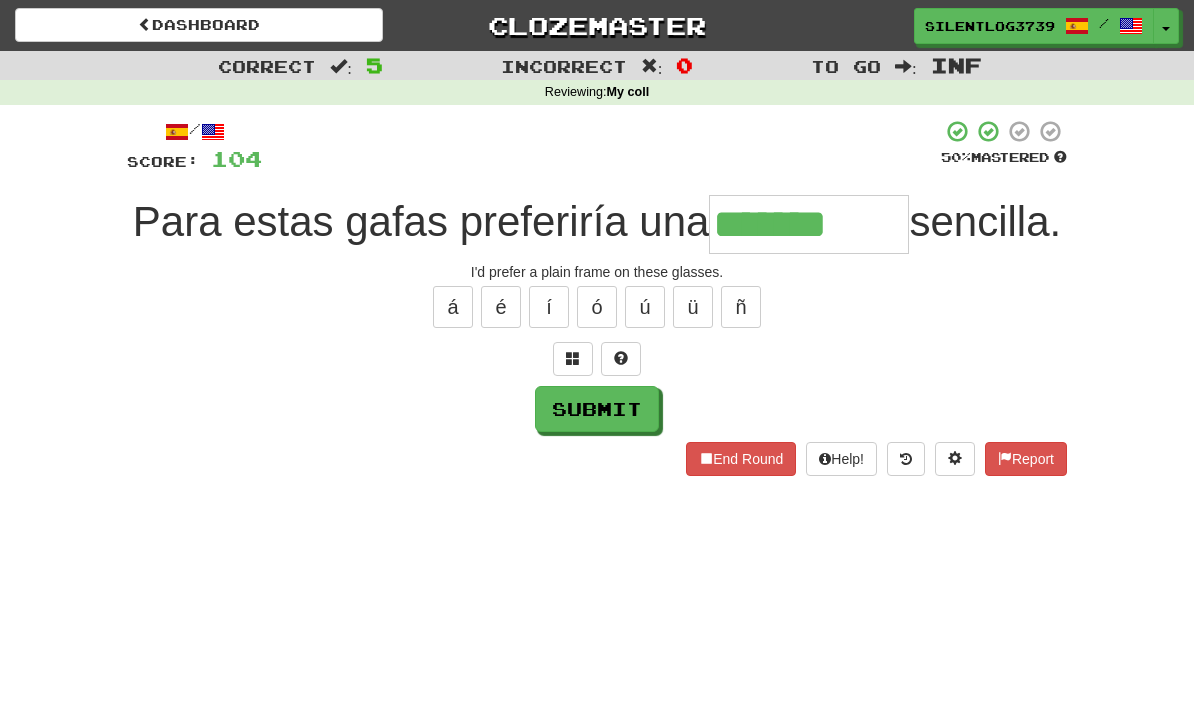 type on "*******" 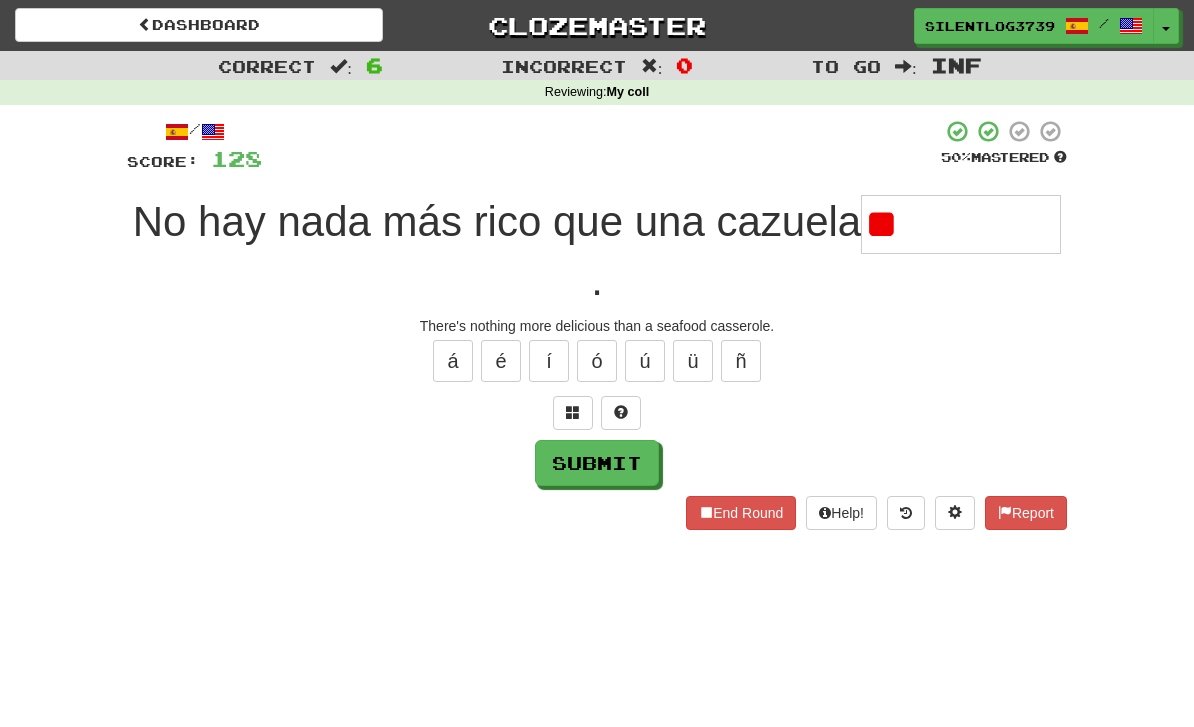 type on "*" 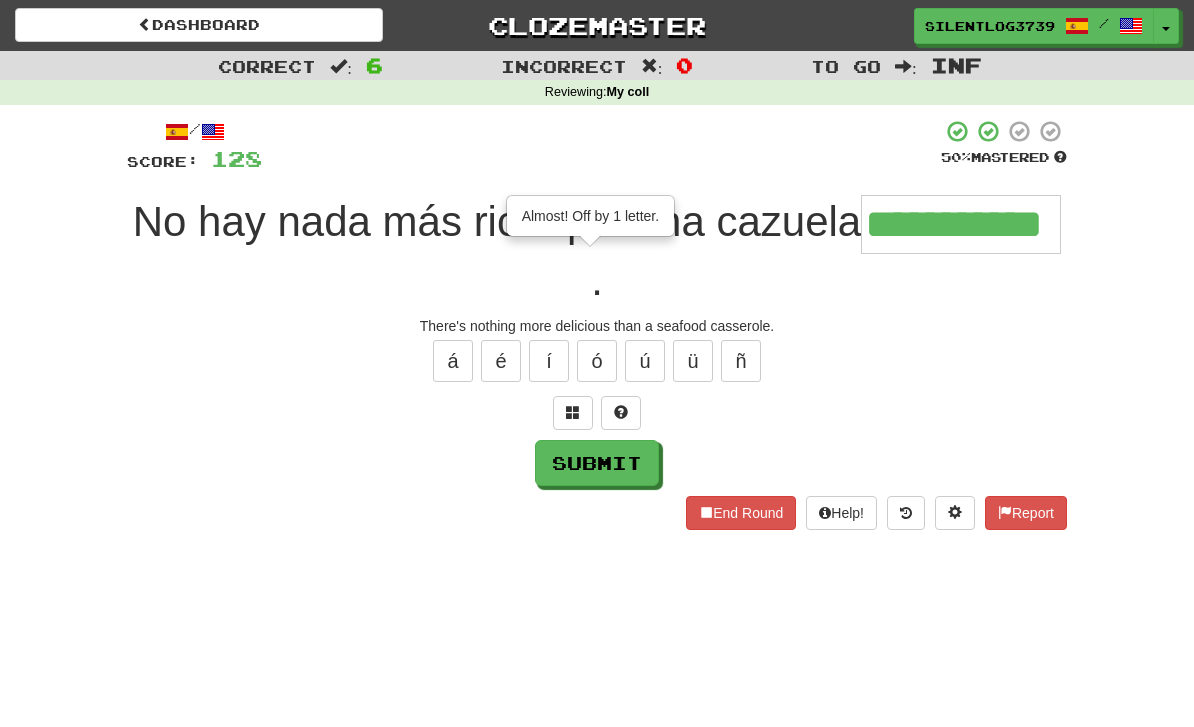type on "**********" 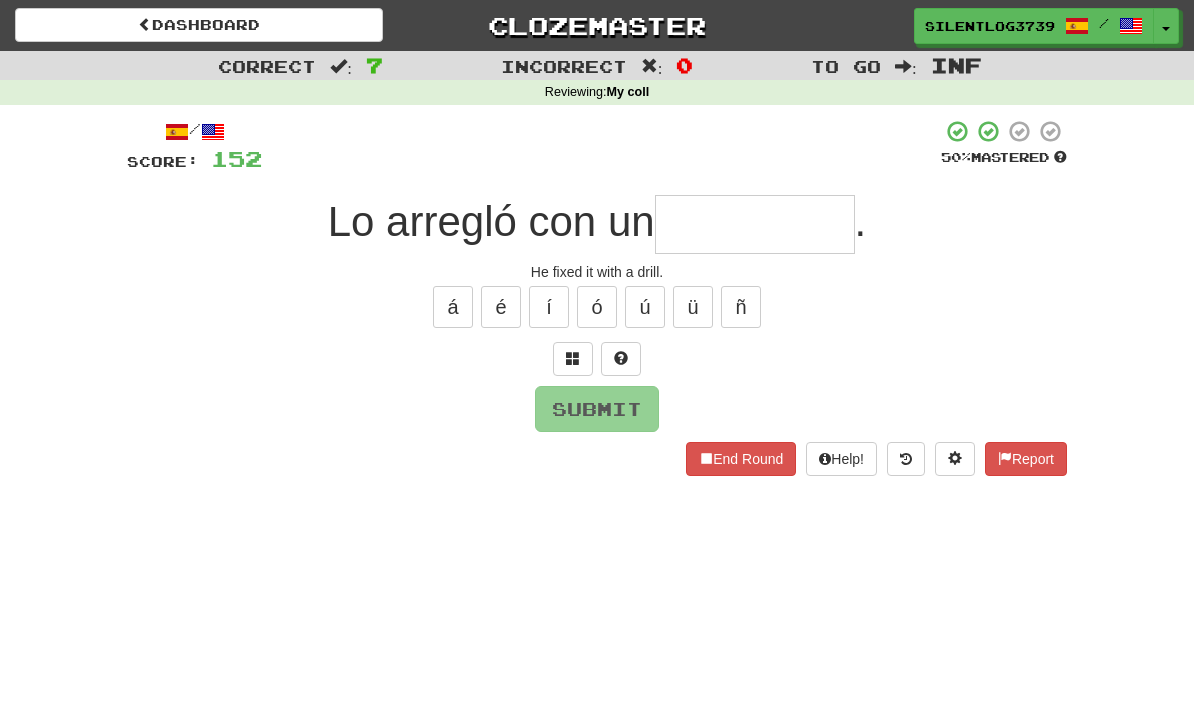 type on "*" 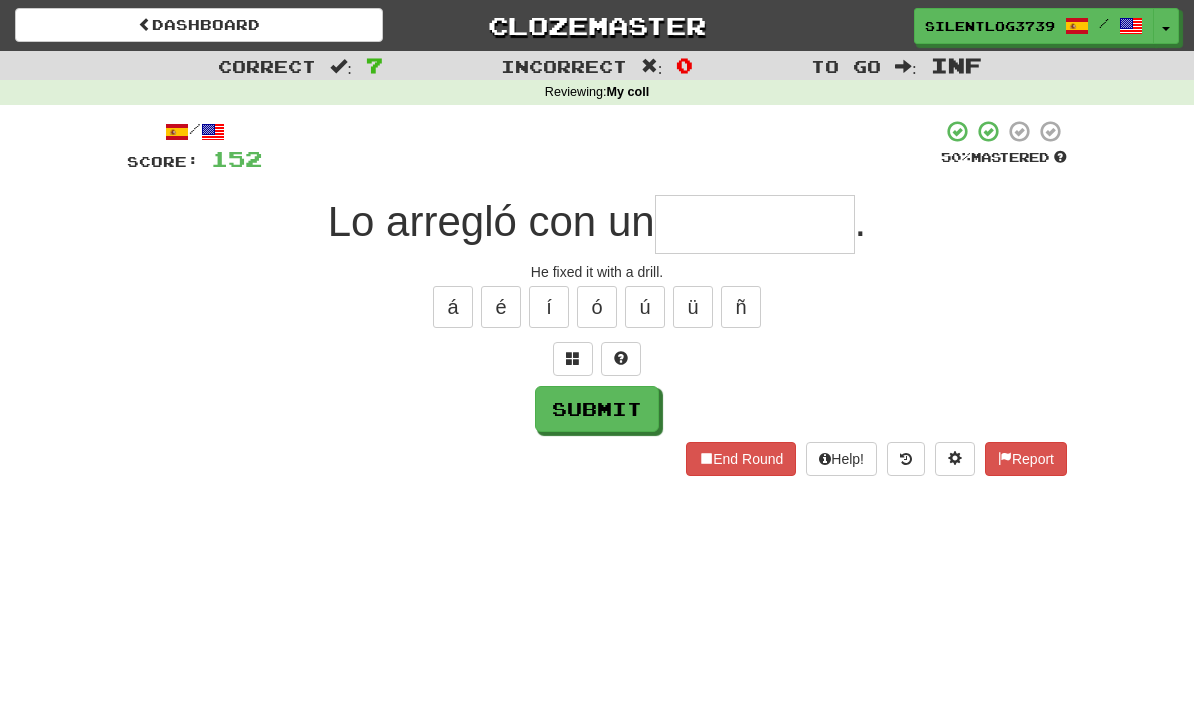 type on "*" 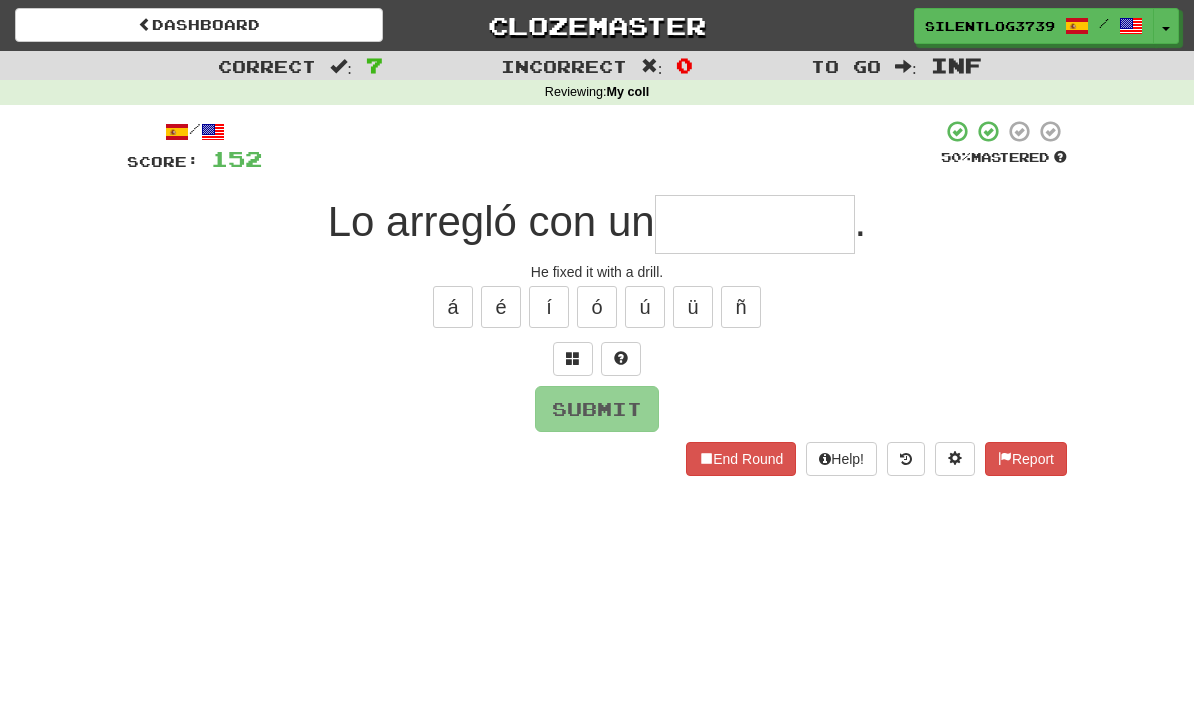 type on "*" 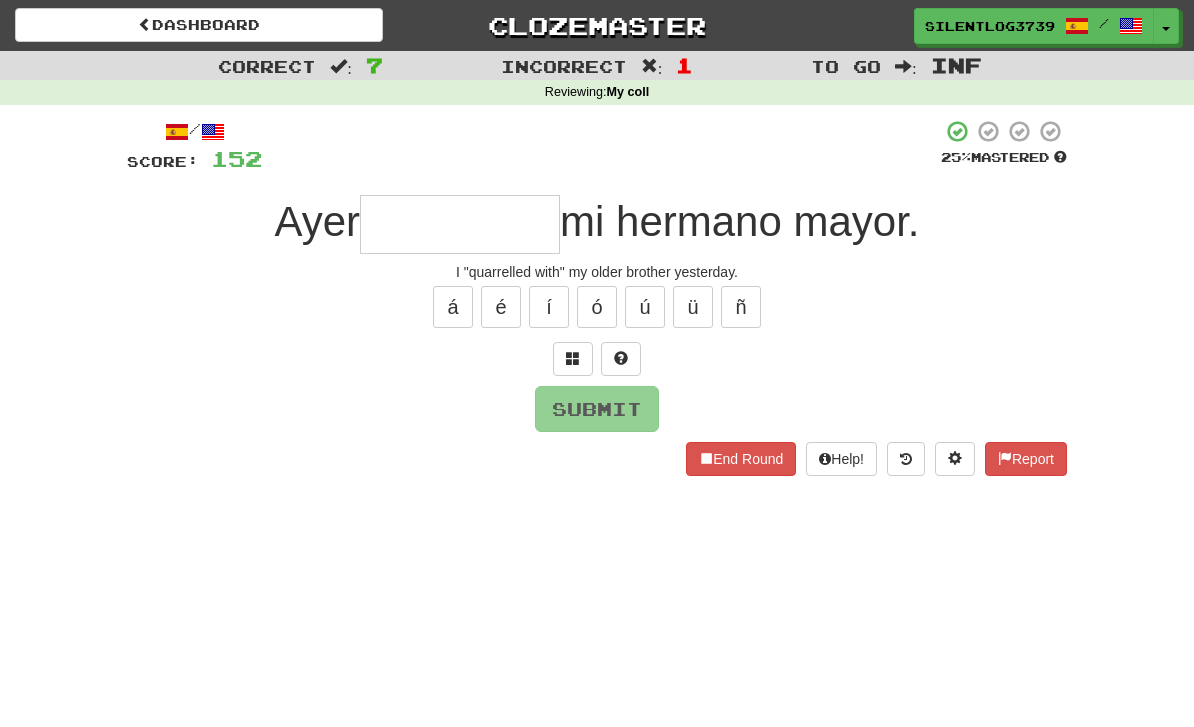 click on "Dashboard
Clozemaster
SilentLog3739
/
Toggle Dropdown
Dashboard
Leaderboard
Activity Feed
Notifications
Profile
Discussions
한국어
/
English
Streak:
0
Review:
25
Points Today: 0
ภาษาไทย
/
English
Streak:
0
Review:
0
Points Today: 0
Bahasa Indonesia
/
English
Streak:
0
Review:
0
Points Today: 0
Deutsch
/
English
Streak:
0
Review:
0
Points Today: 0
Español
/
English
Streak:
1
Review:
2,373
Daily Goal:  0 /1000
Français
/
English
Streak:
0
Review:
1
Points Today: 0
Français
/
Español
Streak:
0
Review:
1
Points Today: 0" at bounding box center (597, 718) 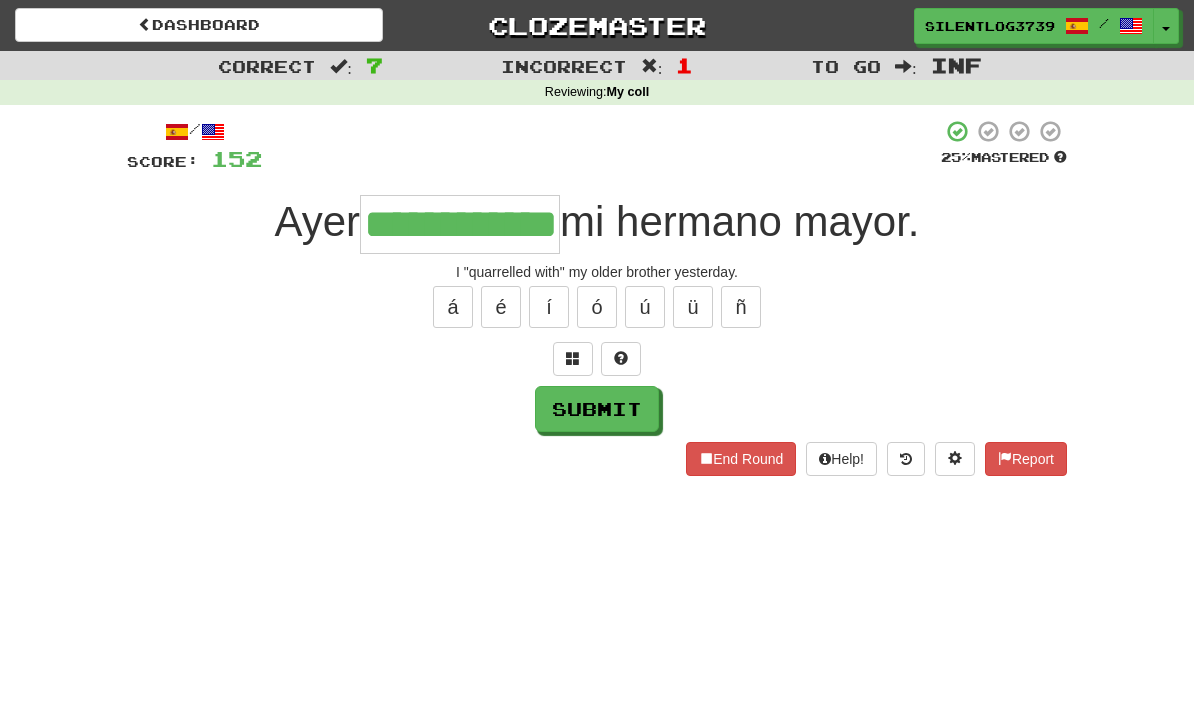 type on "**********" 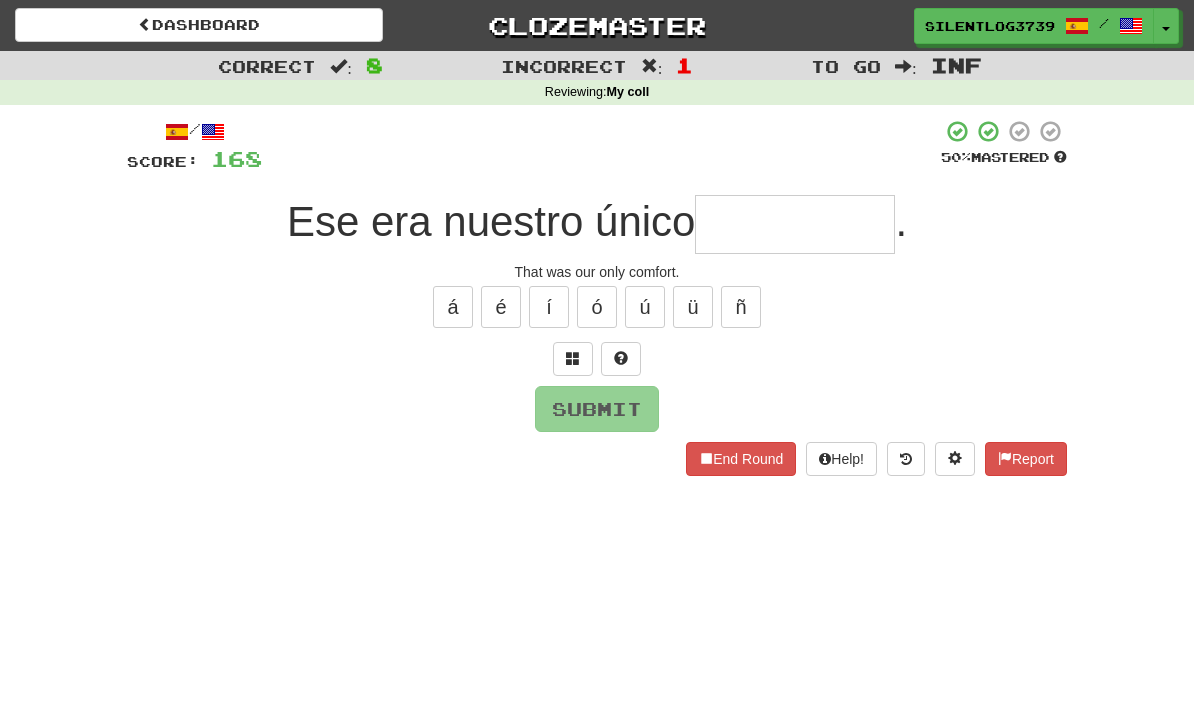 type on "*" 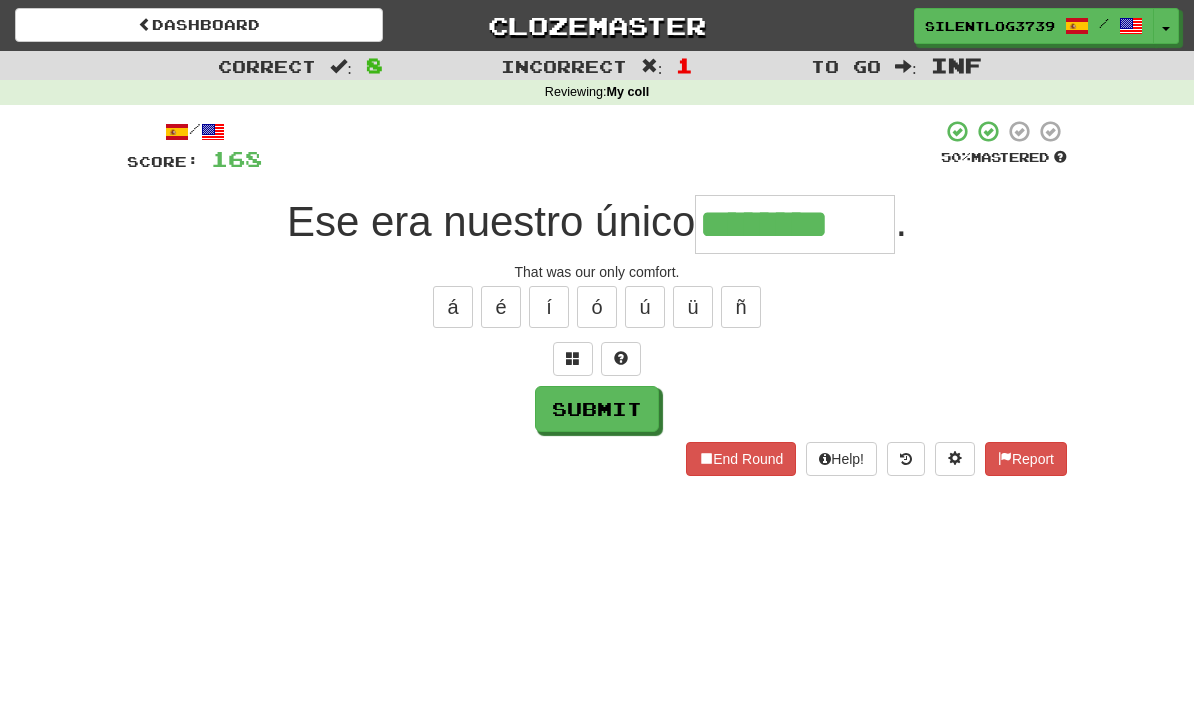 type on "********" 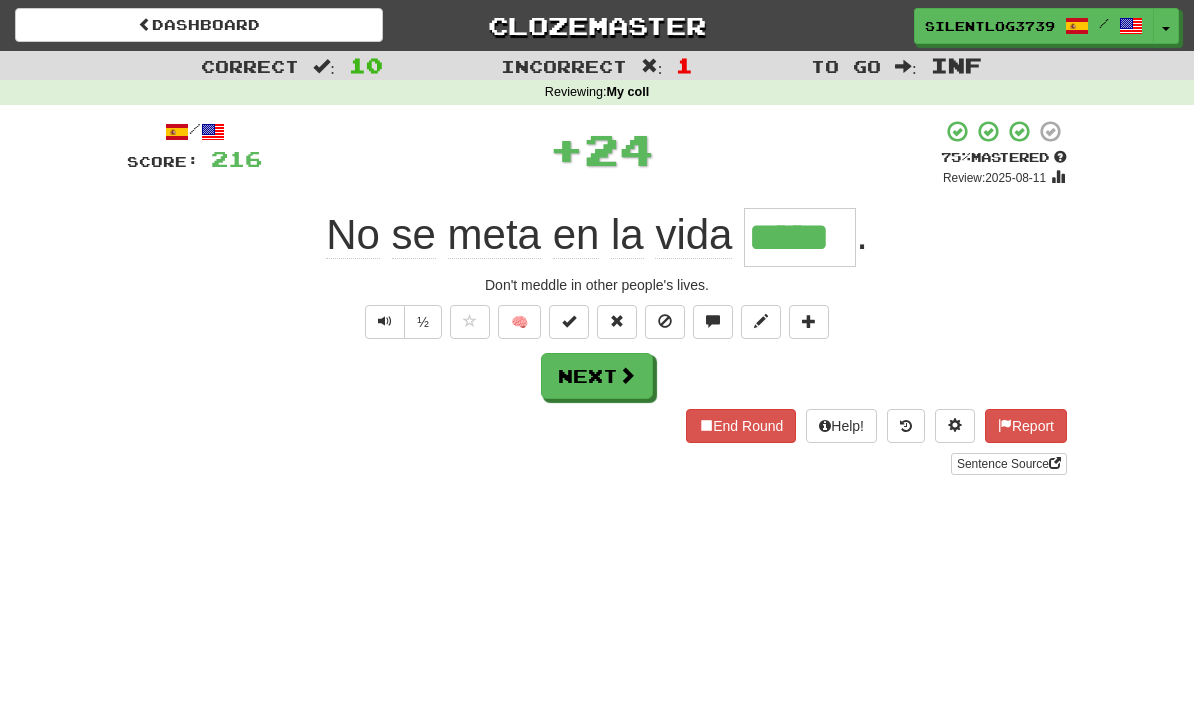 type on "*****" 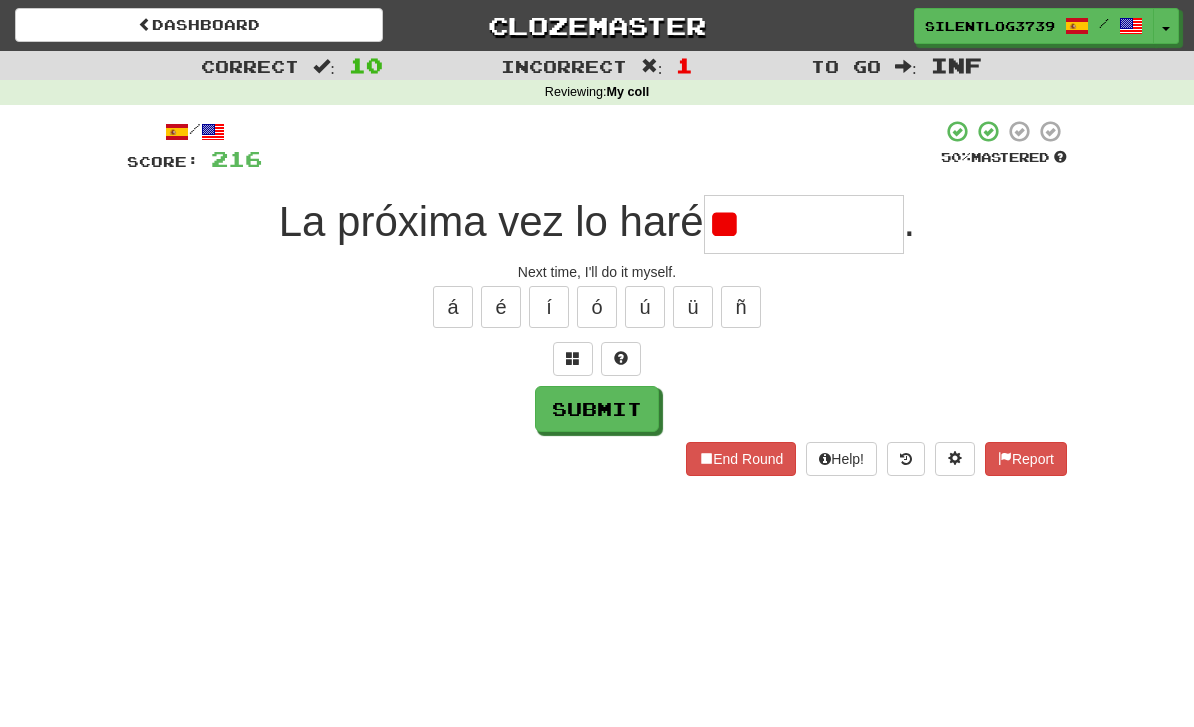 type on "*" 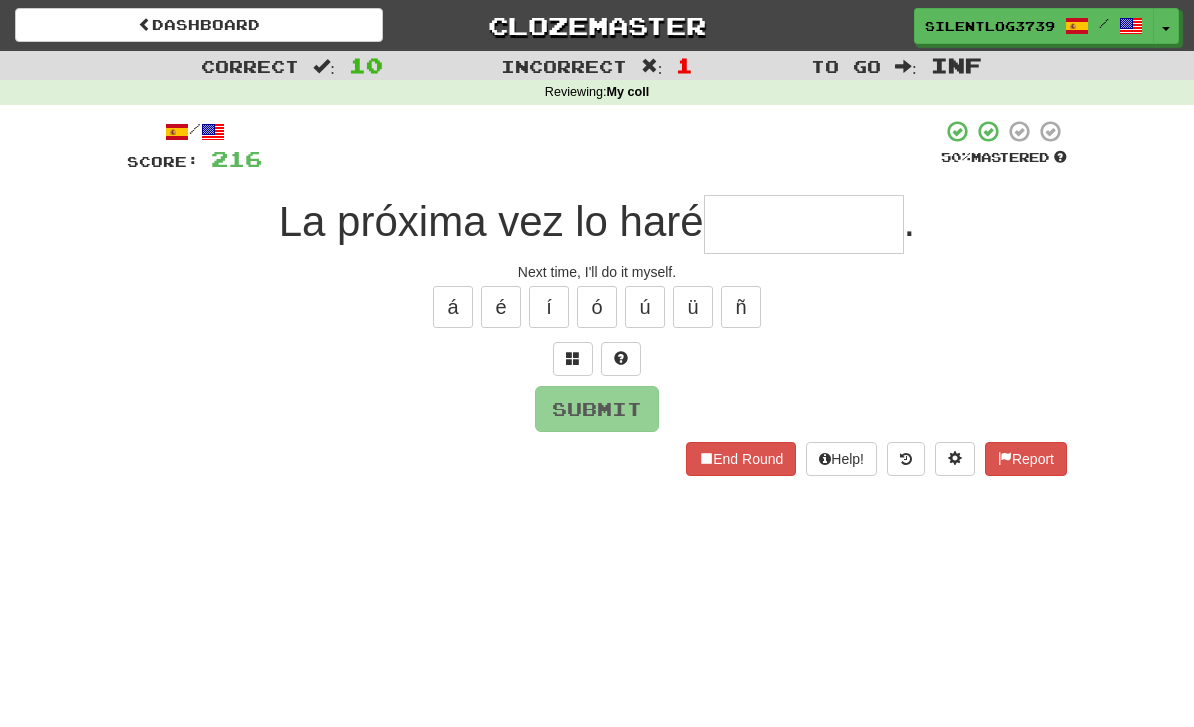 type on "*" 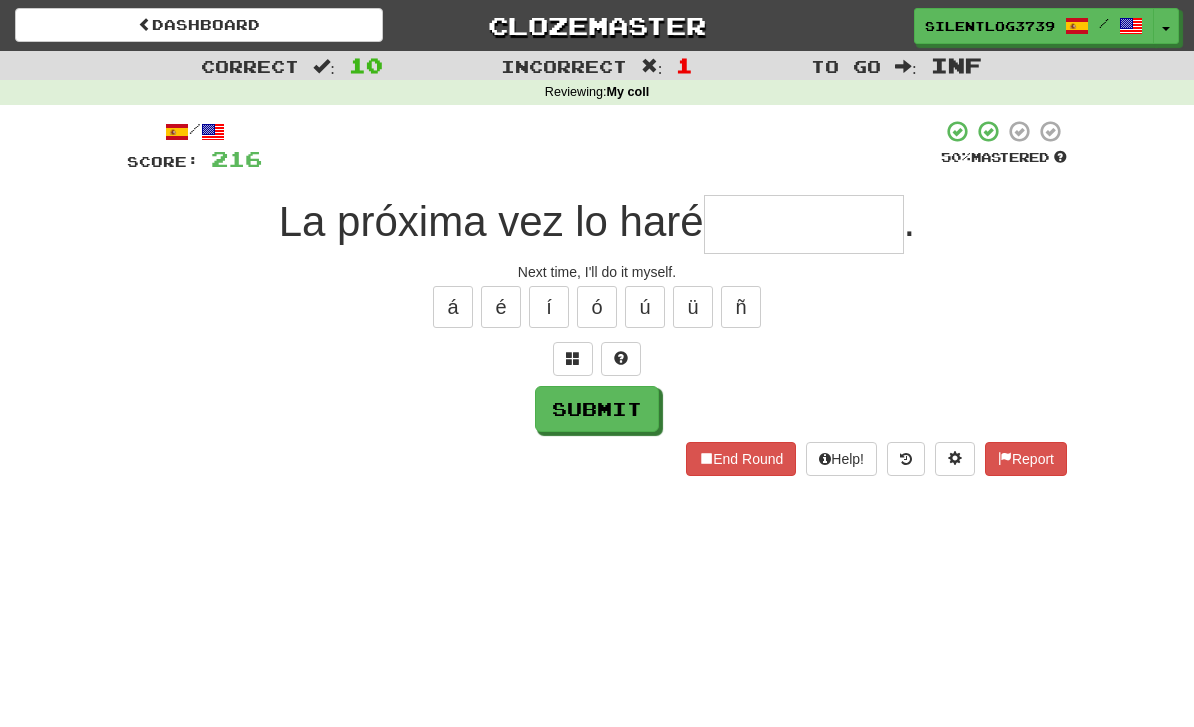 type on "*" 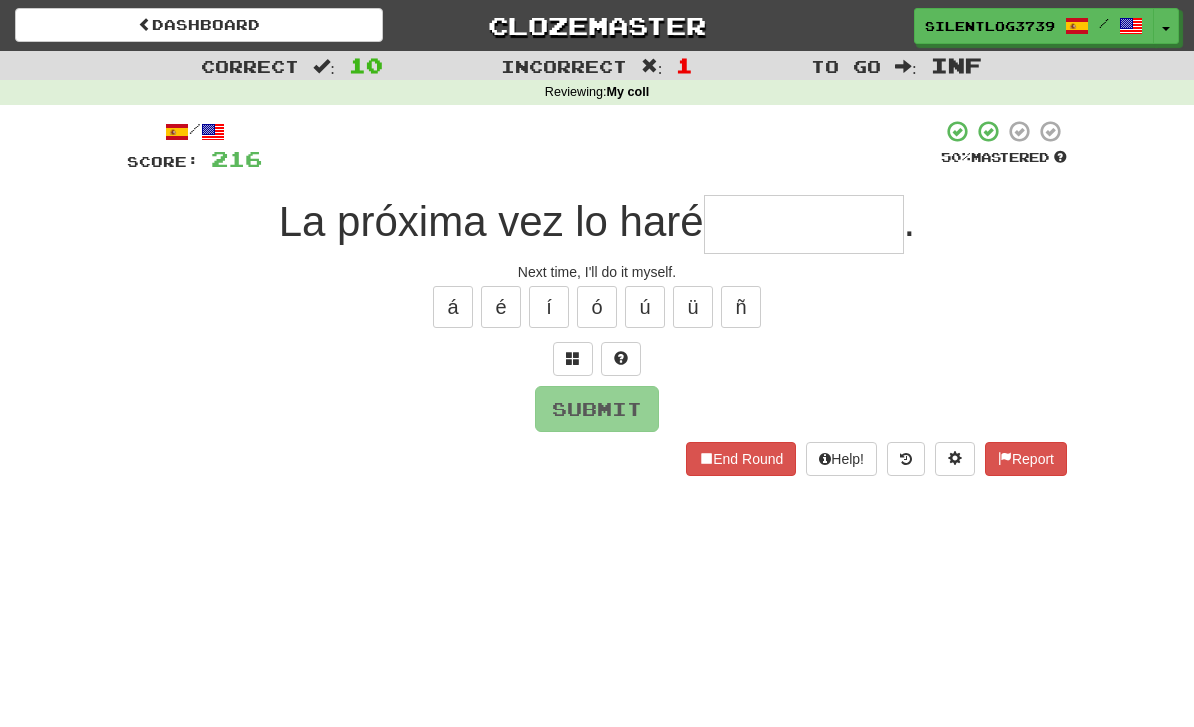 type on "*" 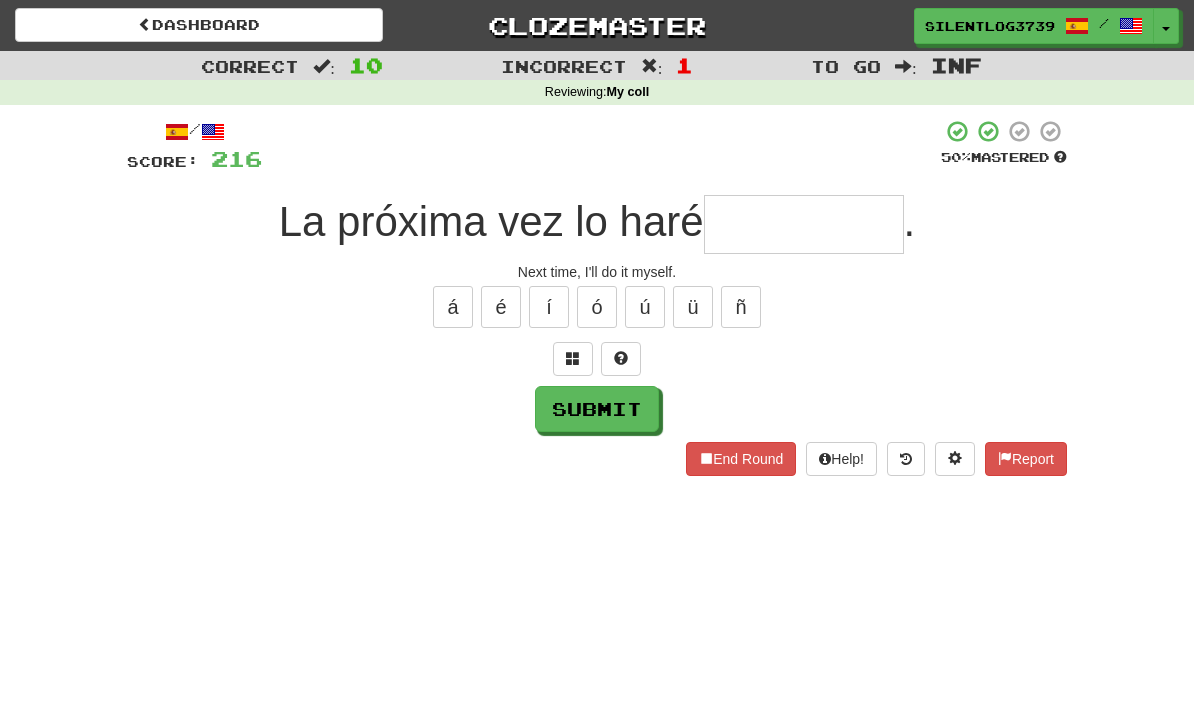type on "*" 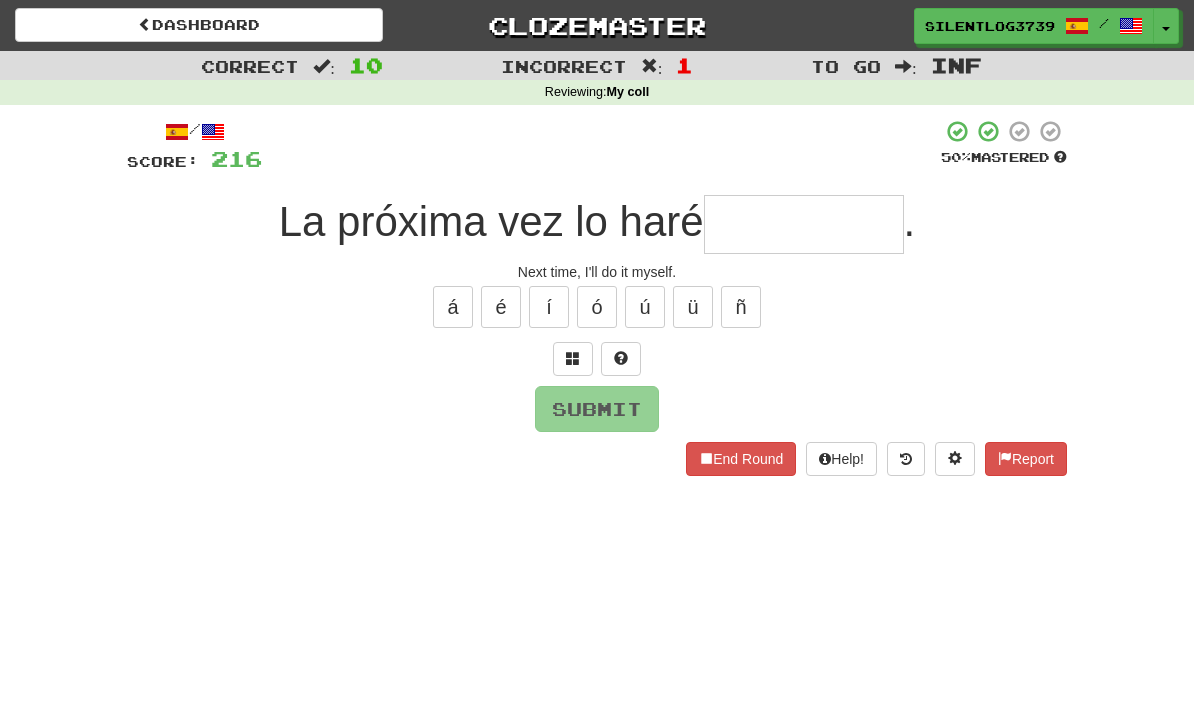 type on "*" 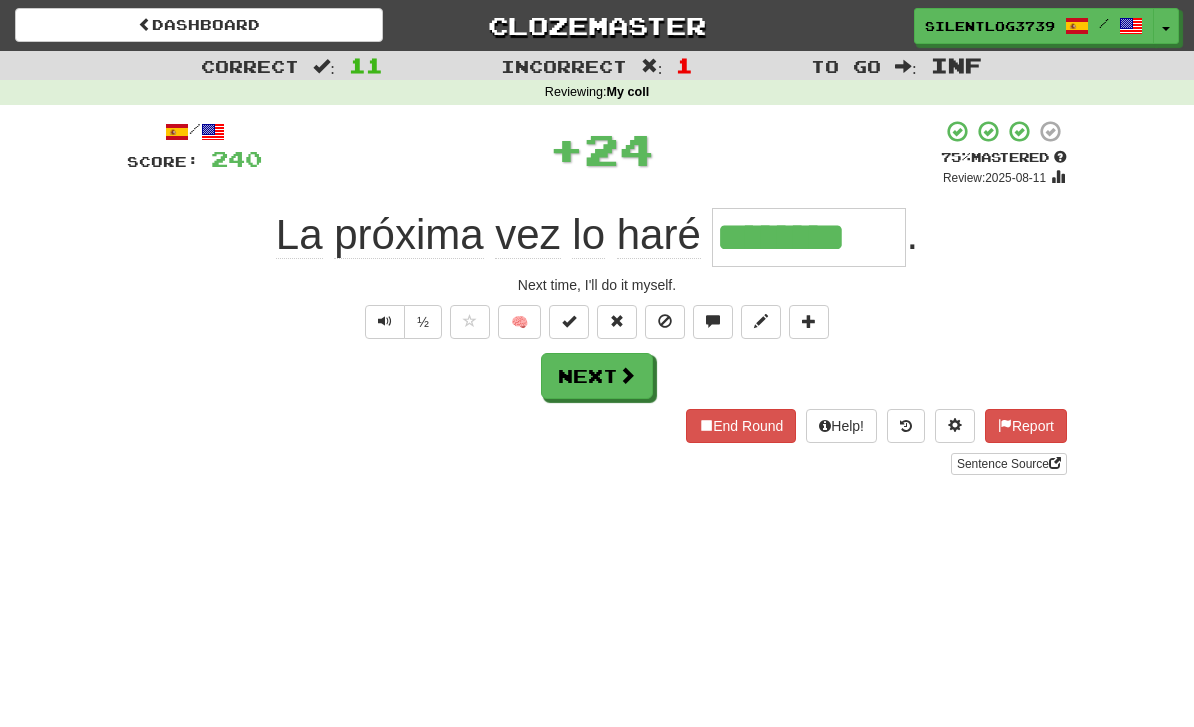 type on "********" 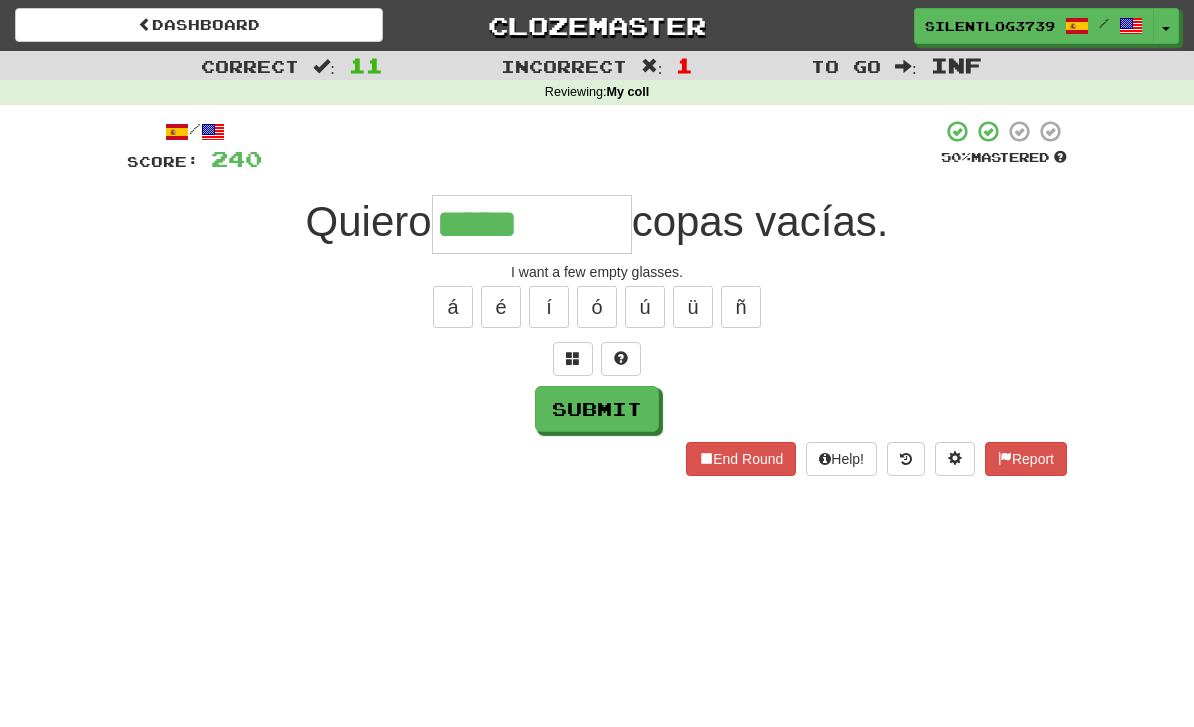 type on "**********" 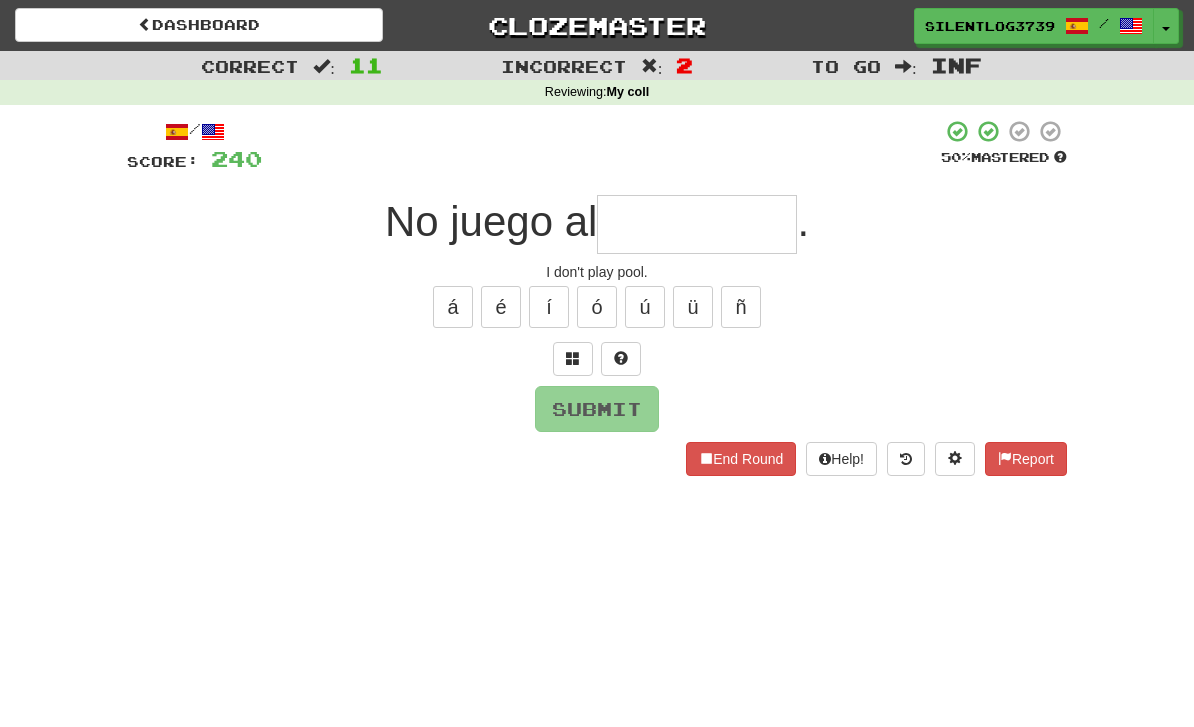 type on "*" 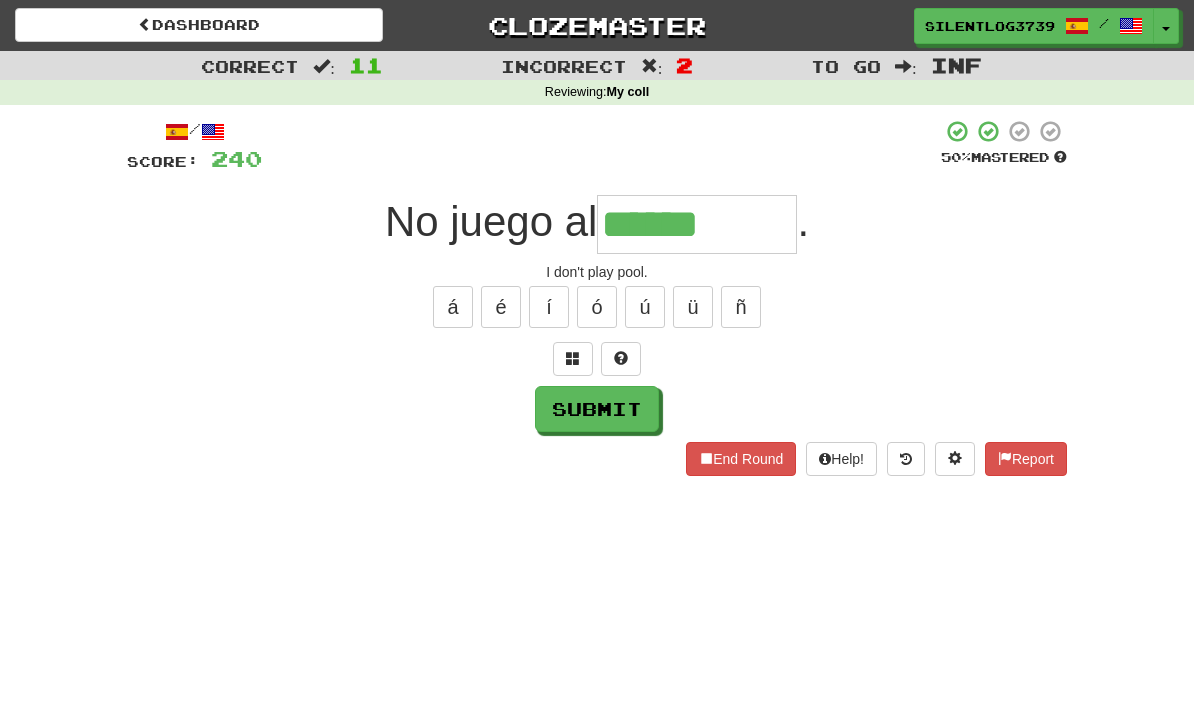 type on "******" 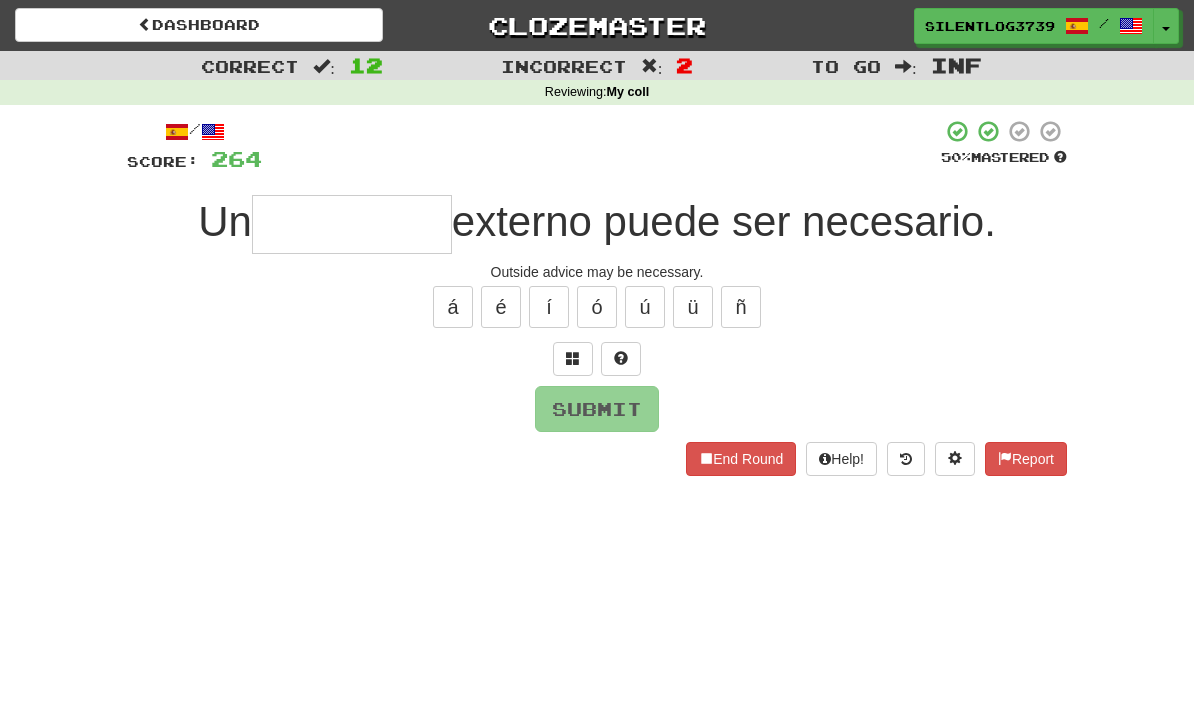 type on "*" 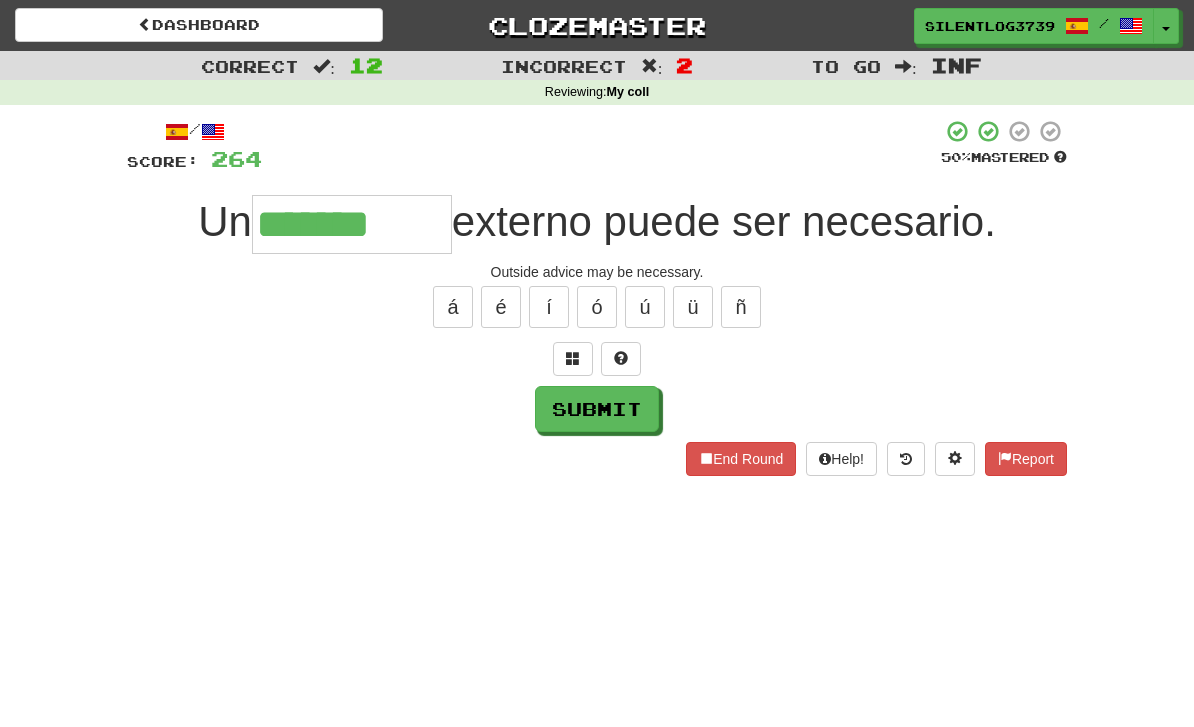 type on "**********" 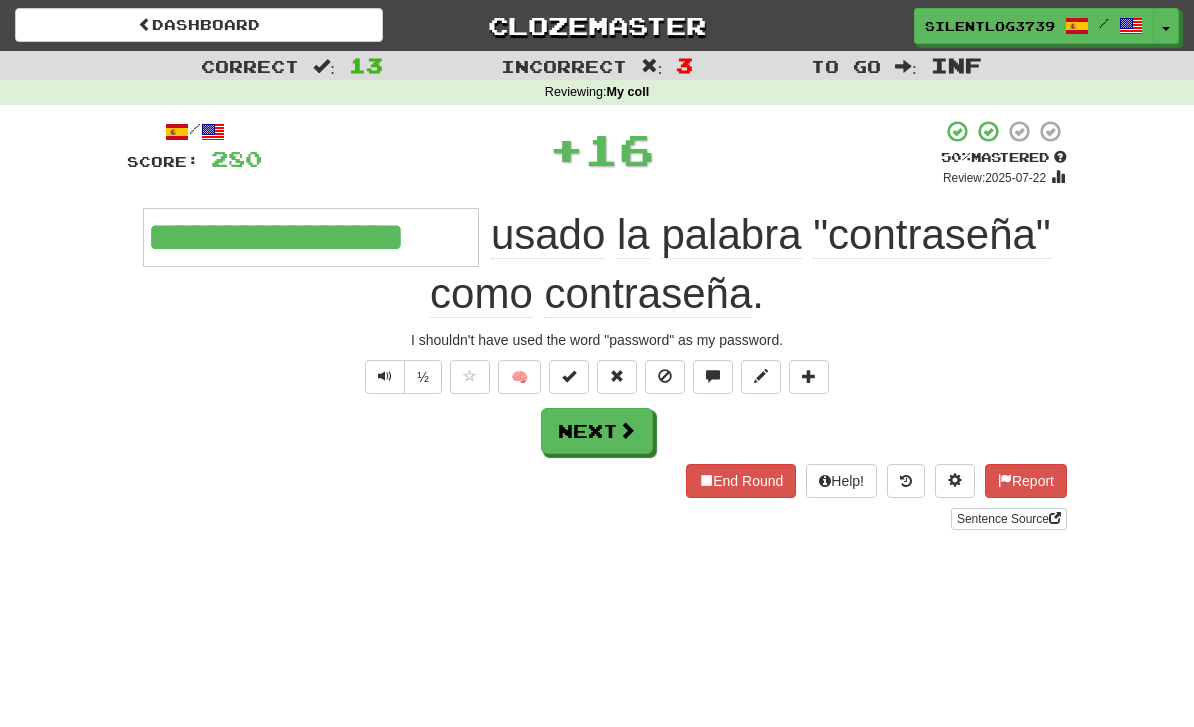 type on "**********" 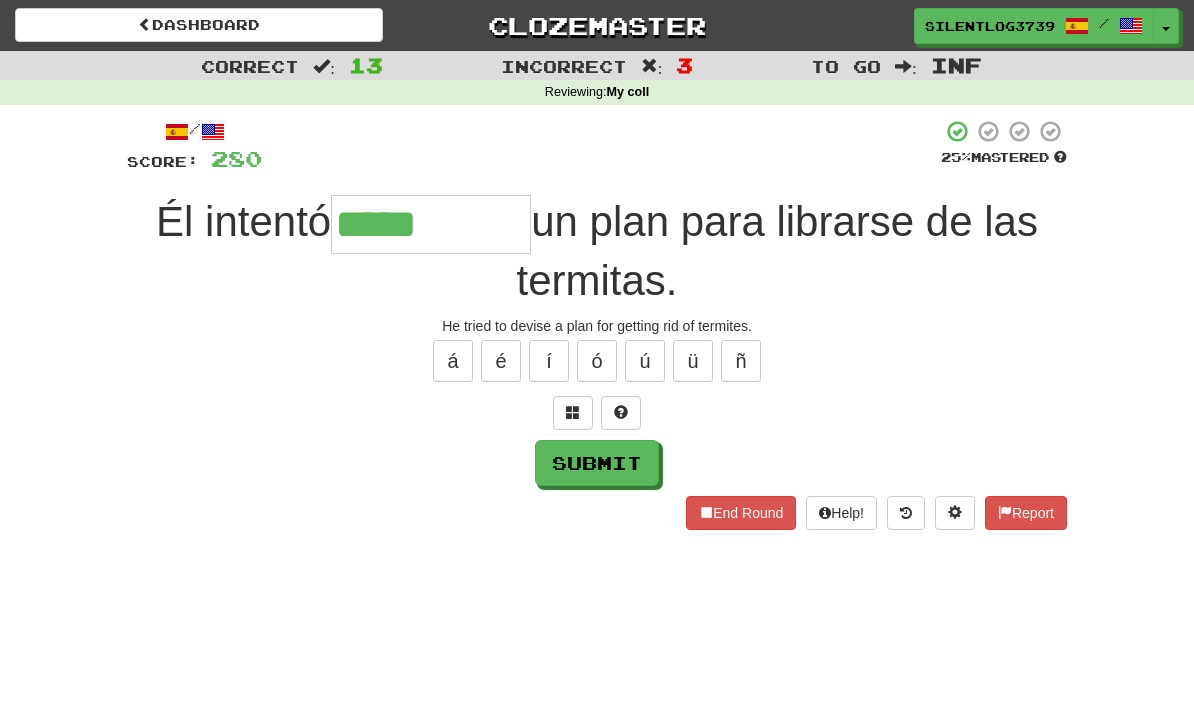 type on "*****" 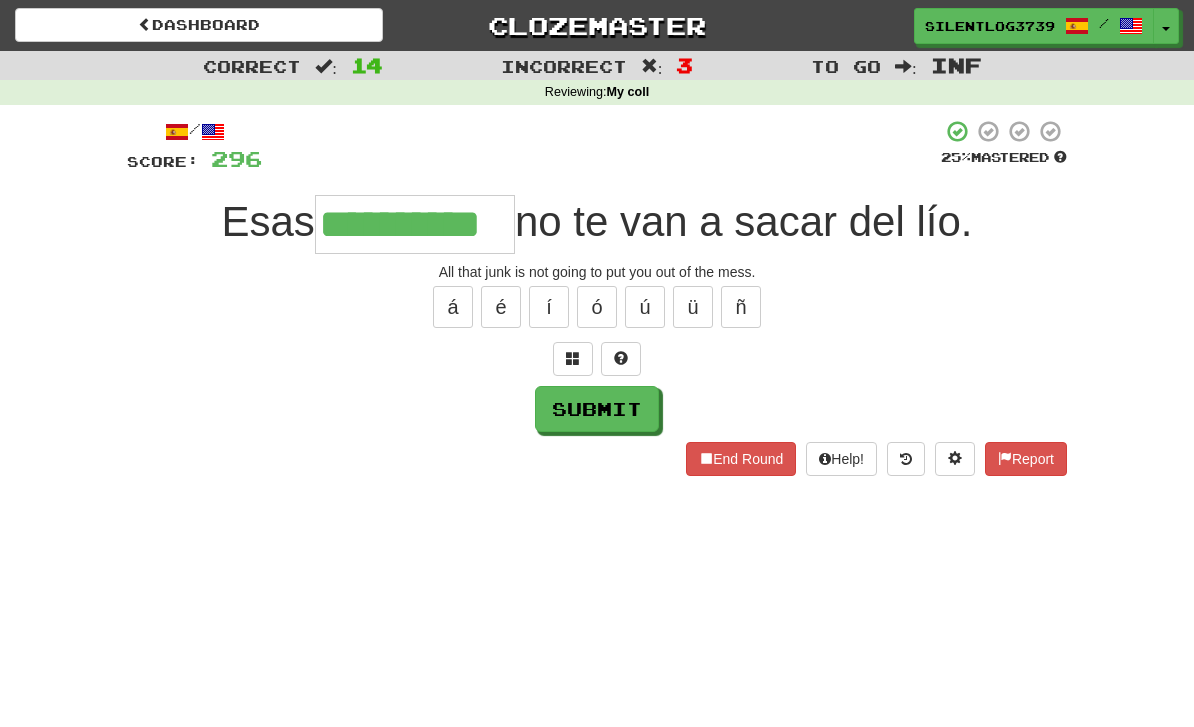 type on "**********" 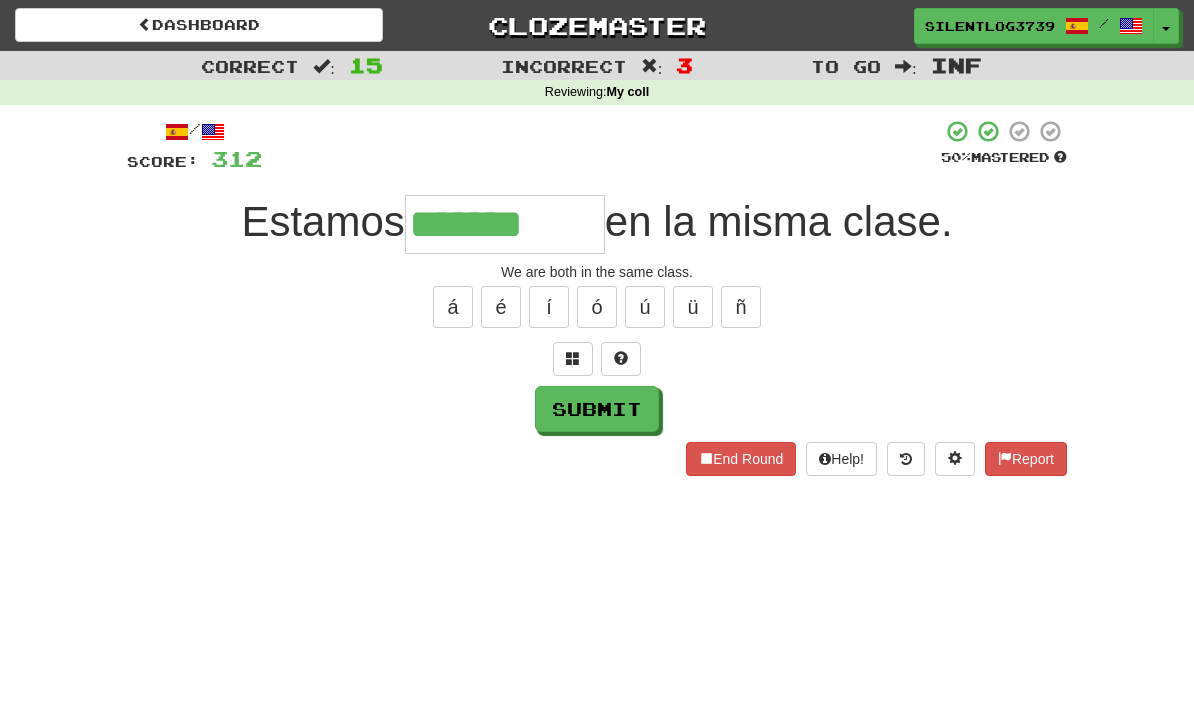 type on "*******" 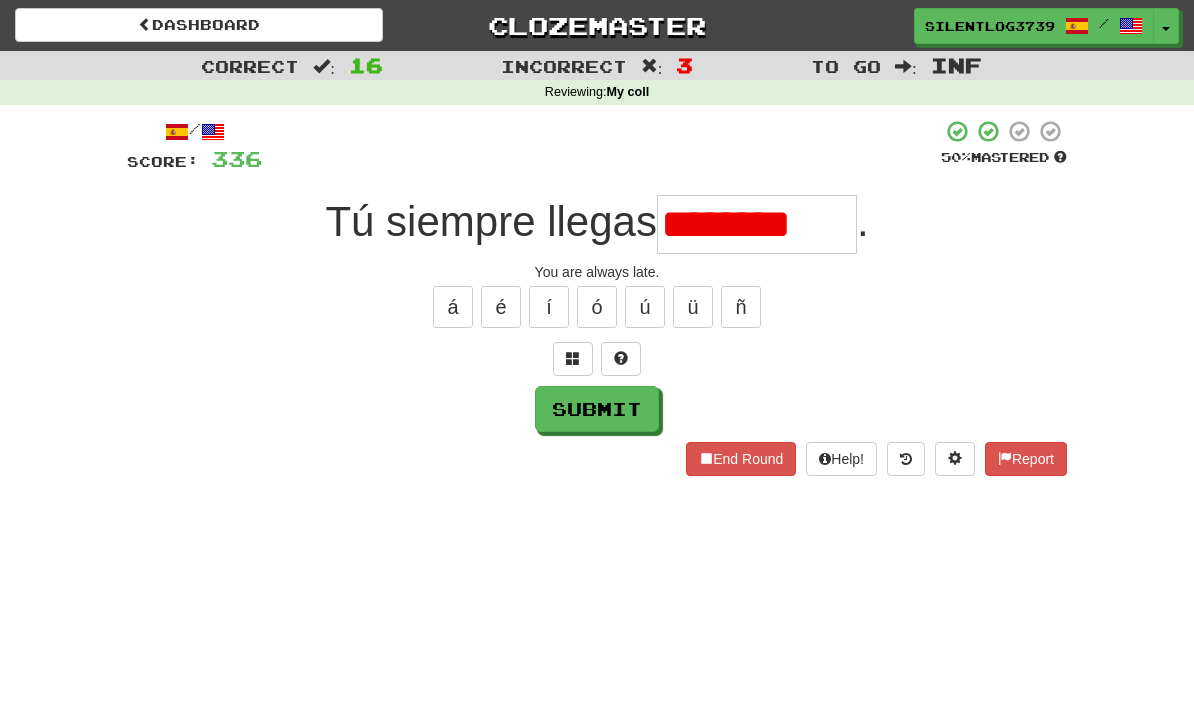 type on "********" 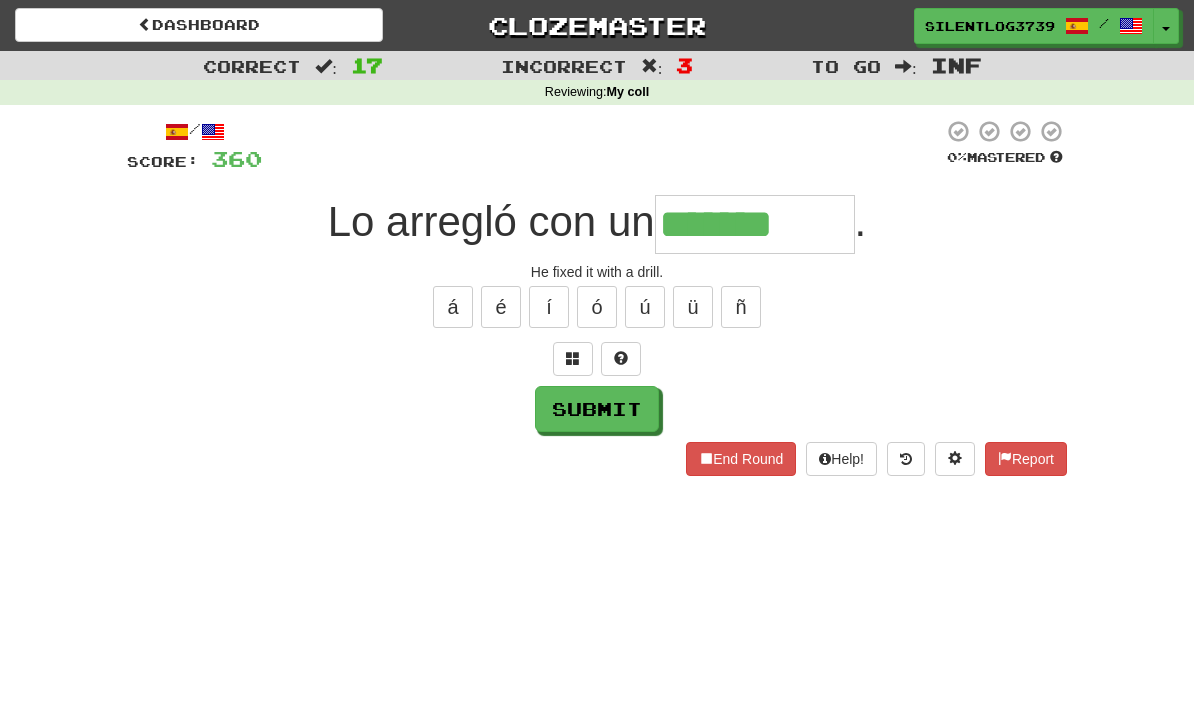 type on "*******" 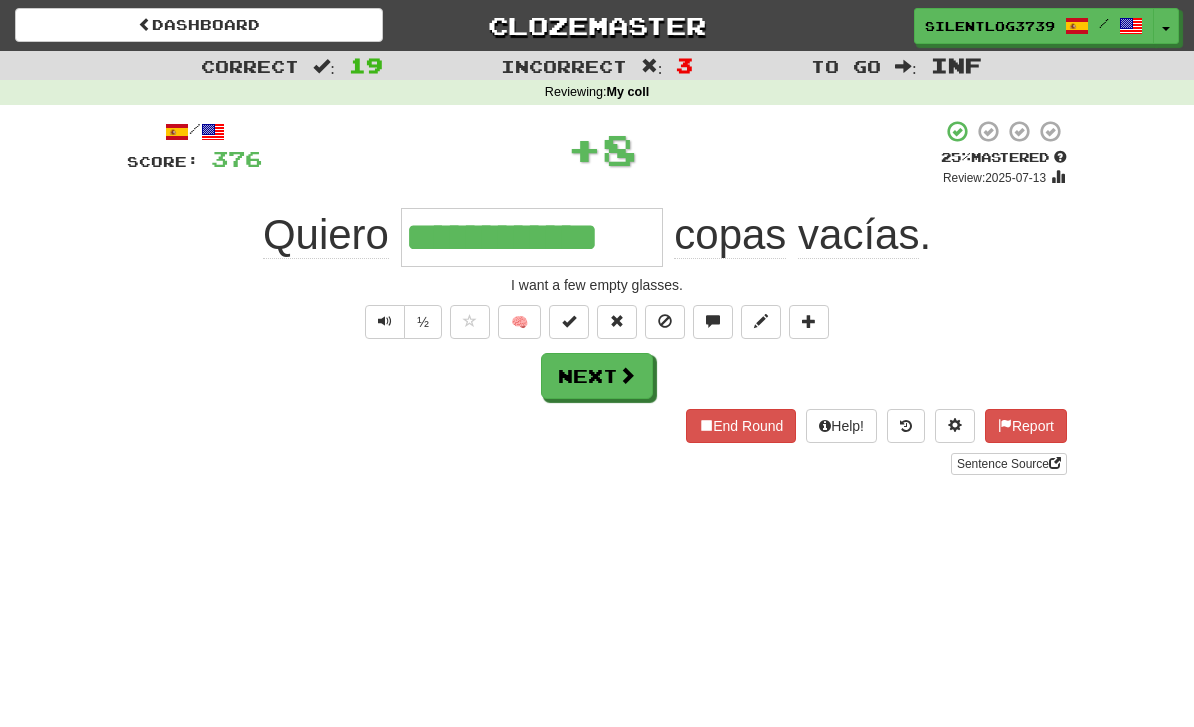 type on "**********" 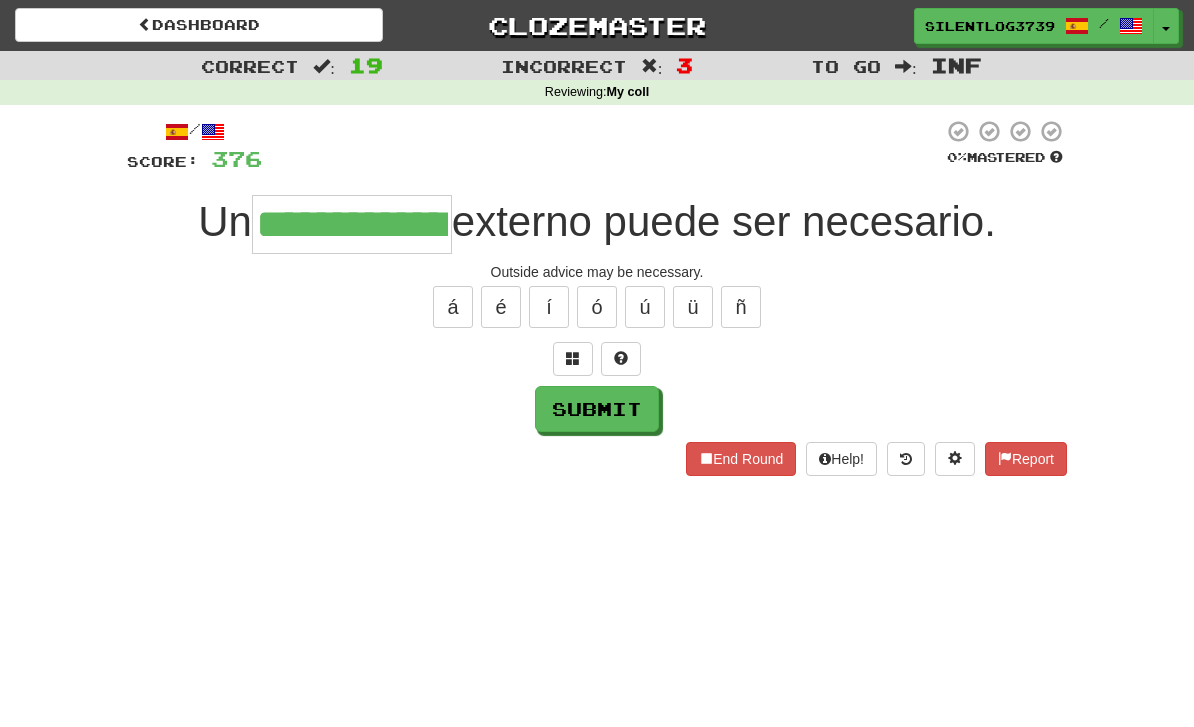 type on "**********" 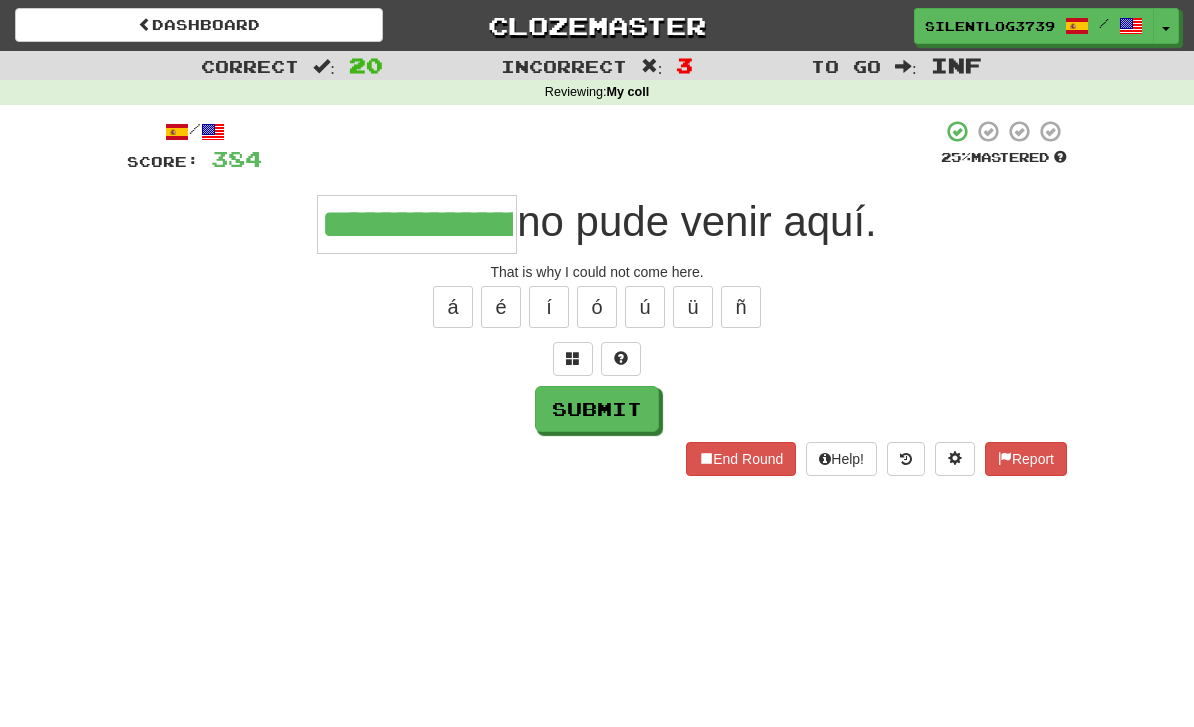 type on "**********" 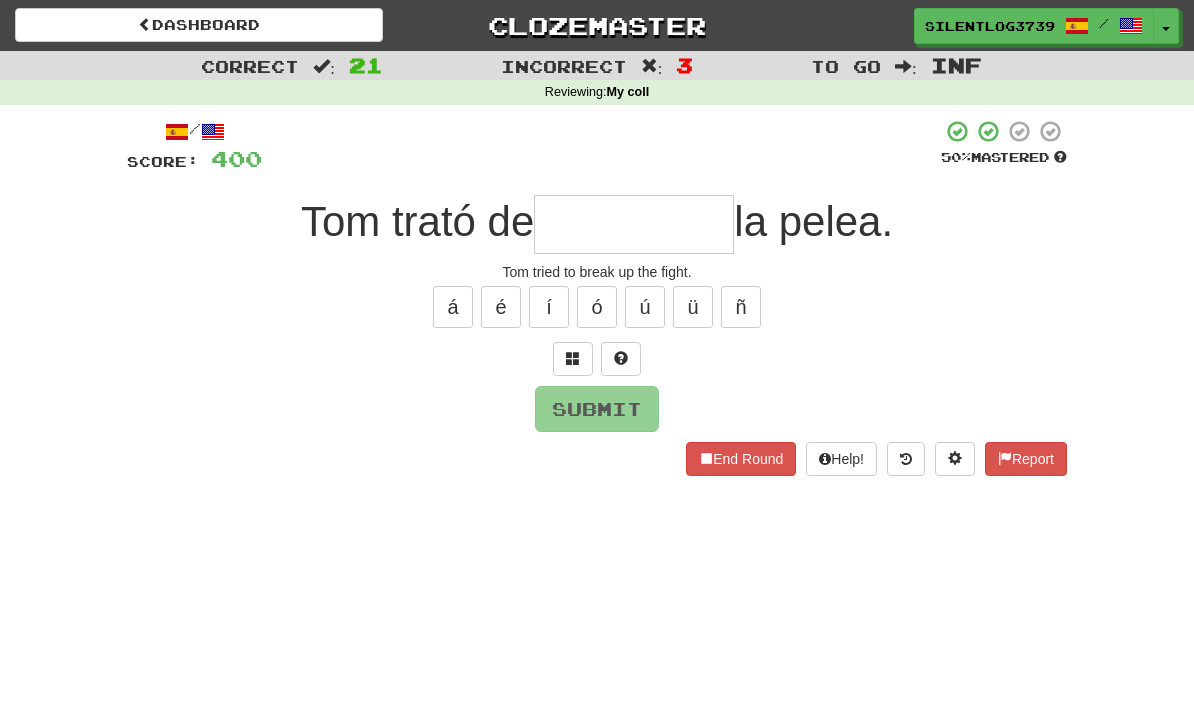type on "*" 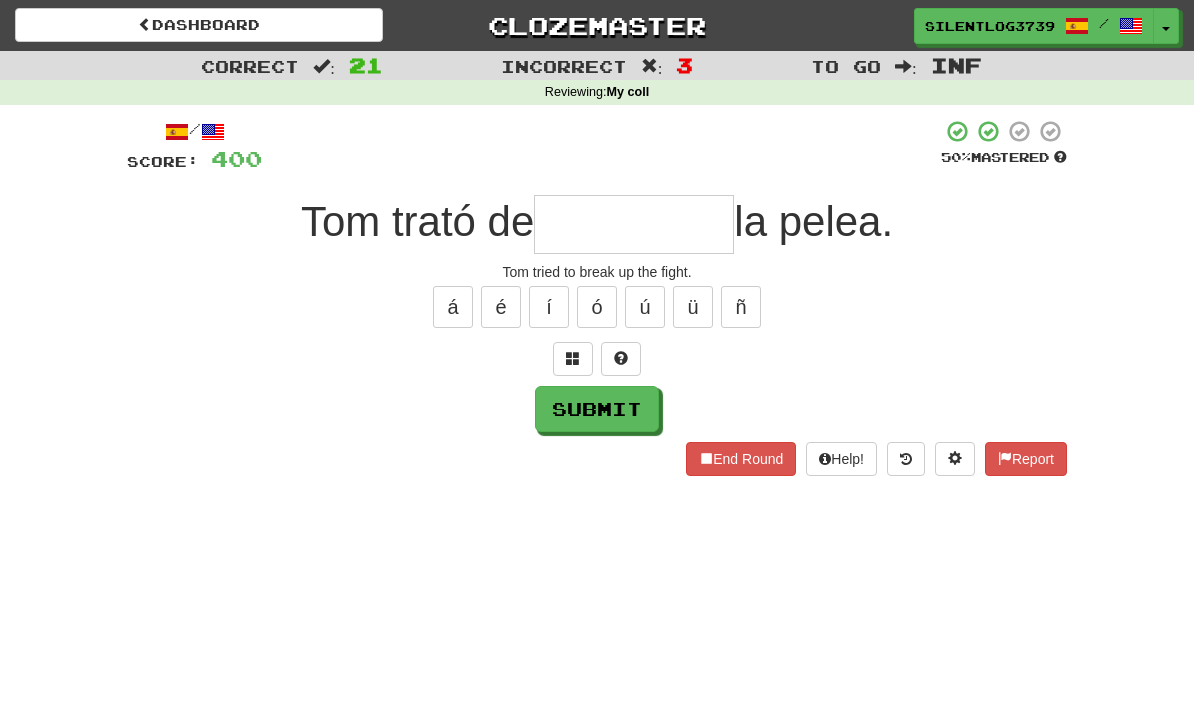 type on "*" 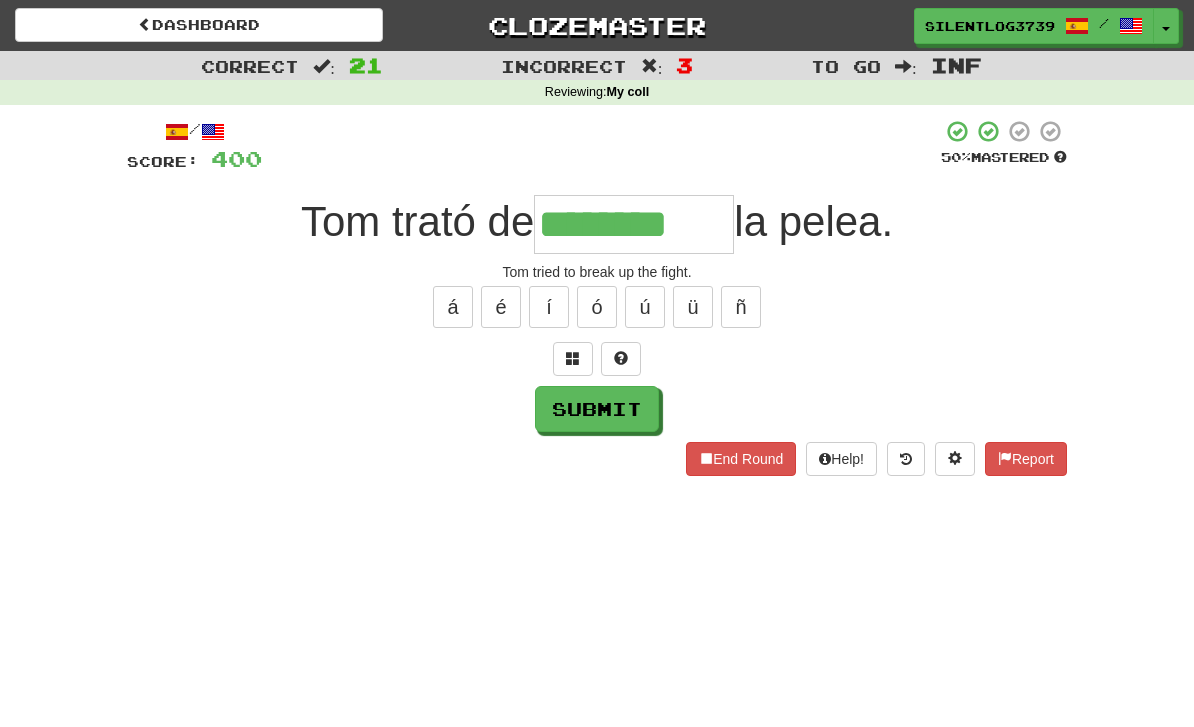 type on "********" 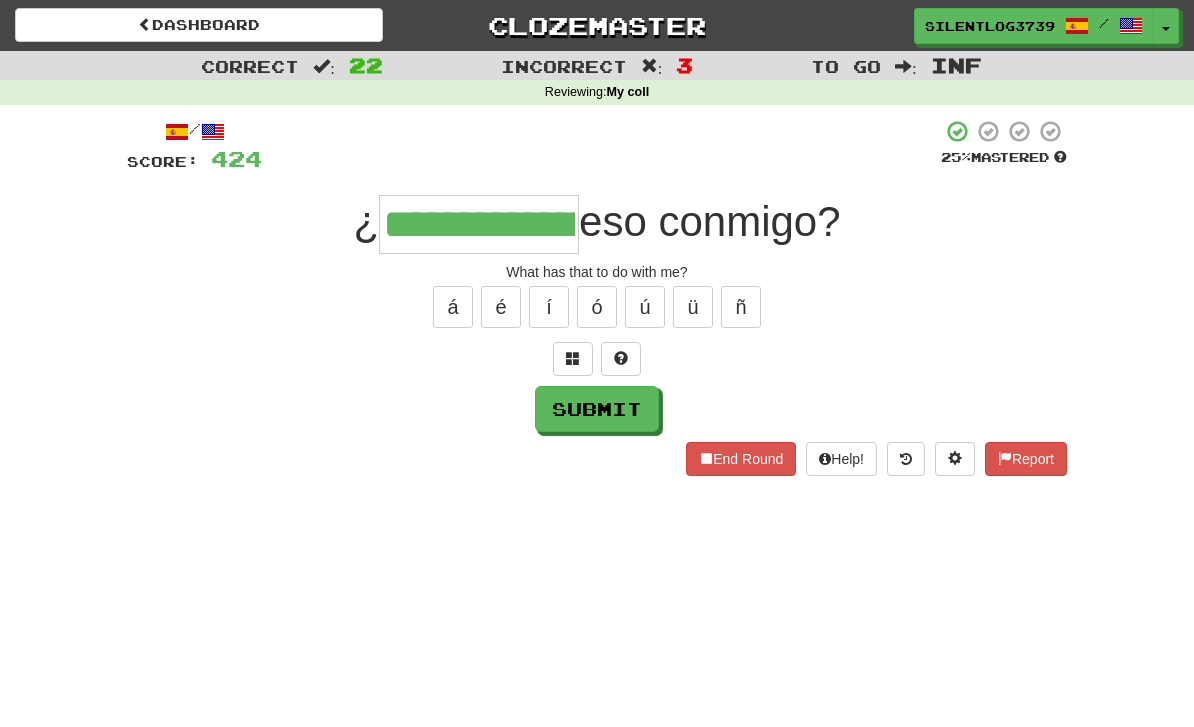 type on "**********" 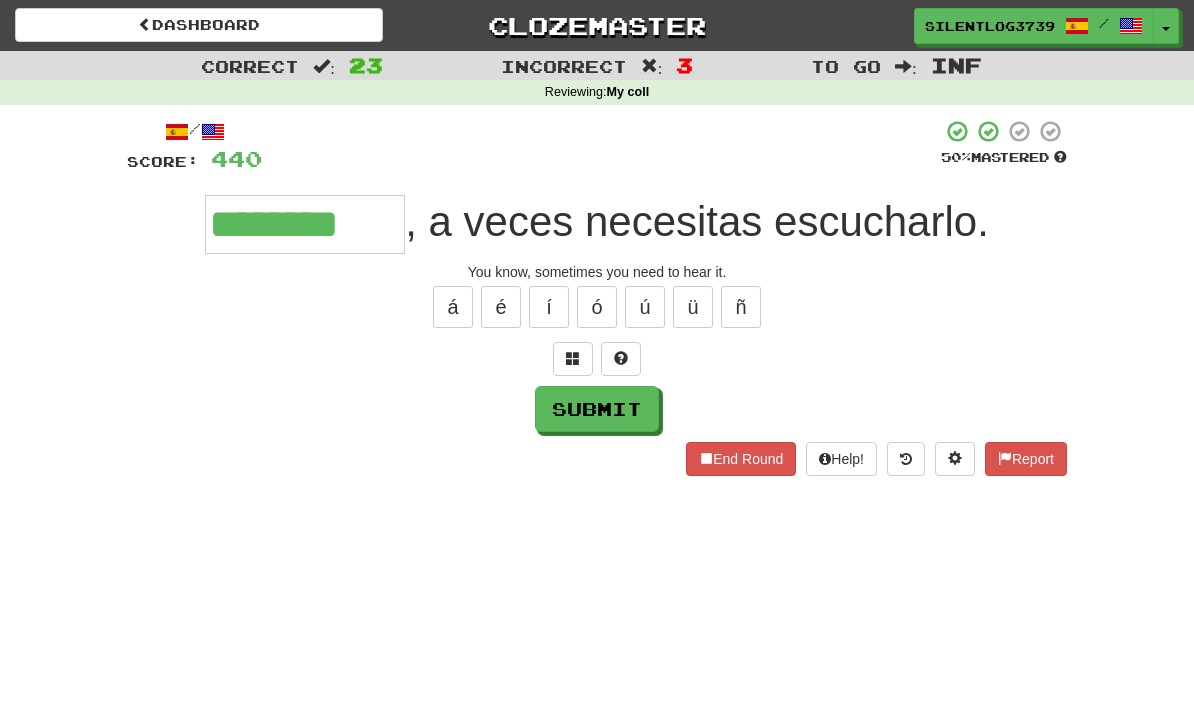 type on "********" 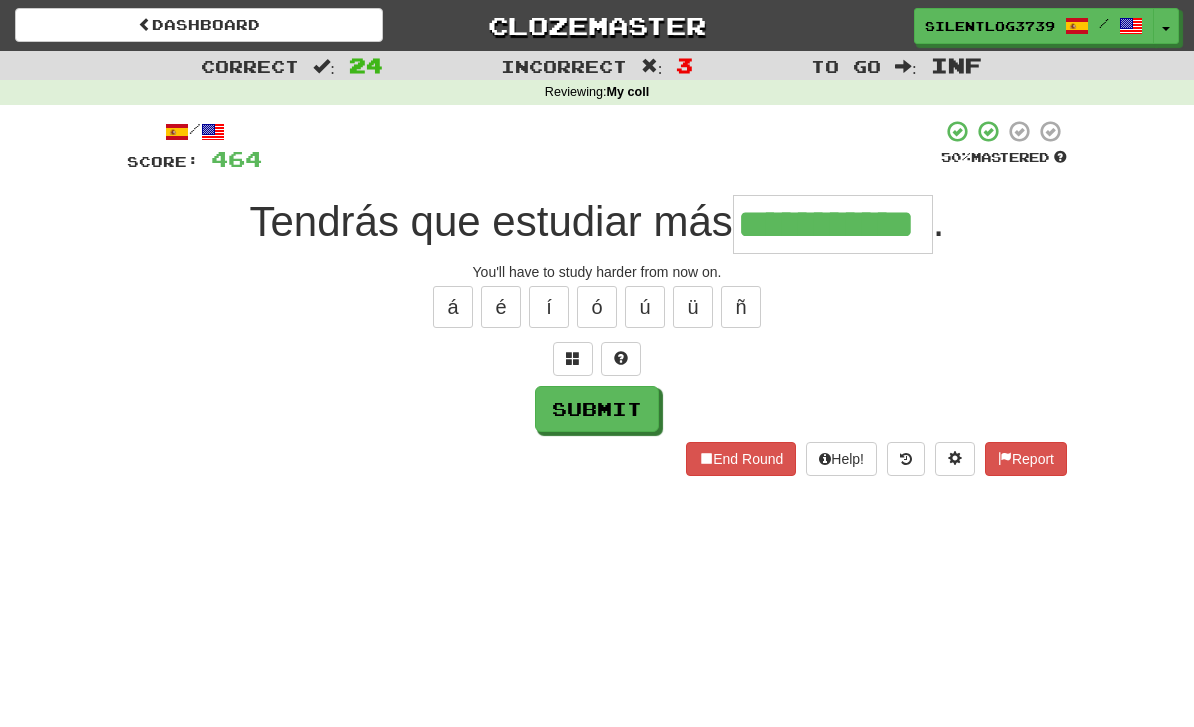 type on "**********" 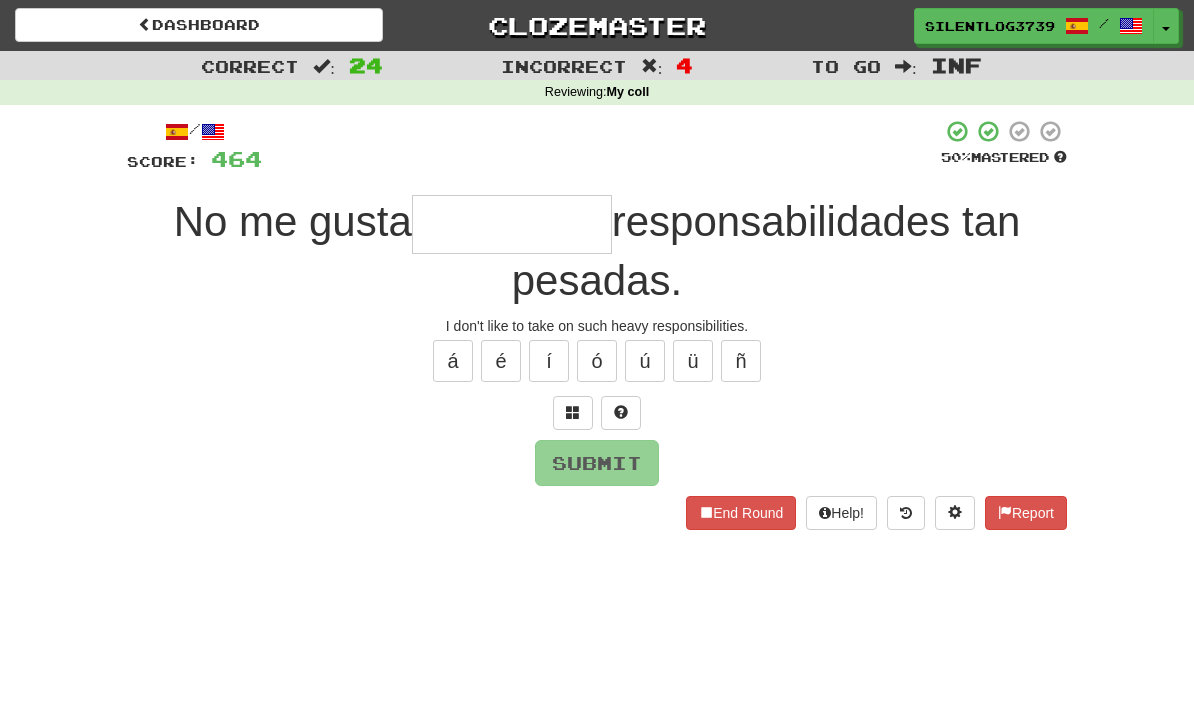 type on "*" 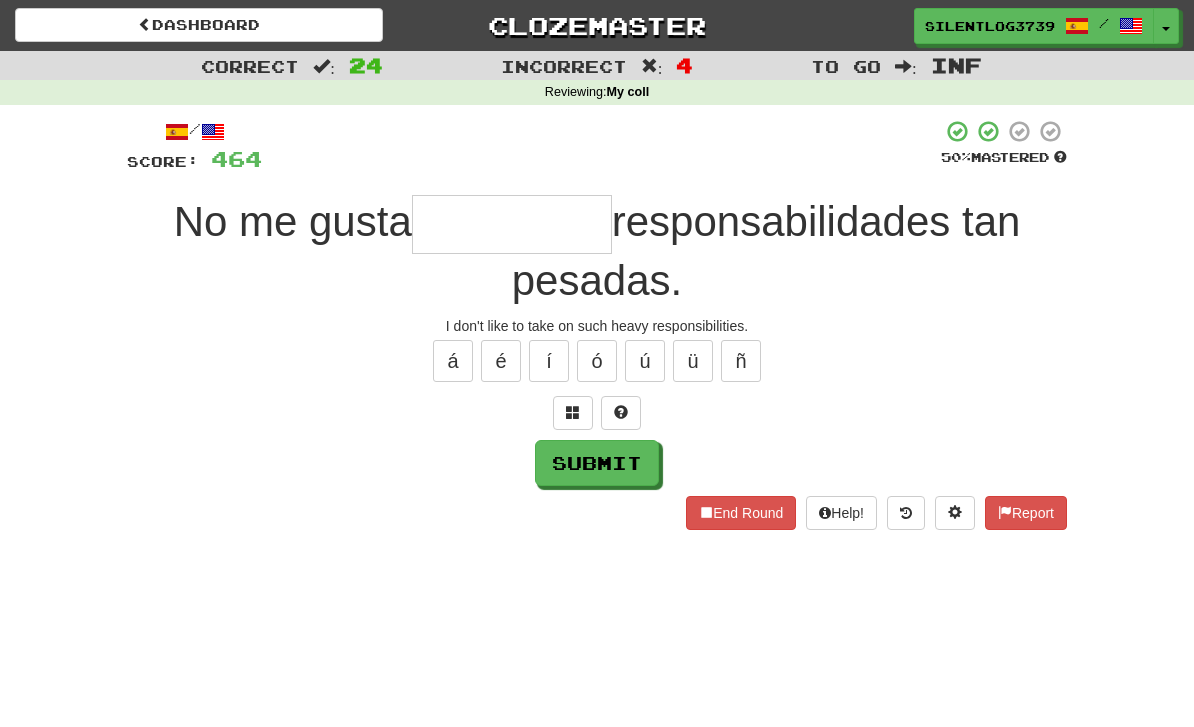 type on "*" 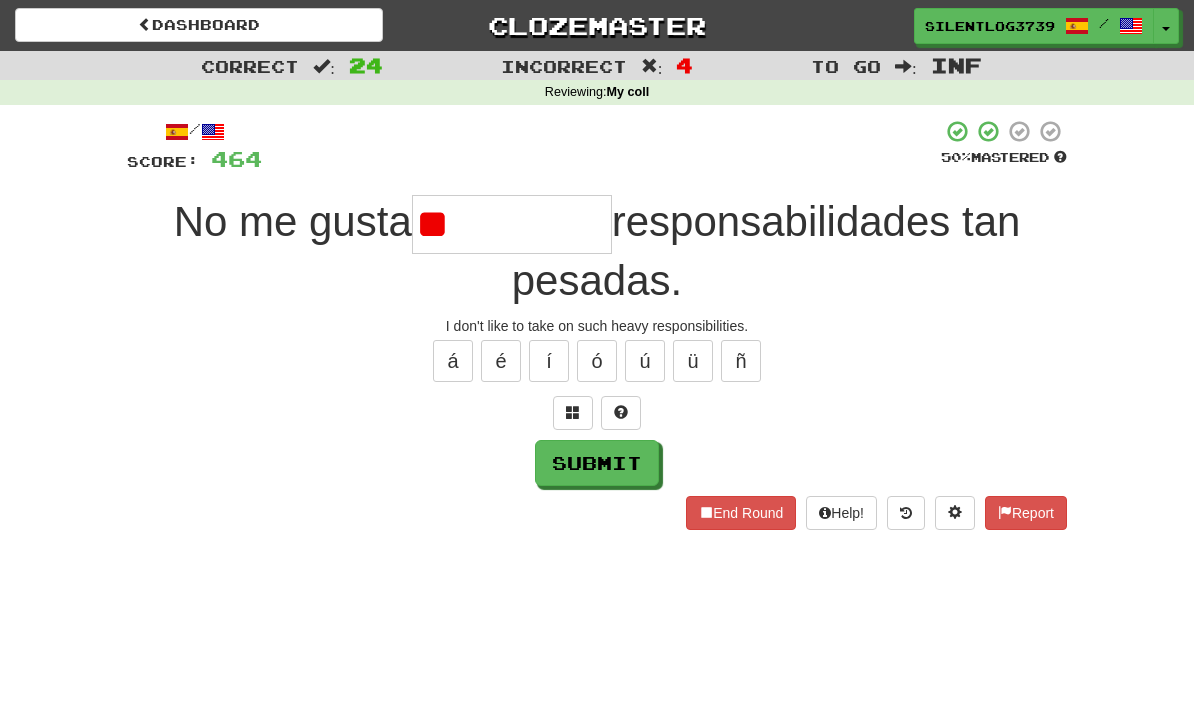 type on "*" 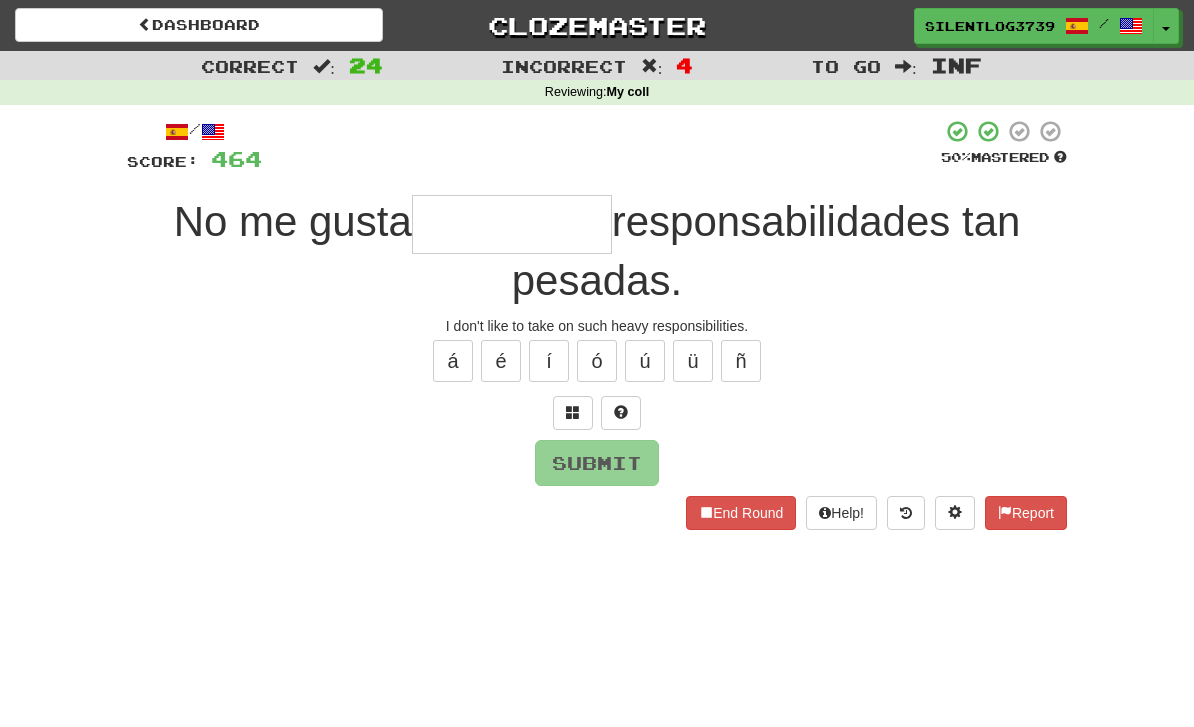 type on "*" 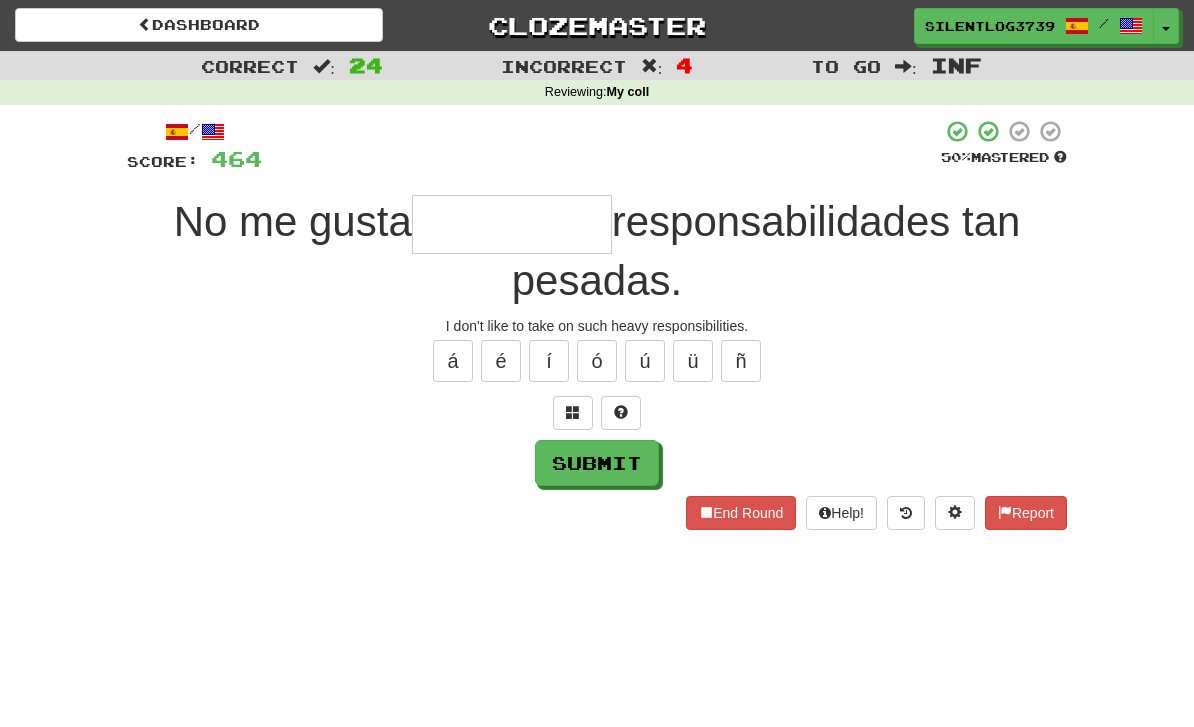 type on "*" 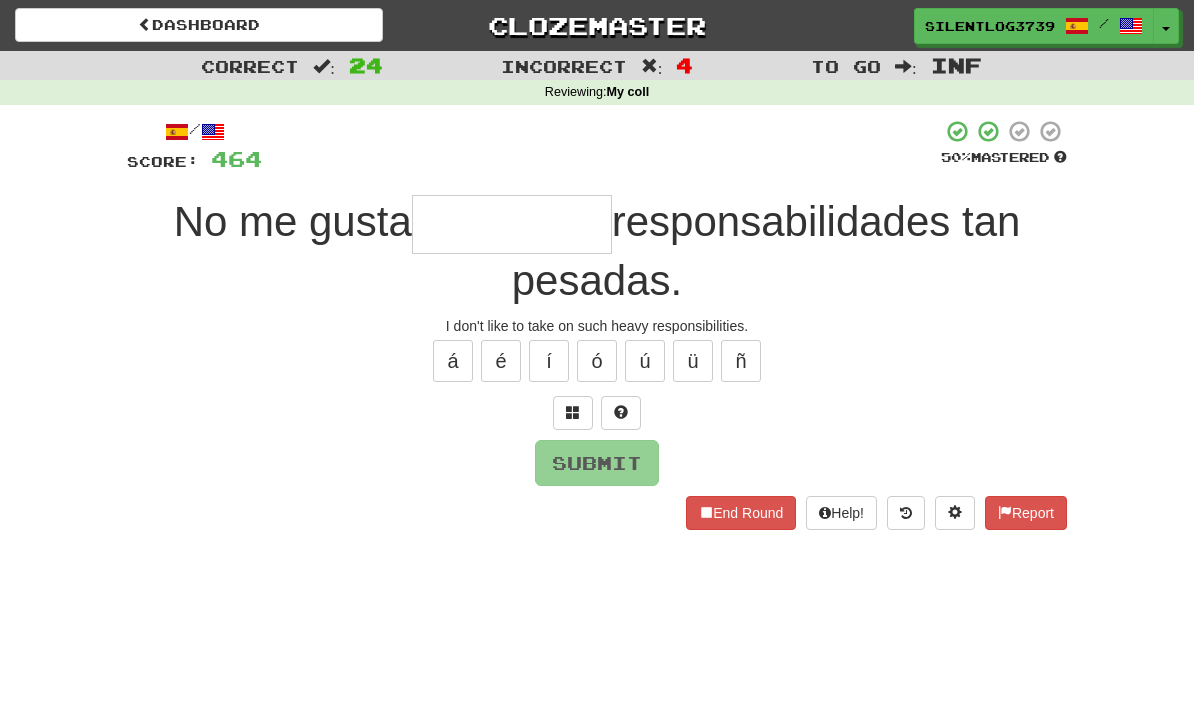 type on "*" 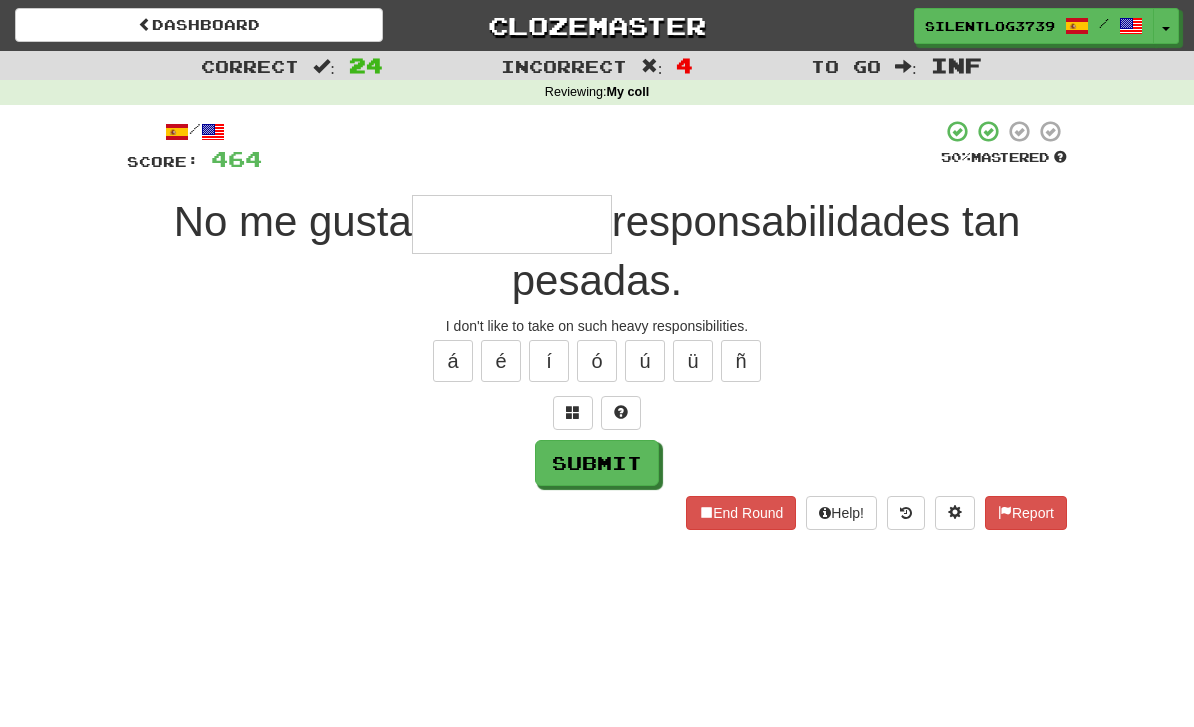 type on "*" 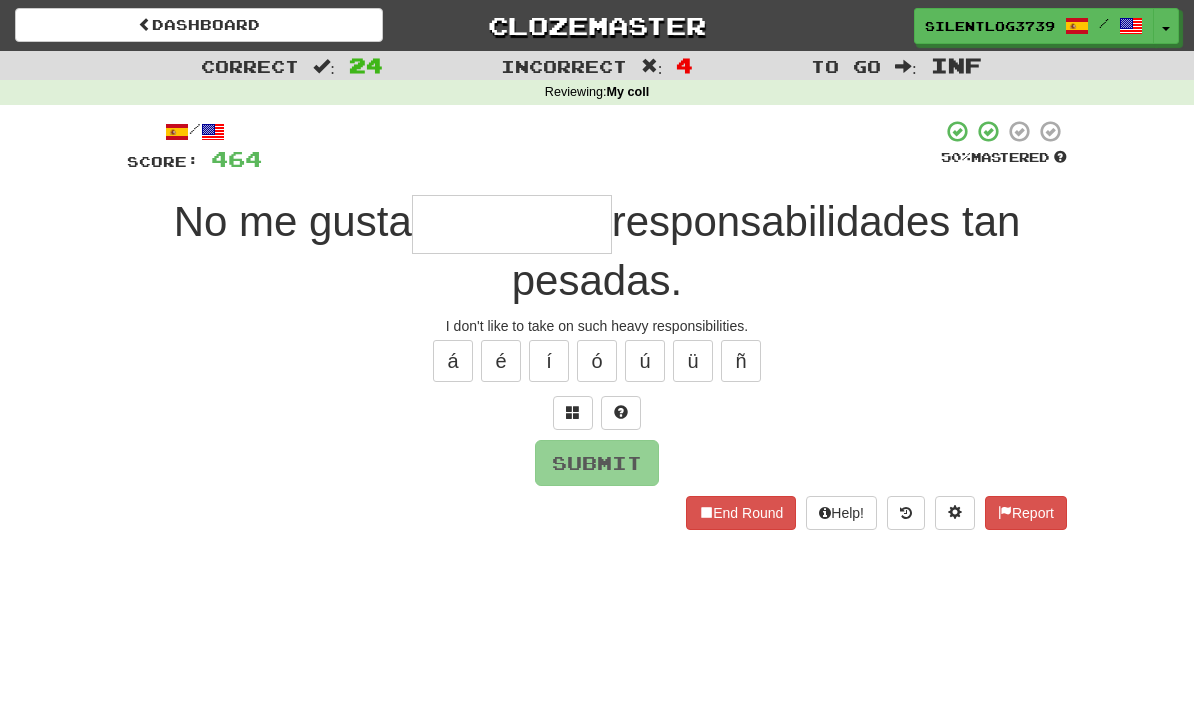 type on "*" 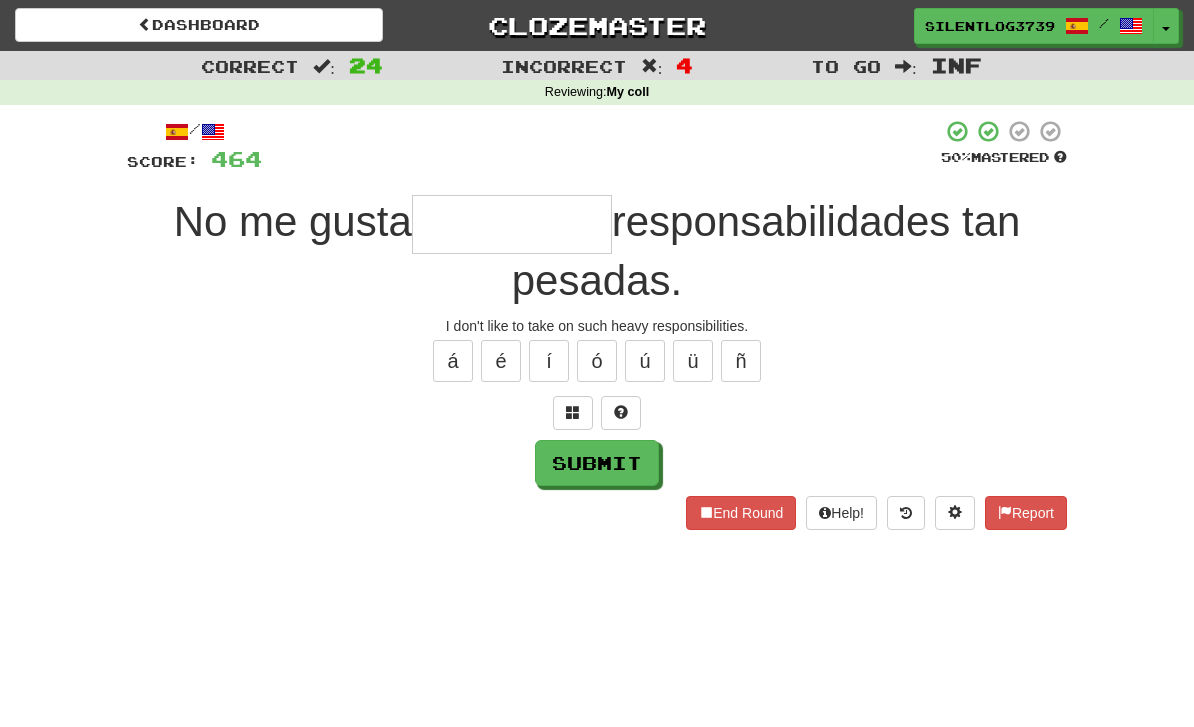 type on "*" 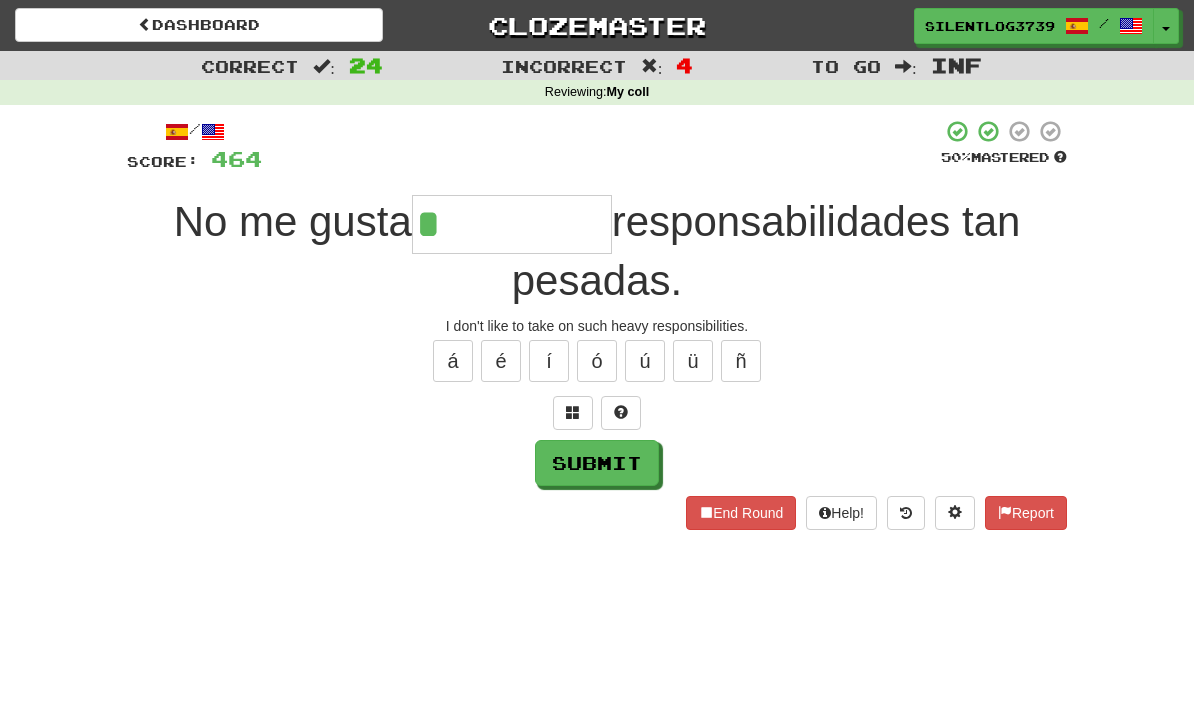 type on "******" 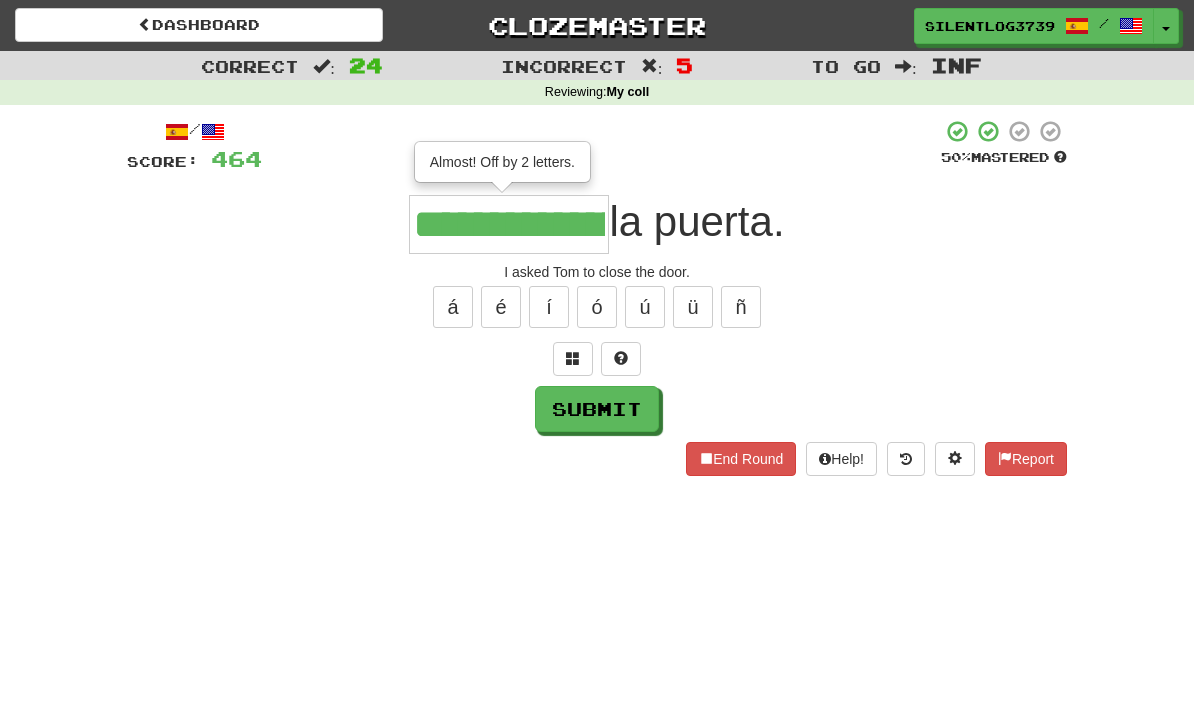 type on "**********" 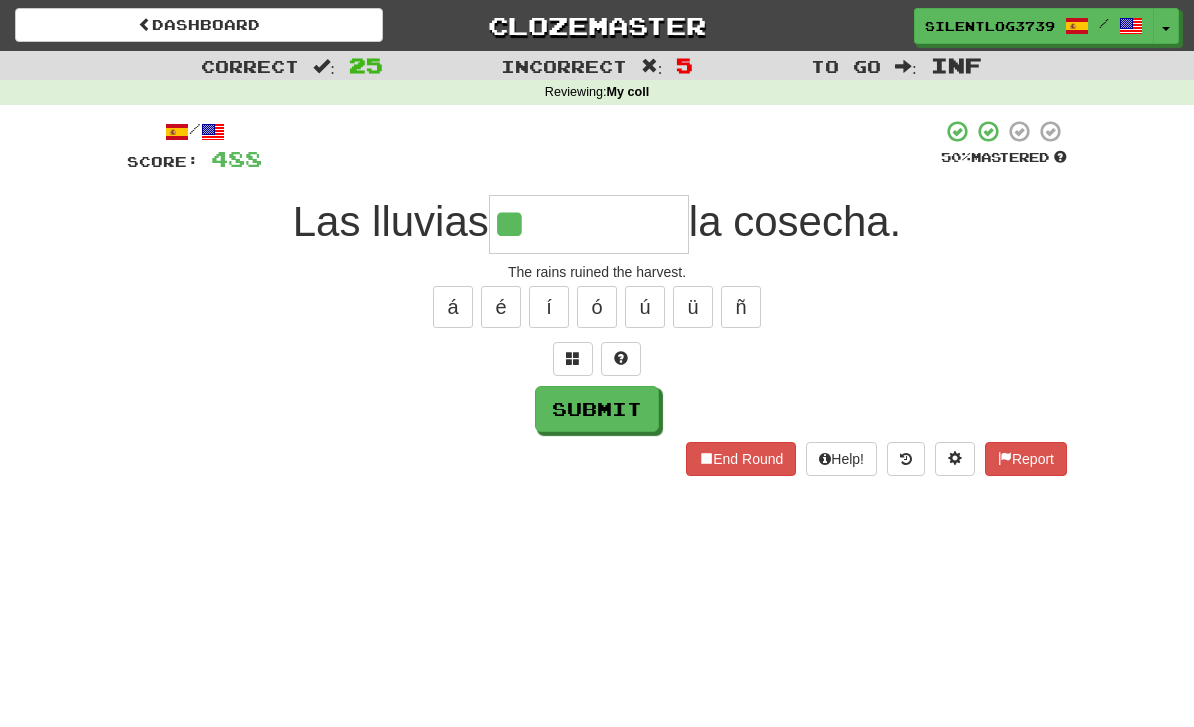type on "**********" 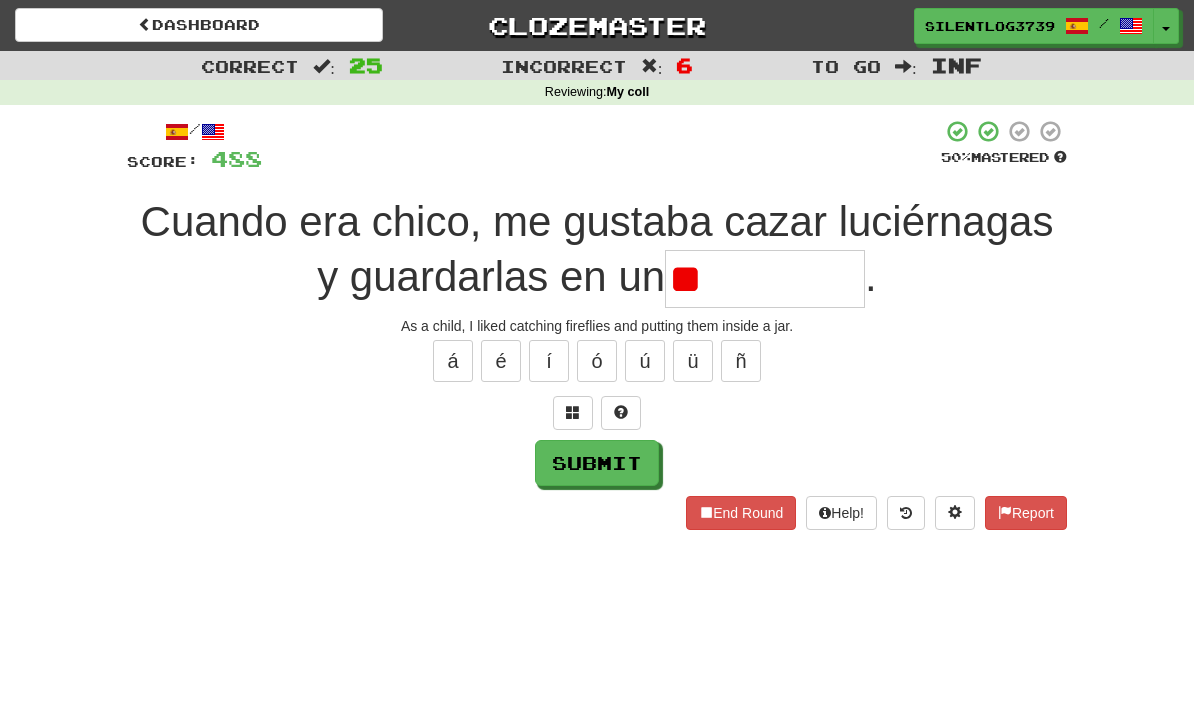 type on "*" 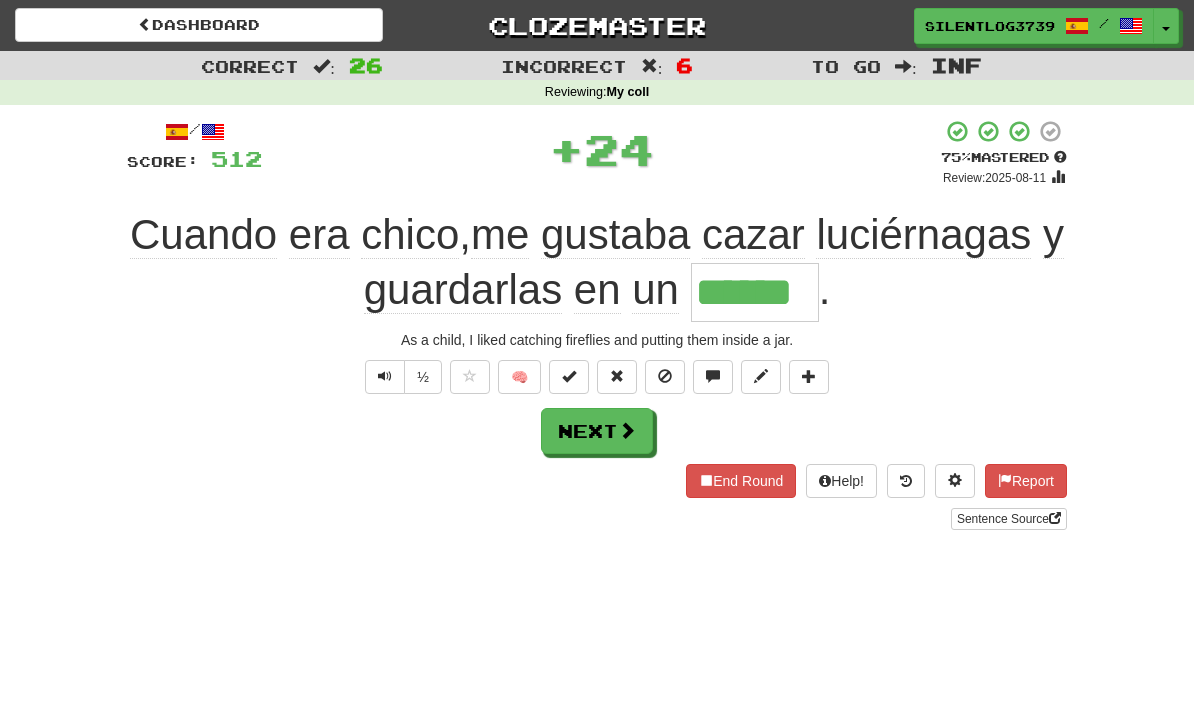 type on "******" 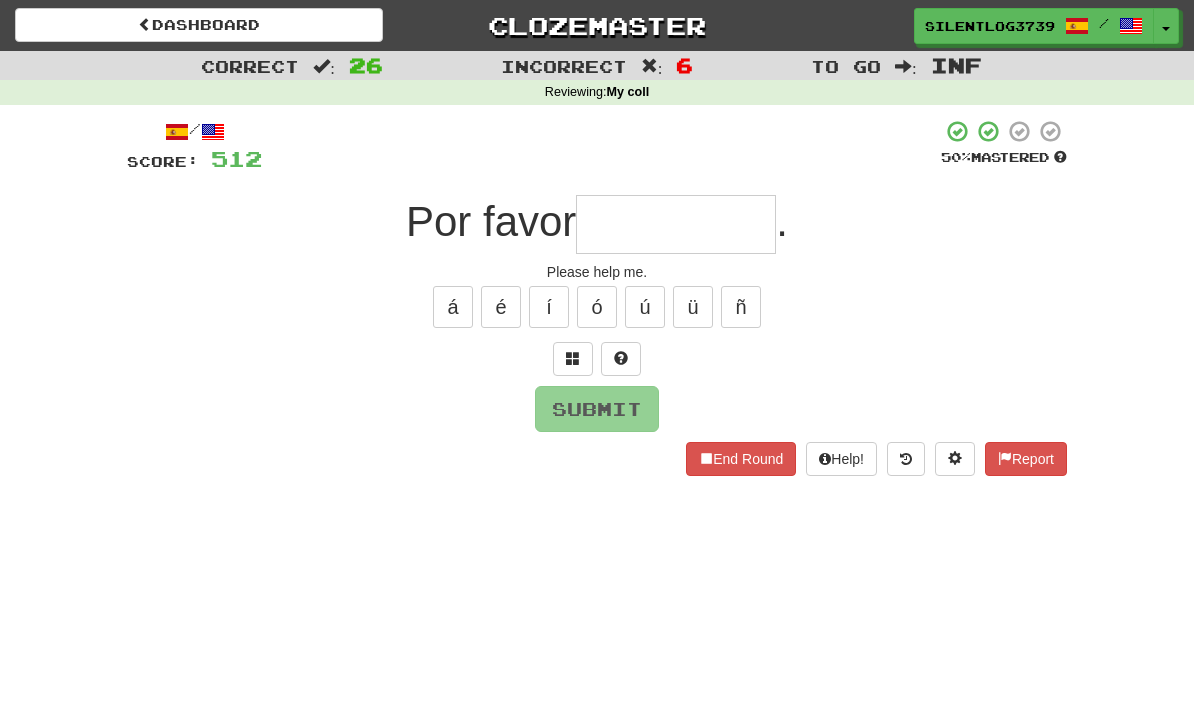 type on "*" 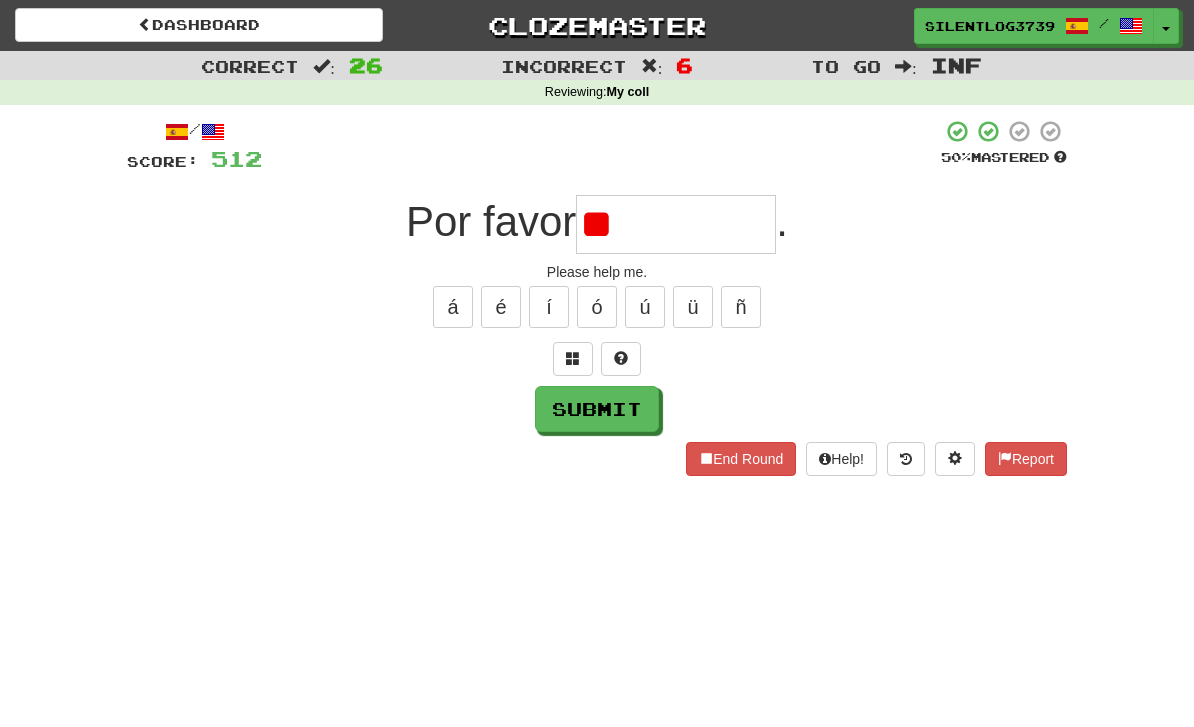 type on "*" 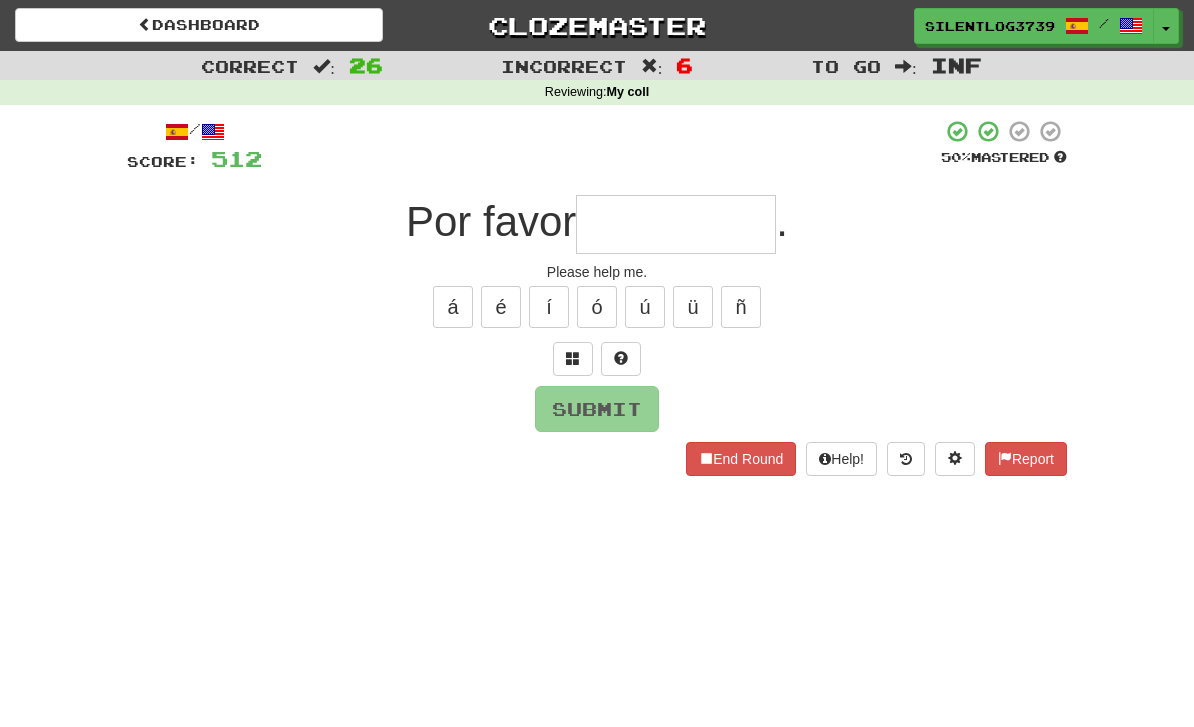 type on "*" 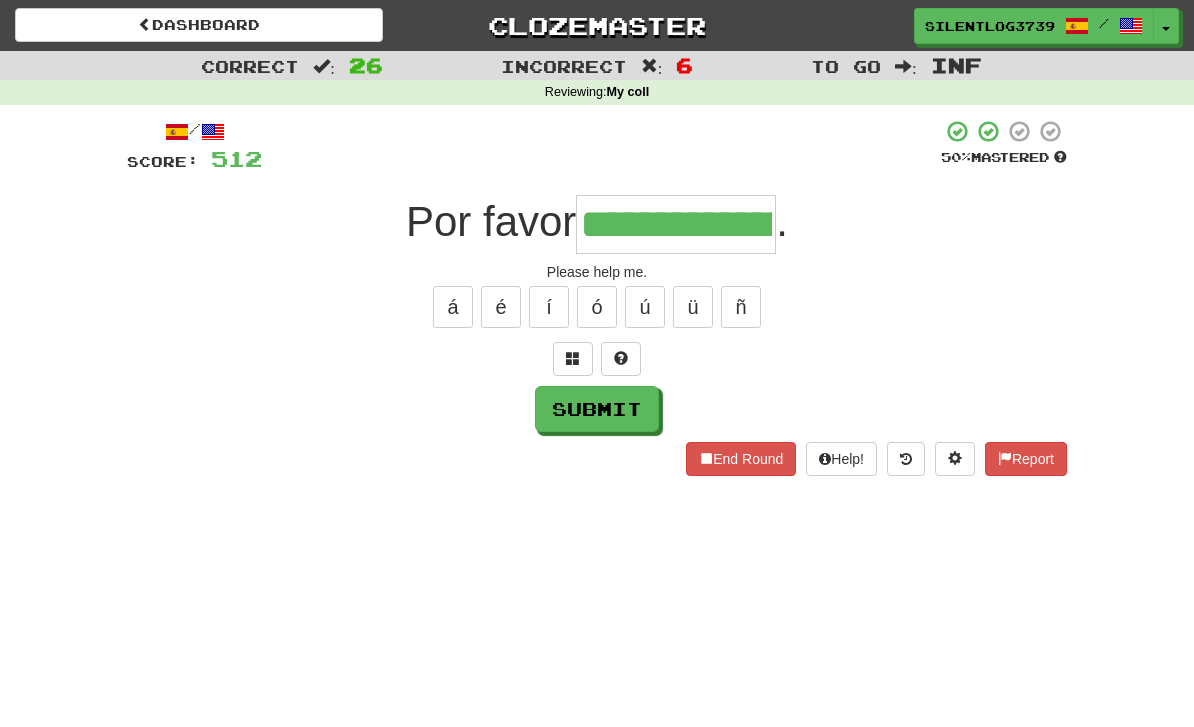 type on "**********" 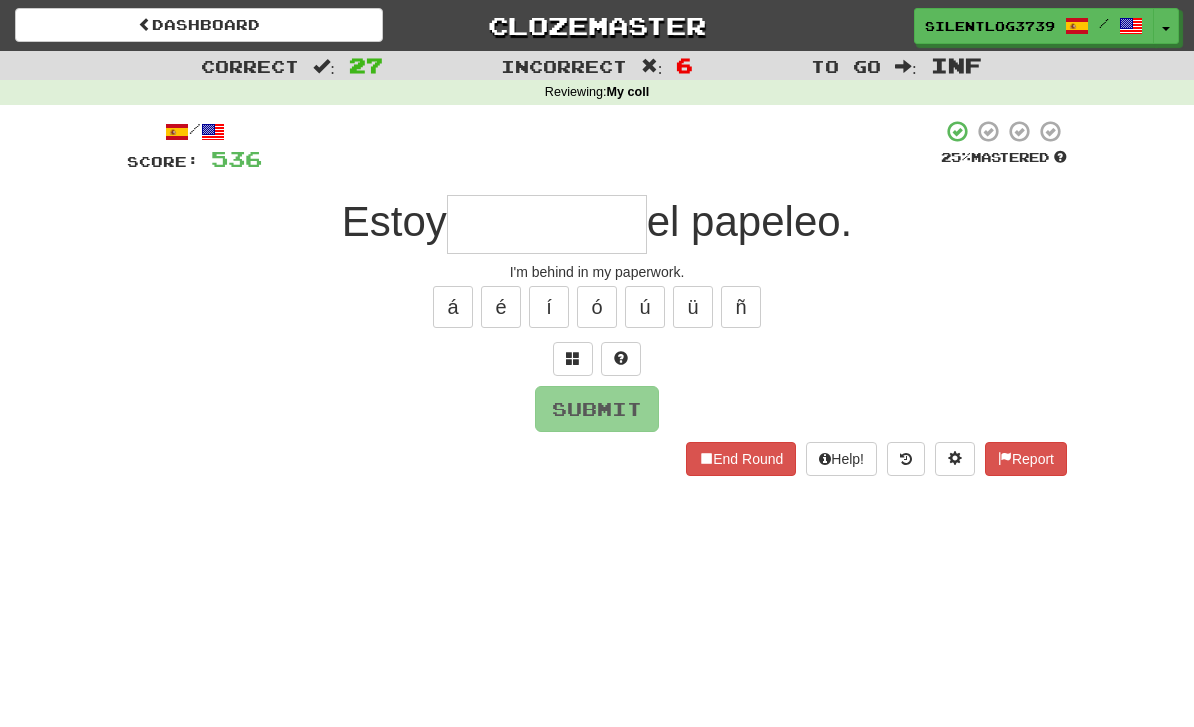 type on "*" 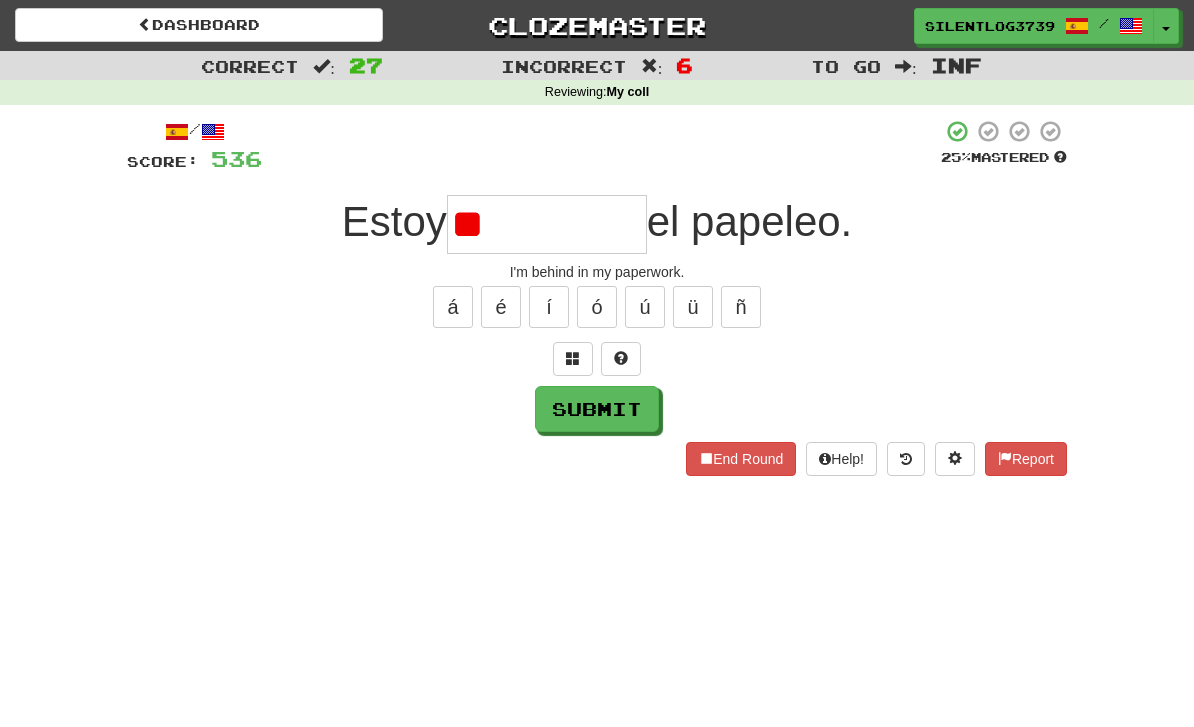 type on "*" 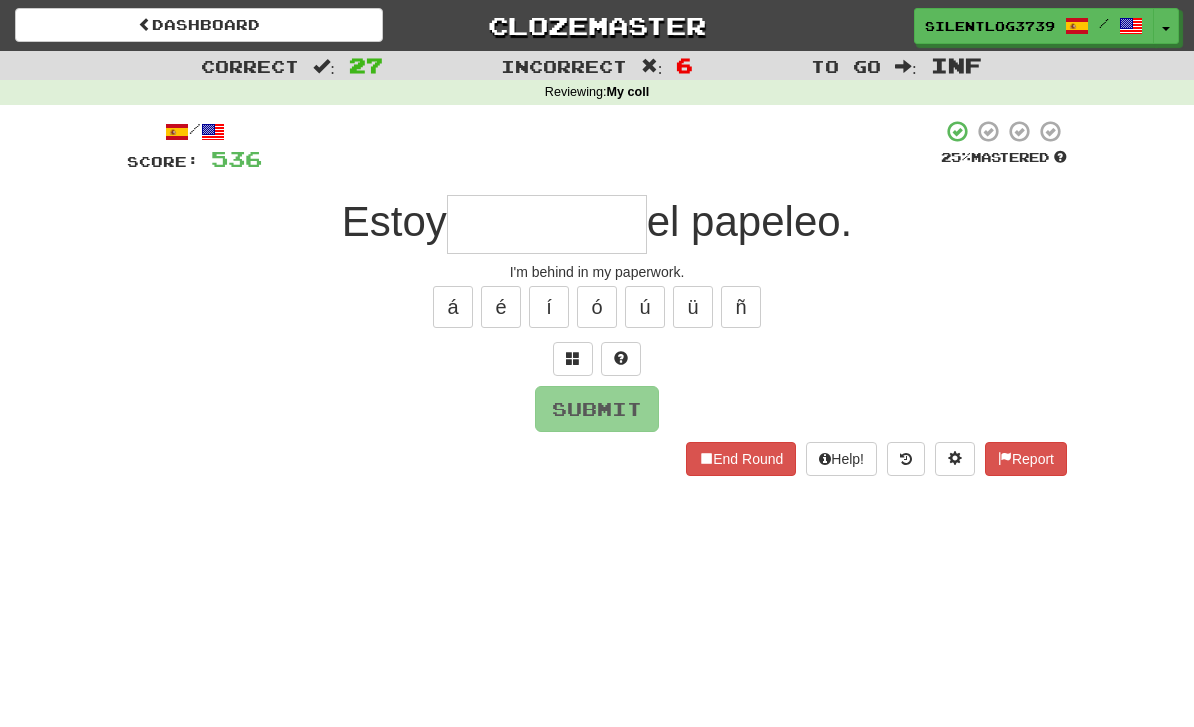 type on "*" 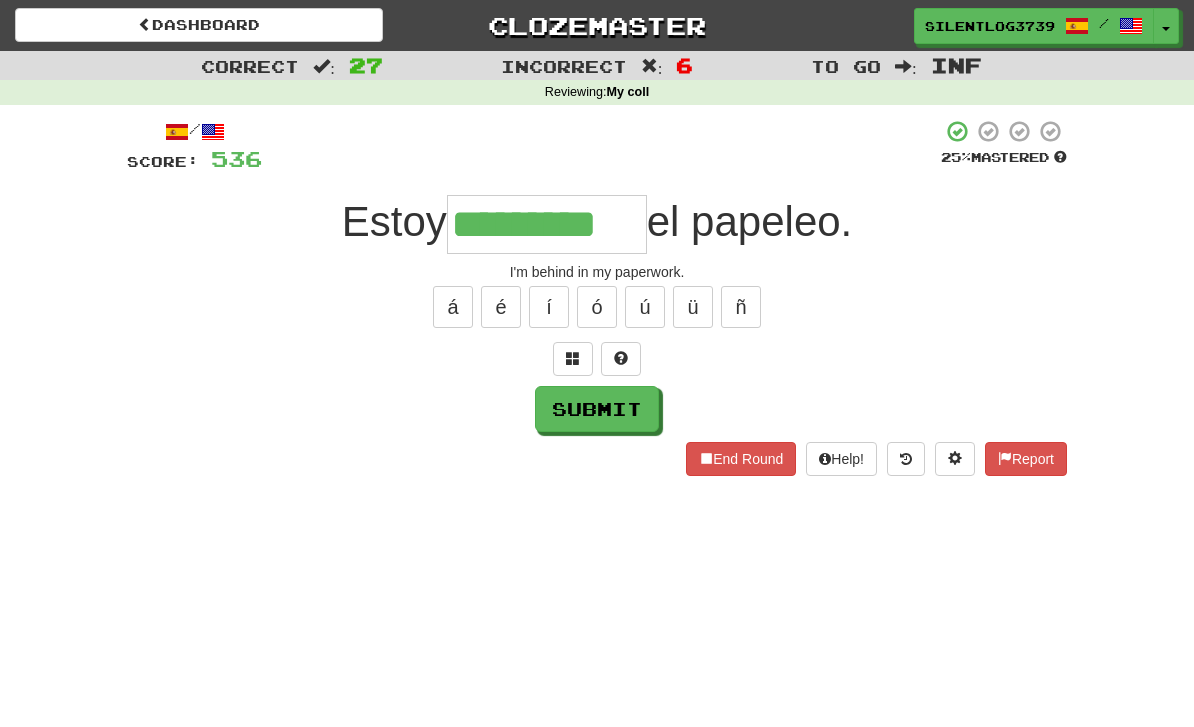 type on "**********" 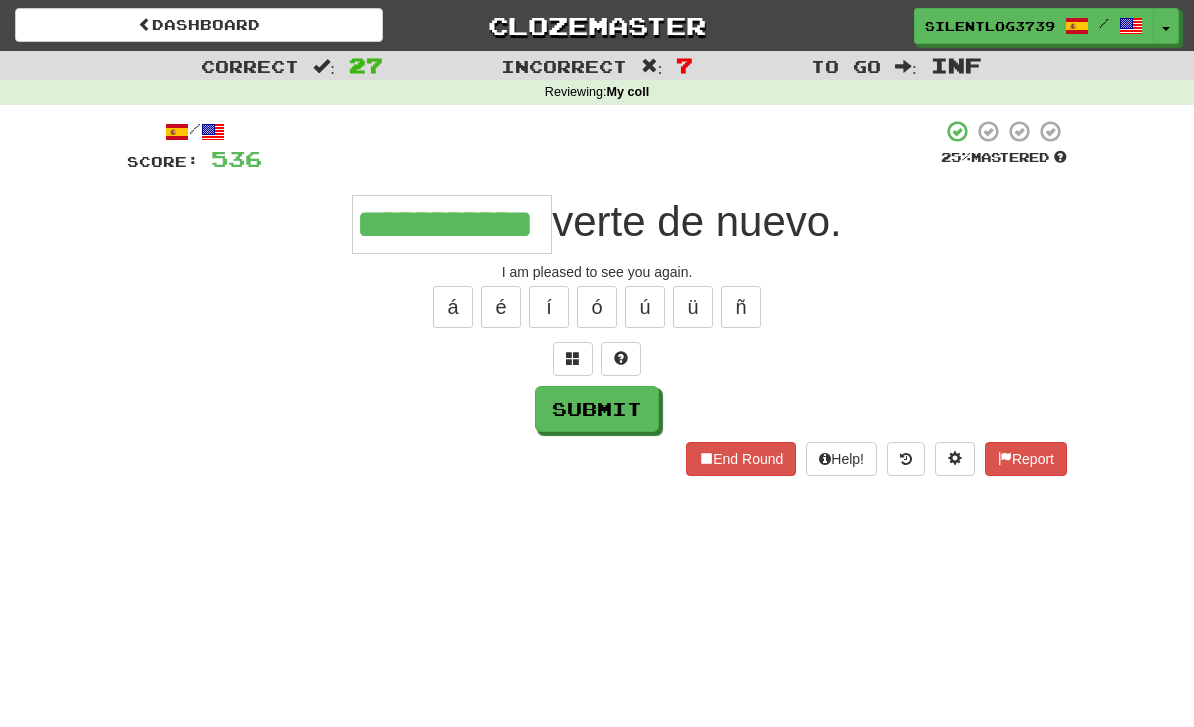 type on "**********" 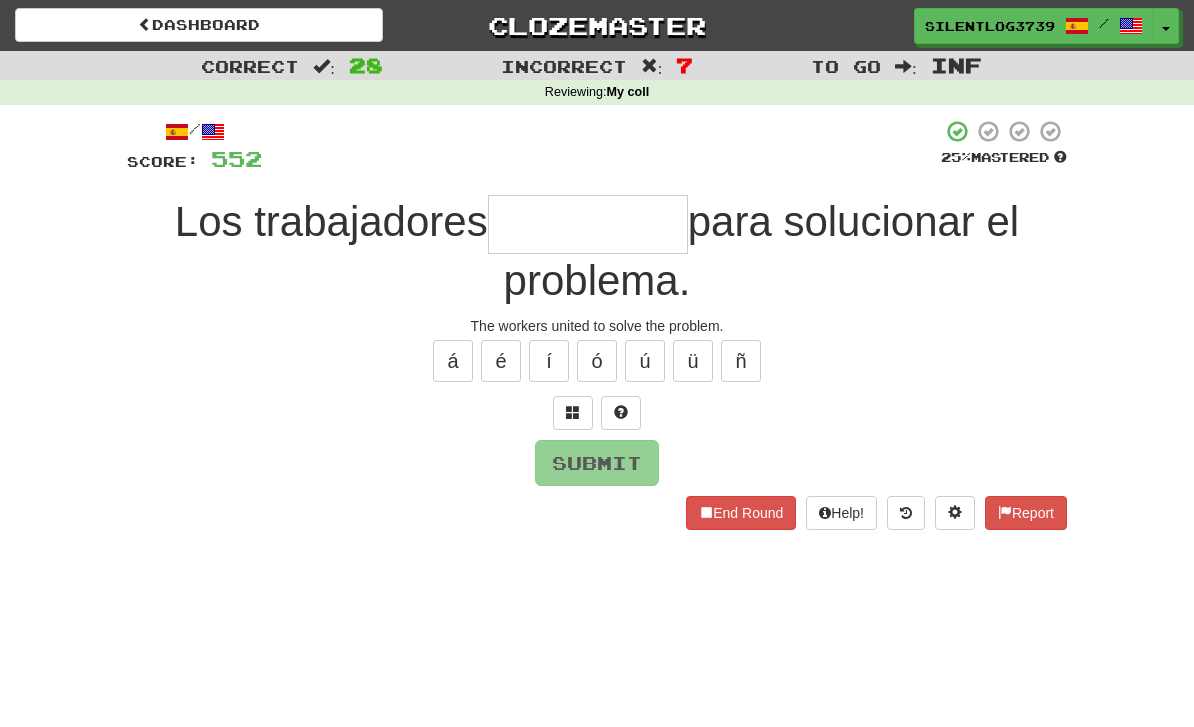 type on "*" 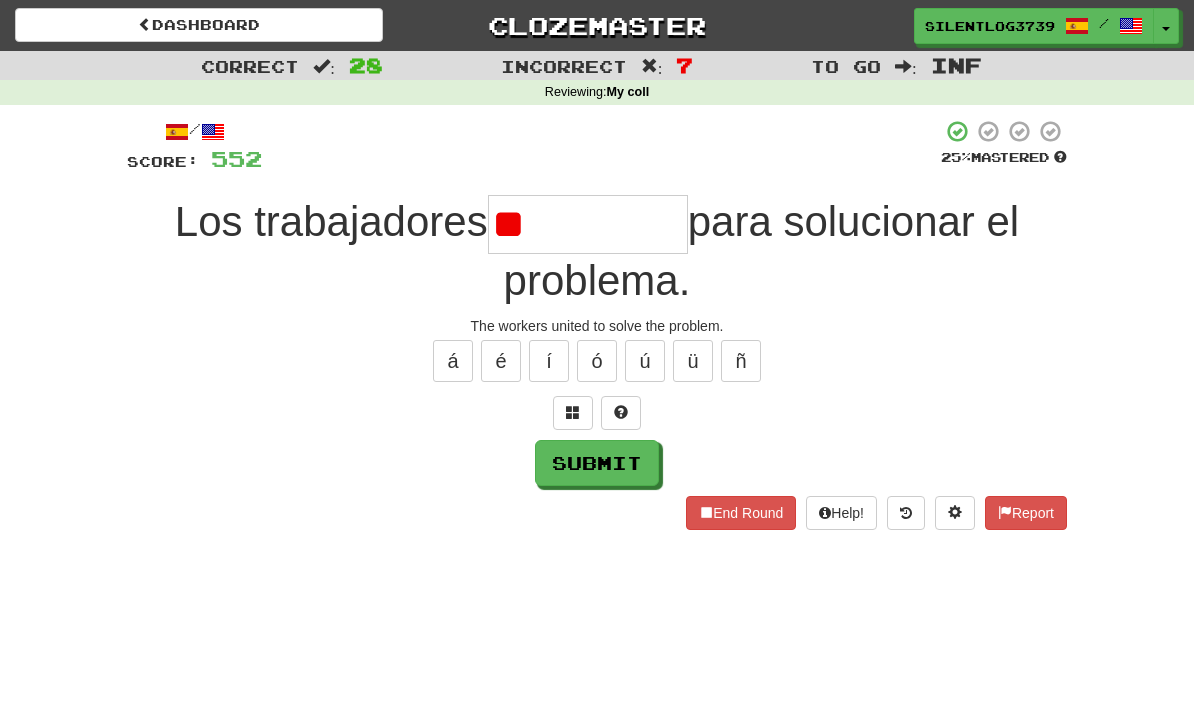 type on "*" 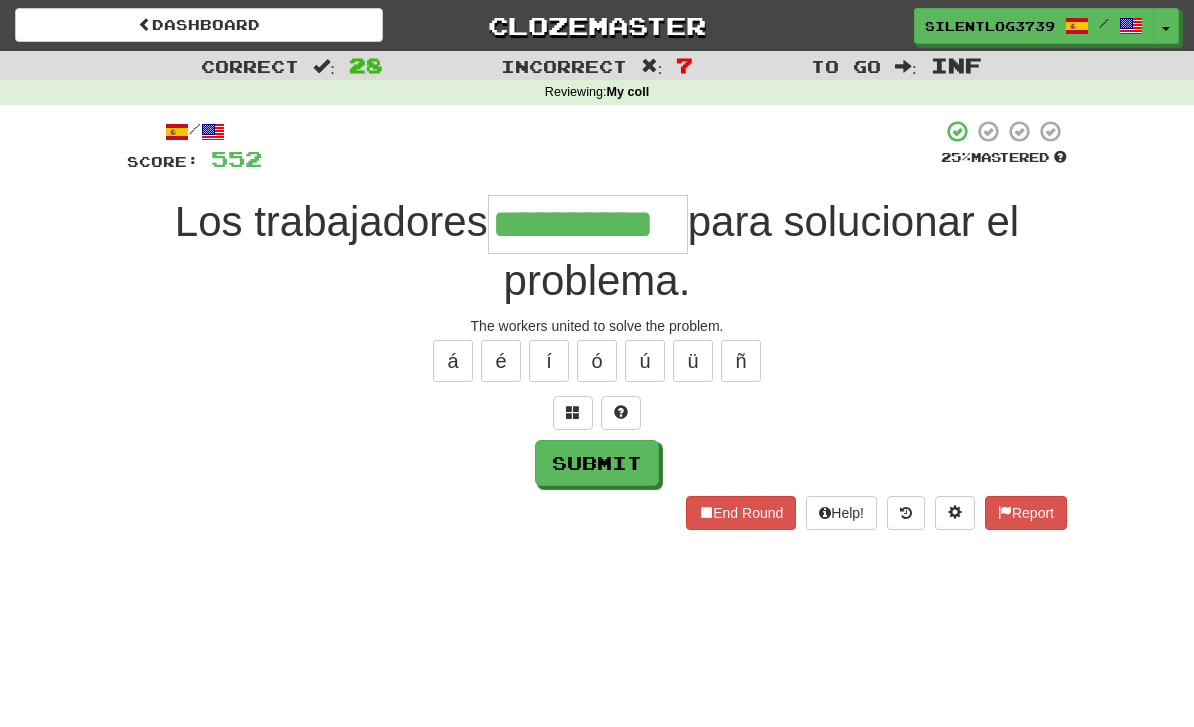 type on "**********" 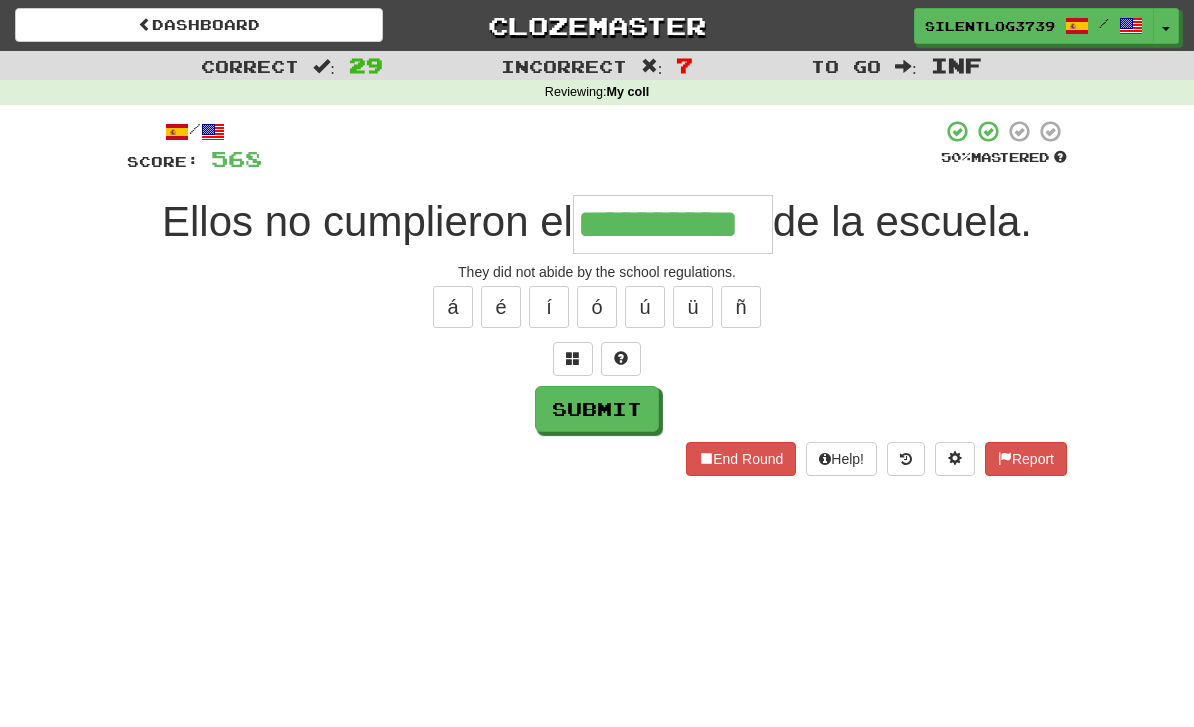 type on "**********" 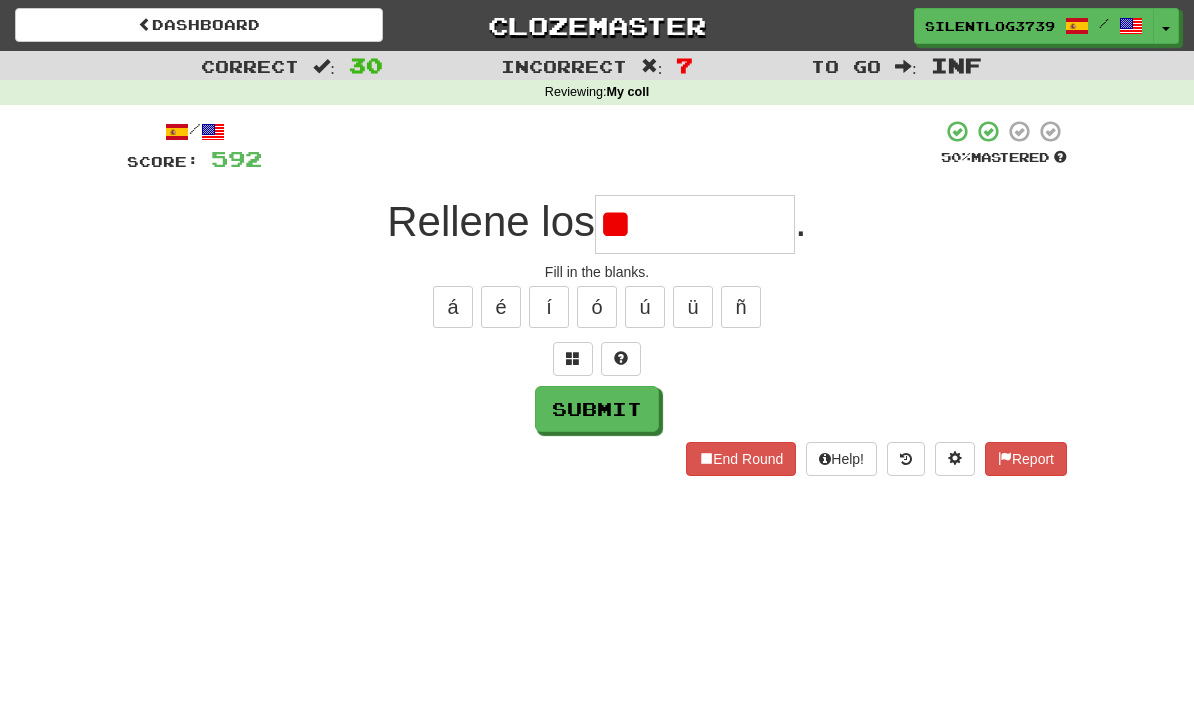 type on "*" 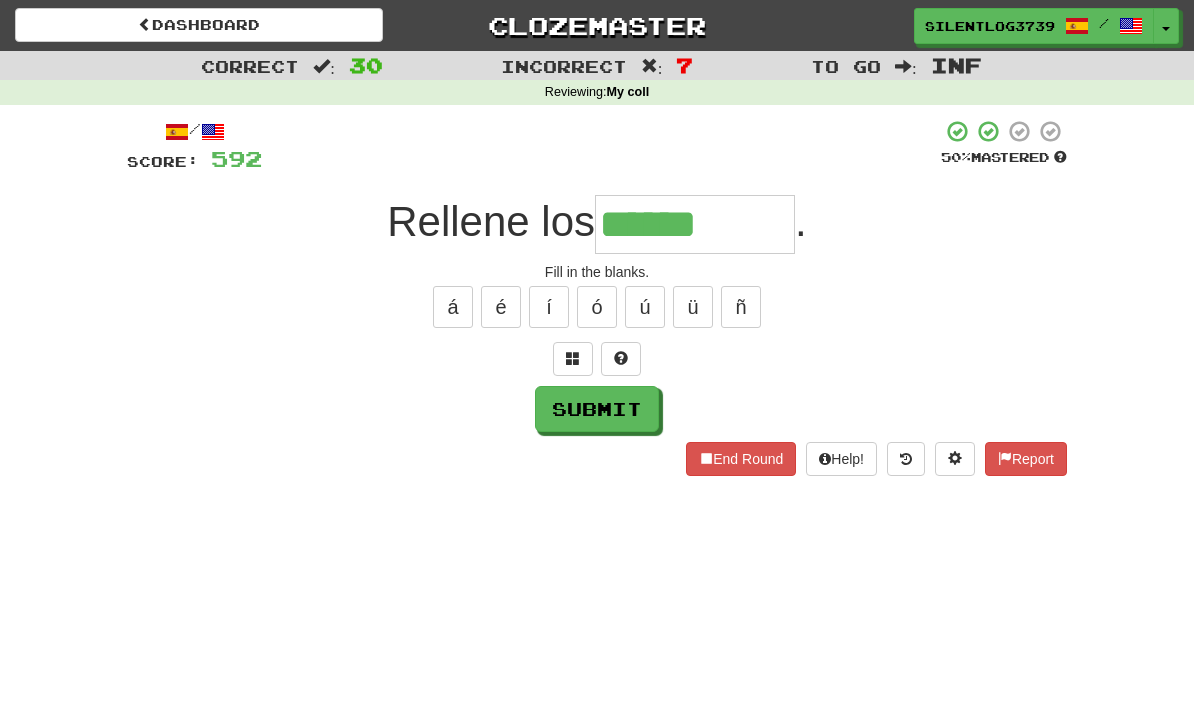 type on "******" 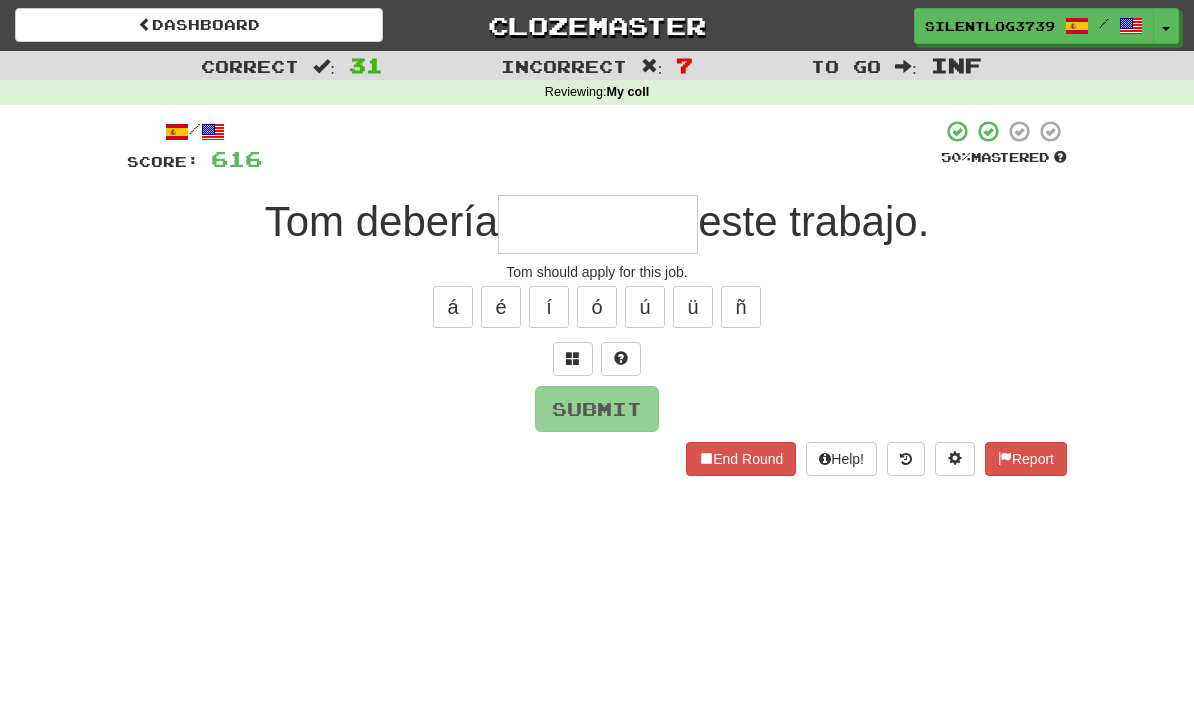 type on "*" 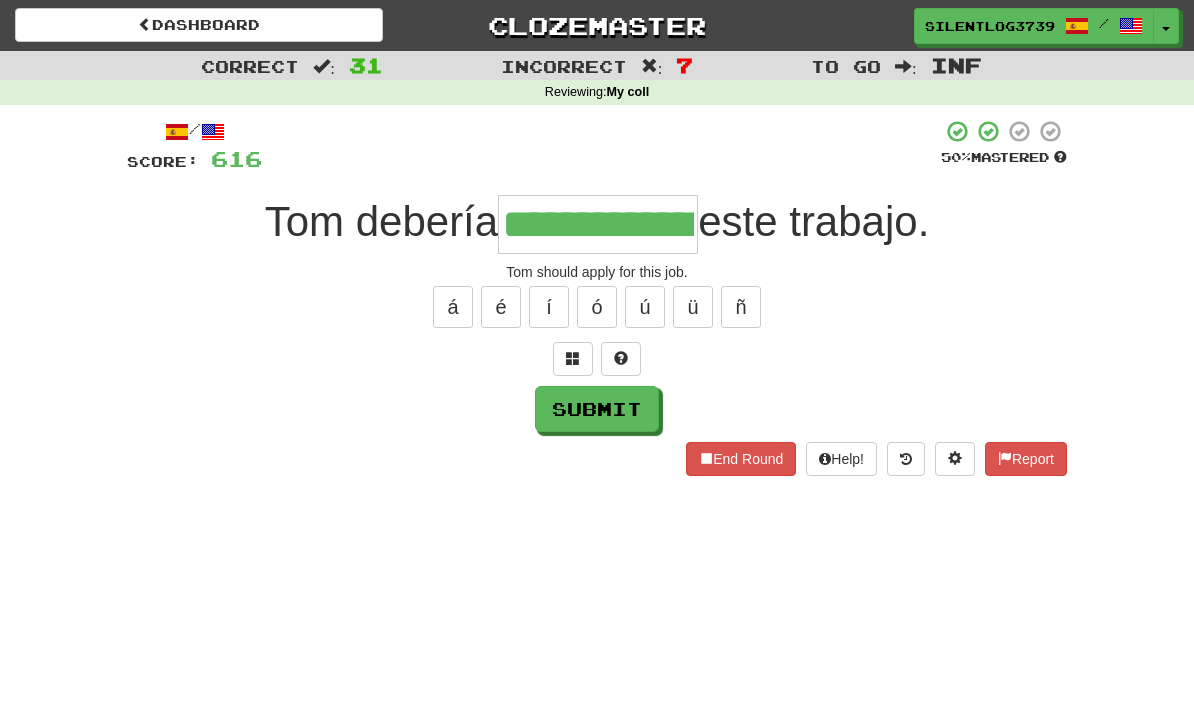type on "**********" 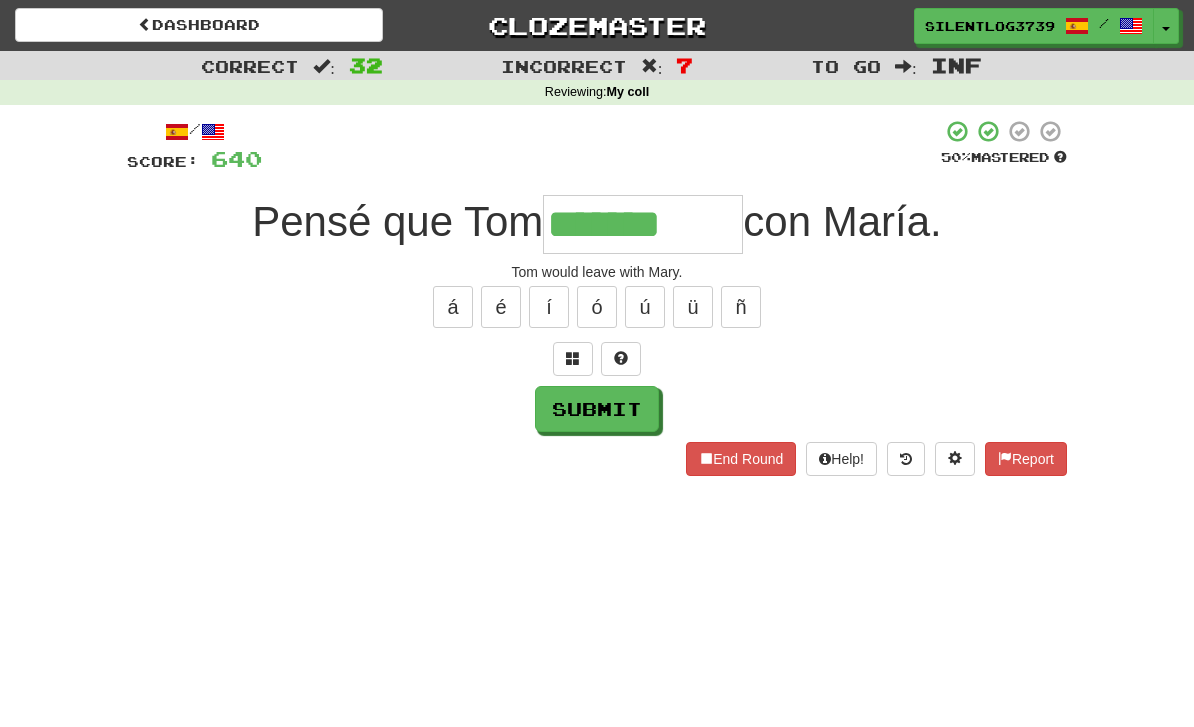 type on "*******" 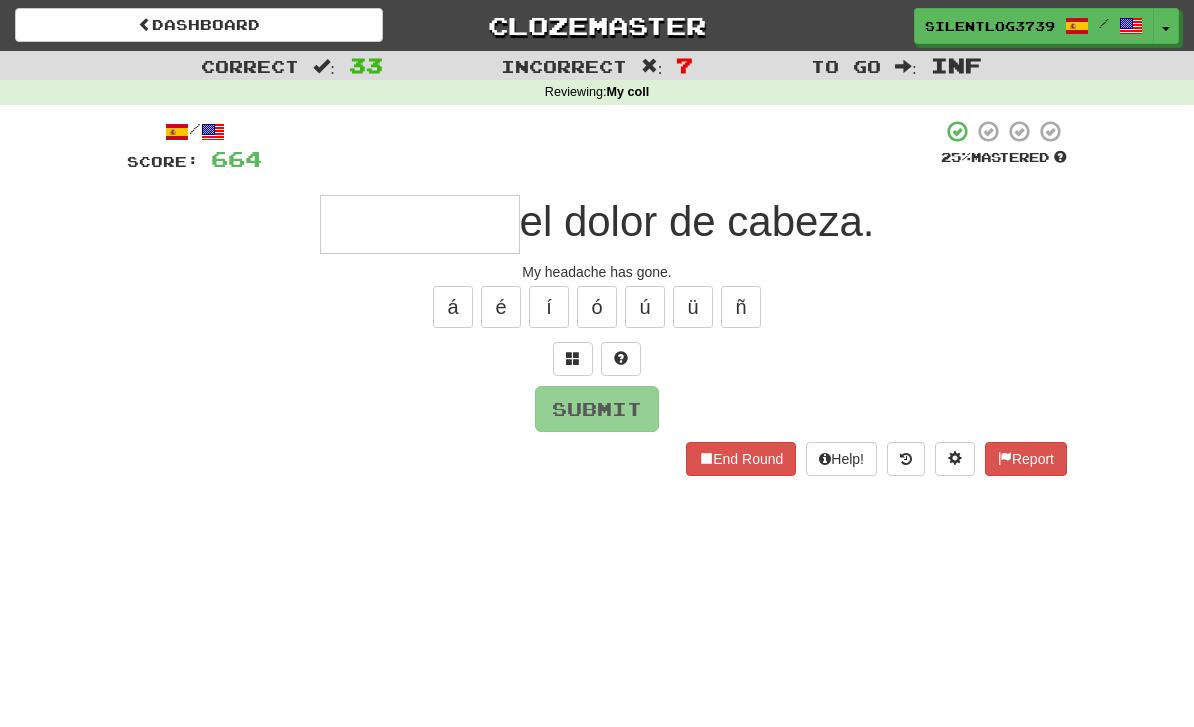 type on "*" 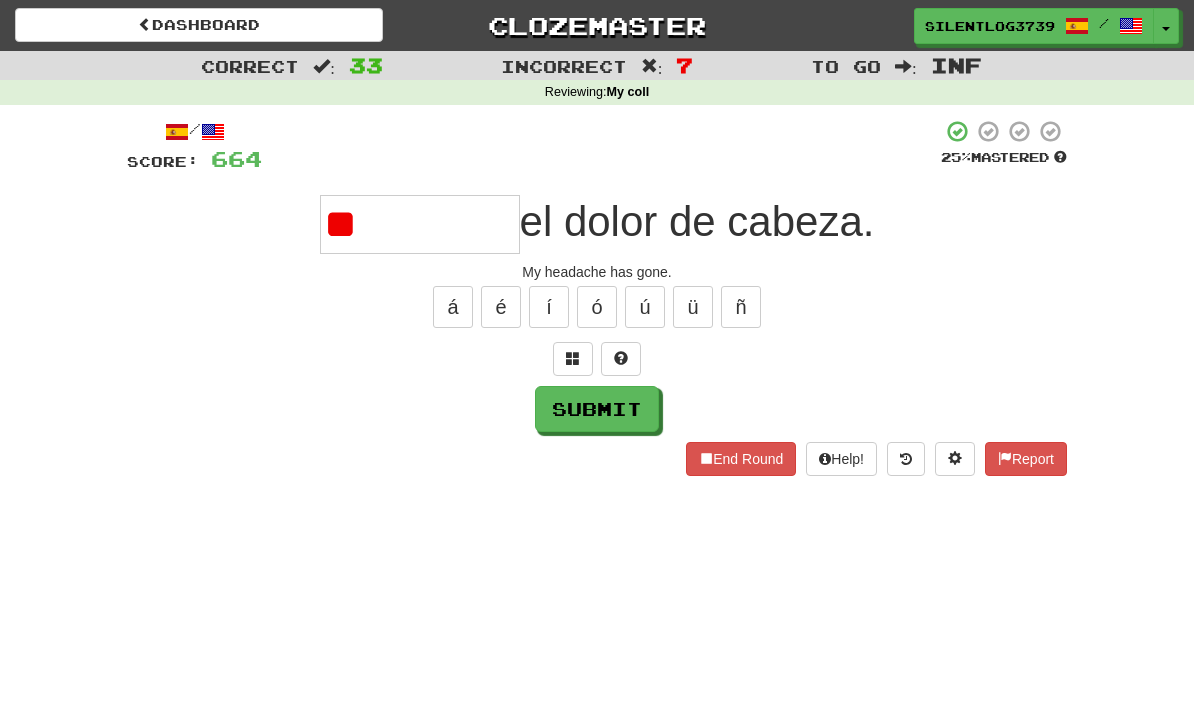 type on "*" 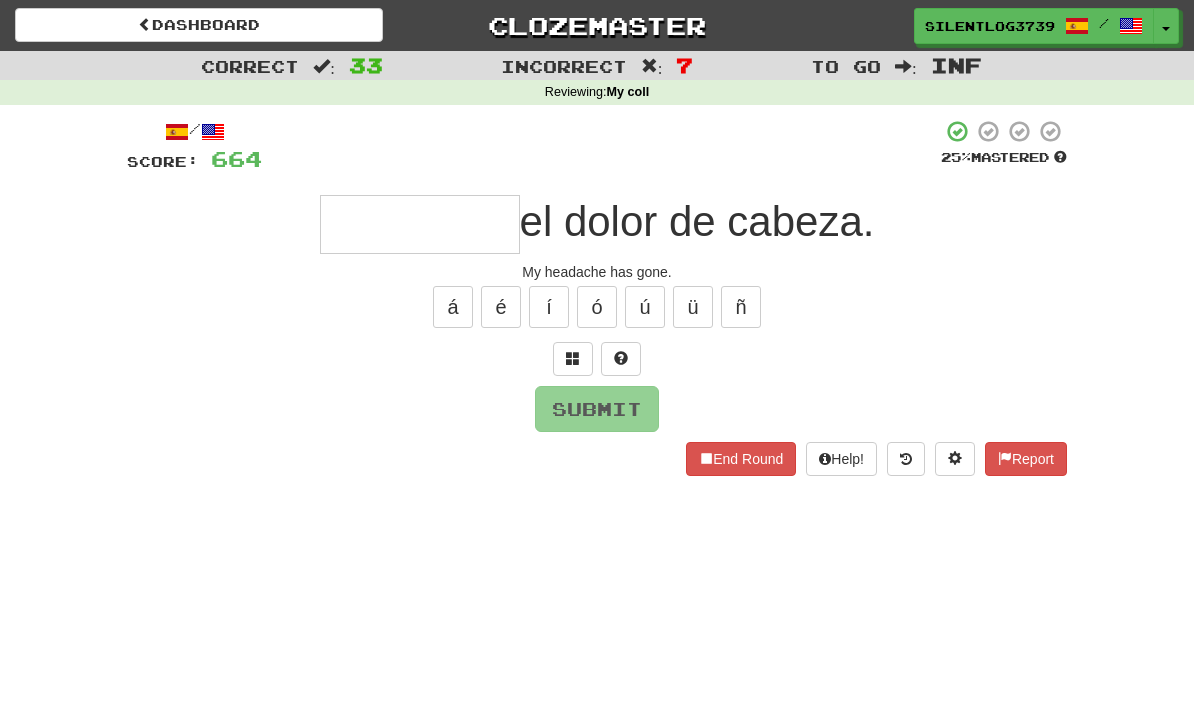 type on "*" 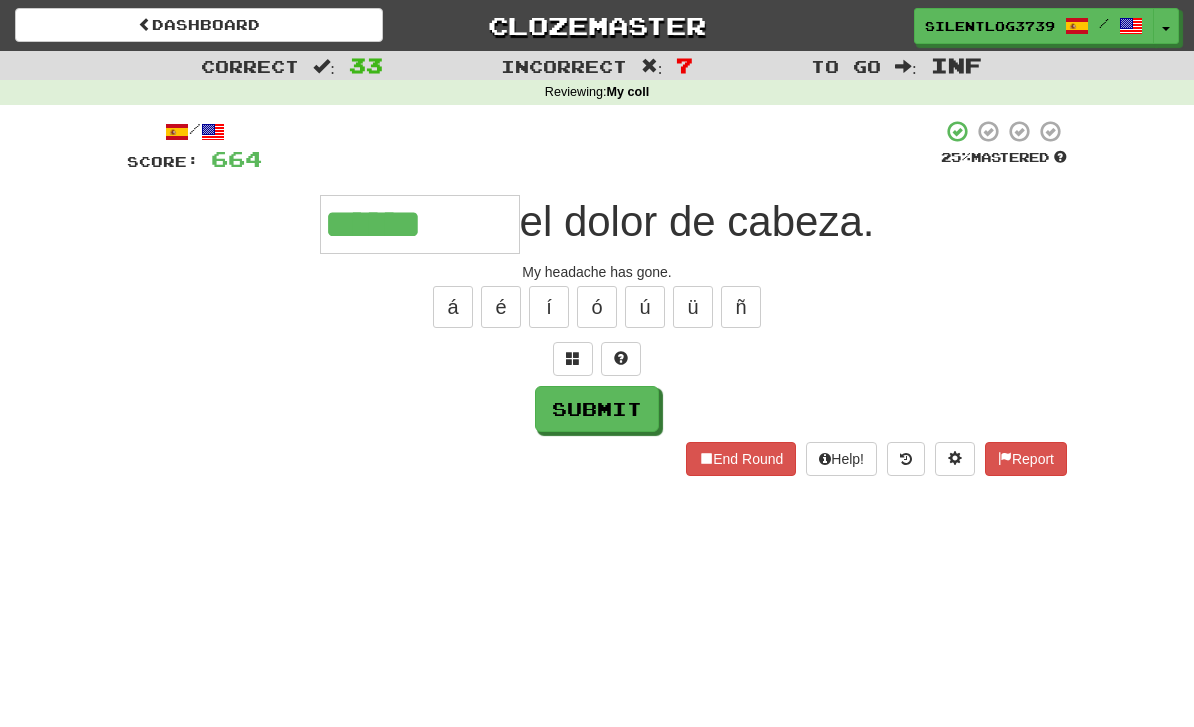 type on "**********" 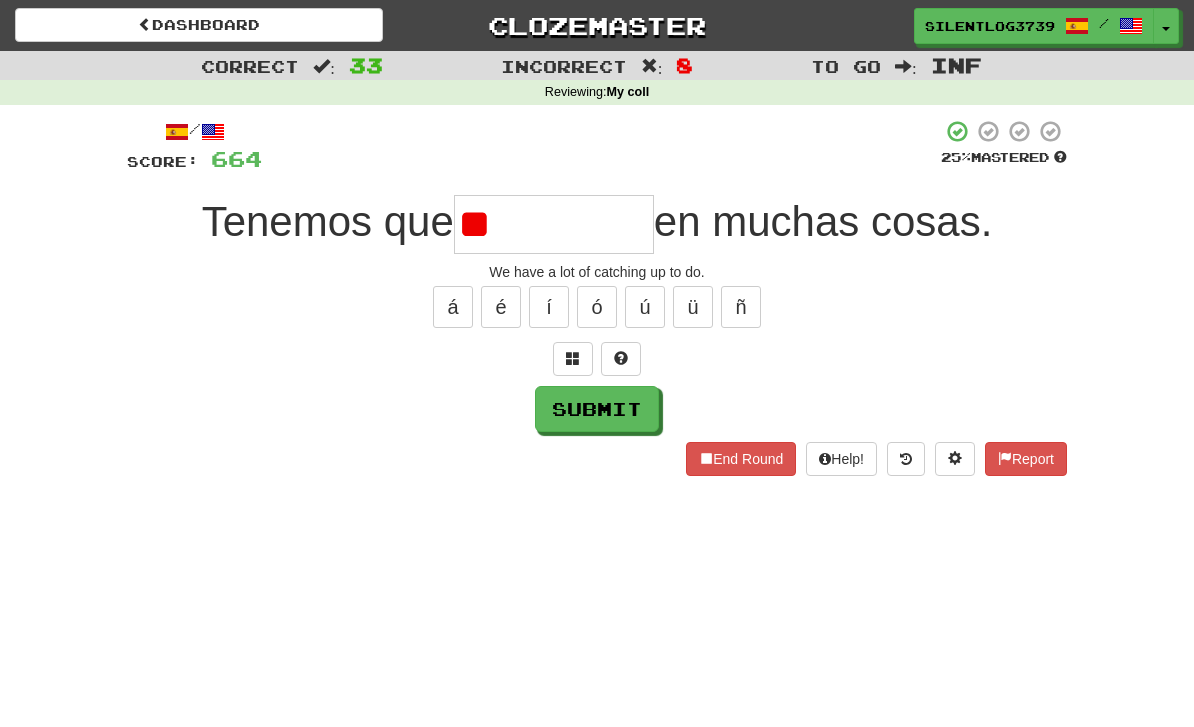 type on "*" 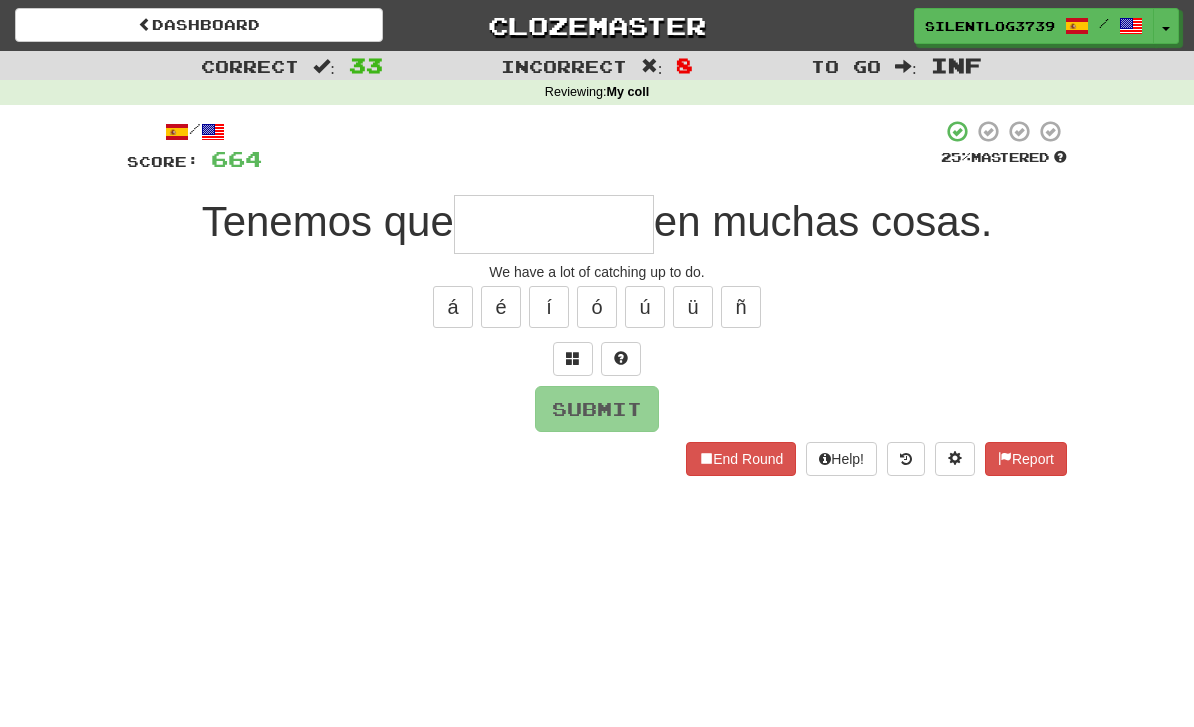 type on "*" 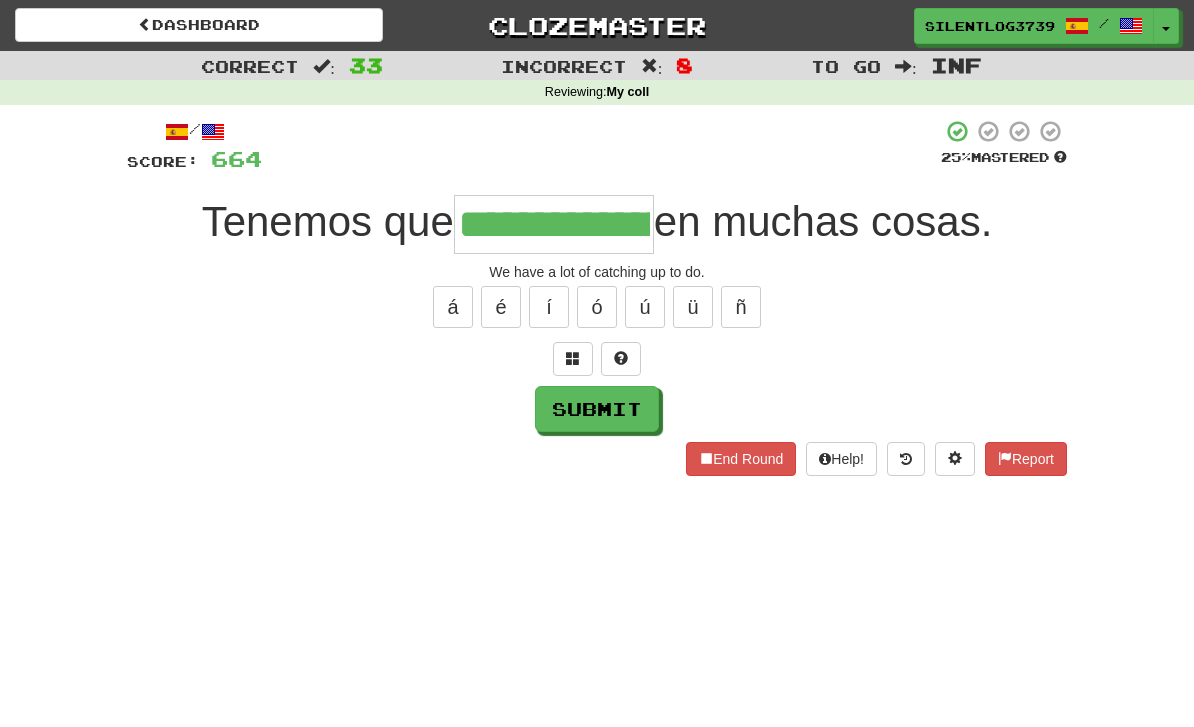 type on "**********" 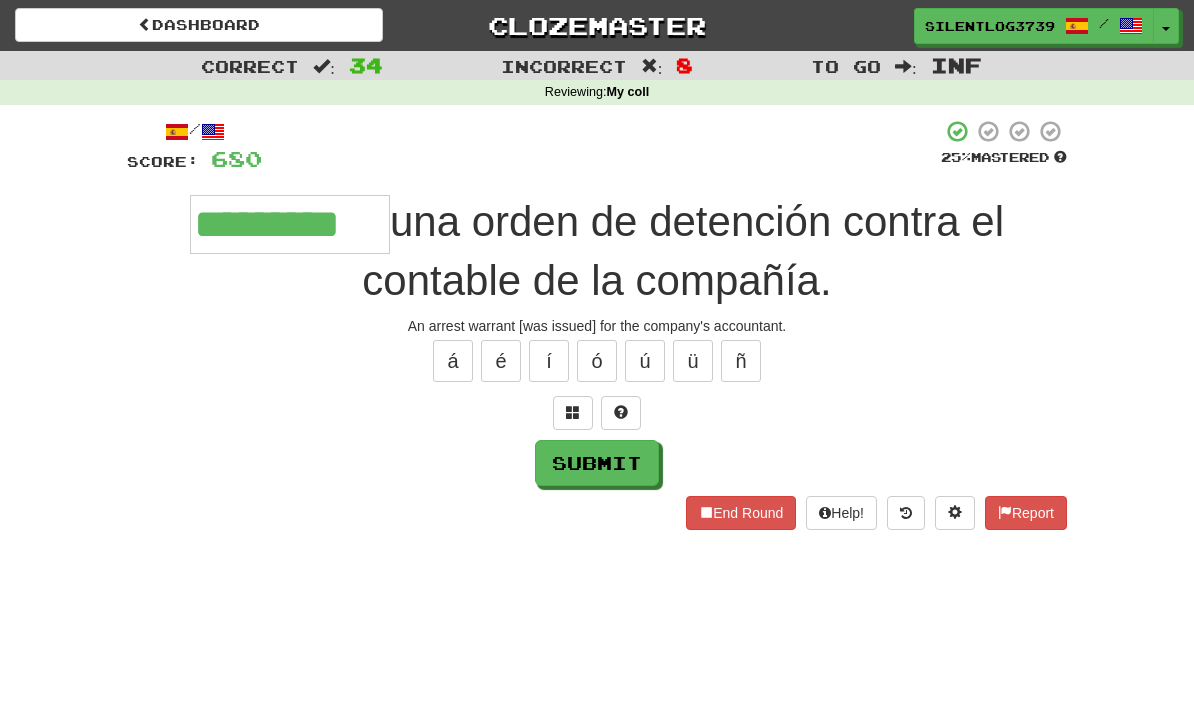 type on "*********" 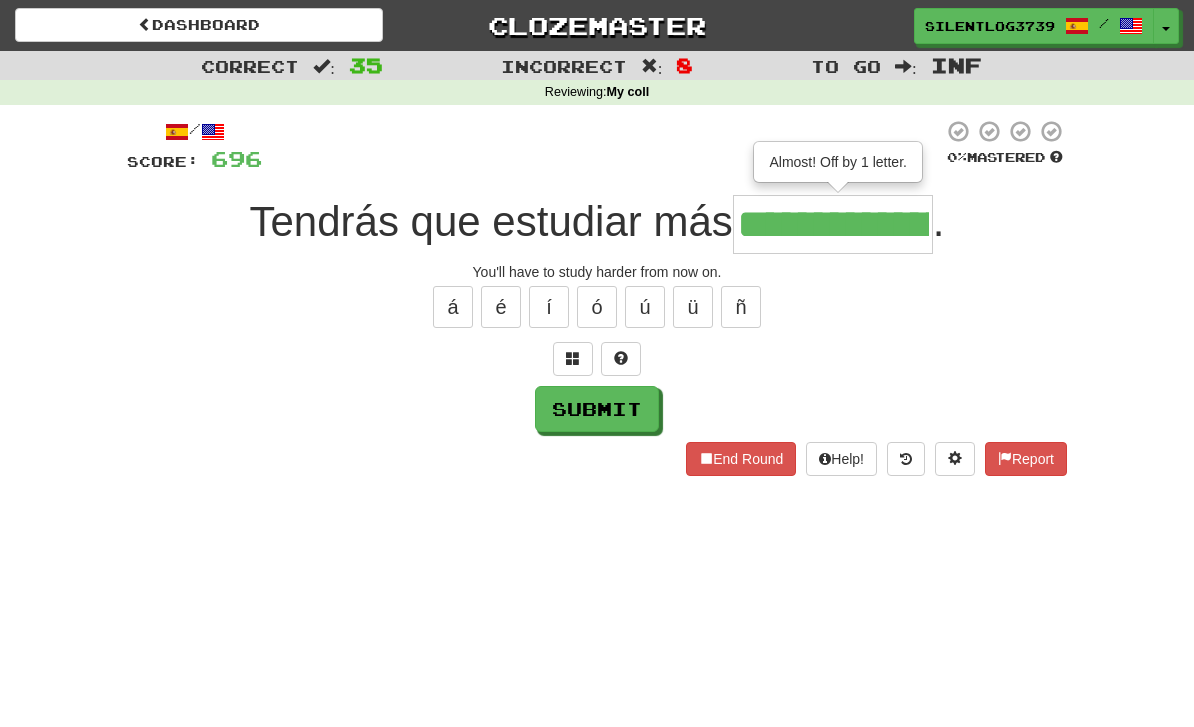 type on "**********" 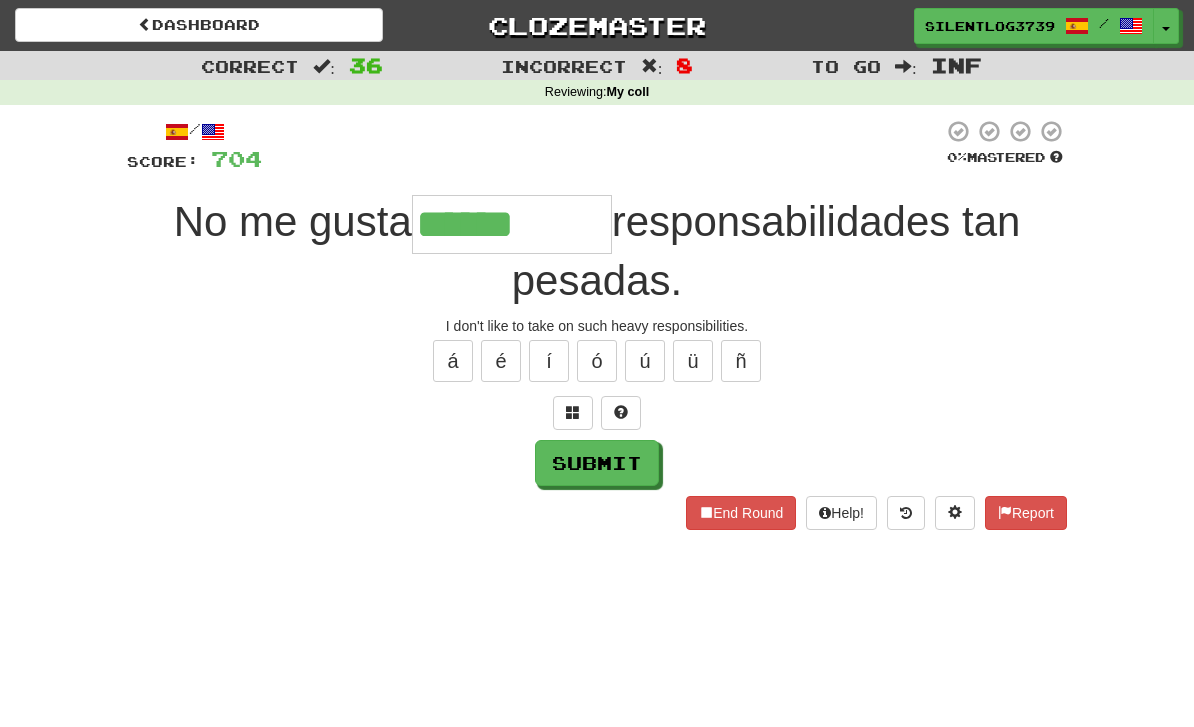 type on "******" 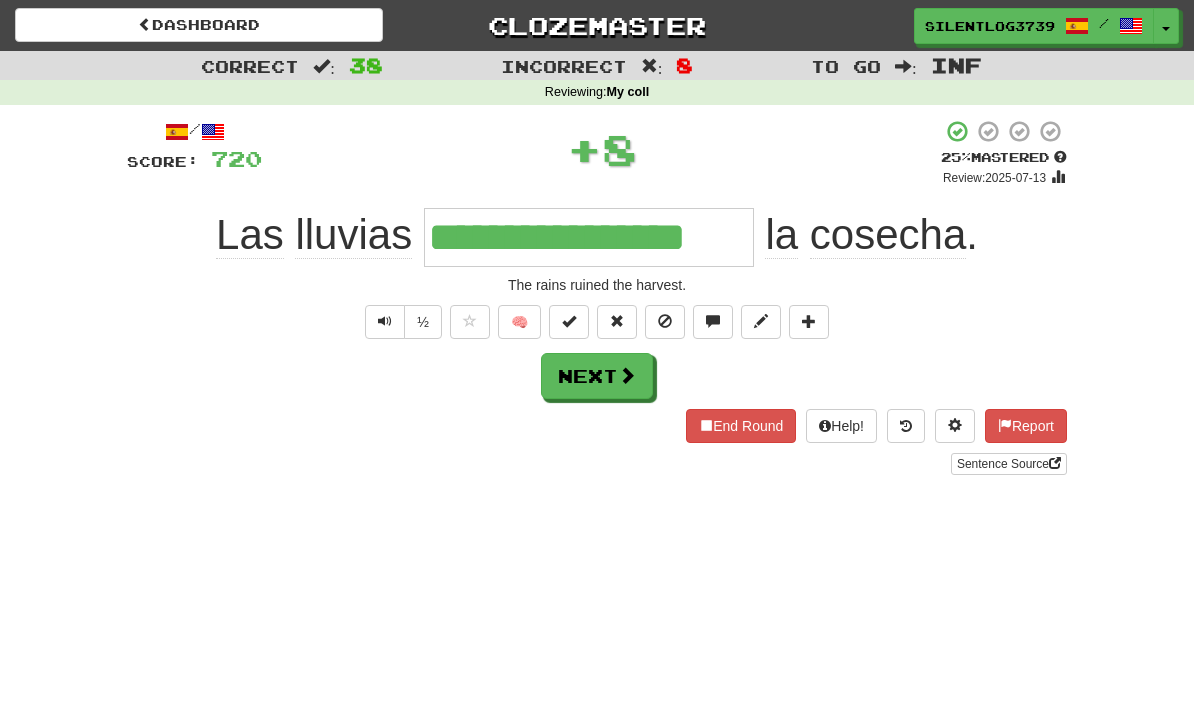 type on "**********" 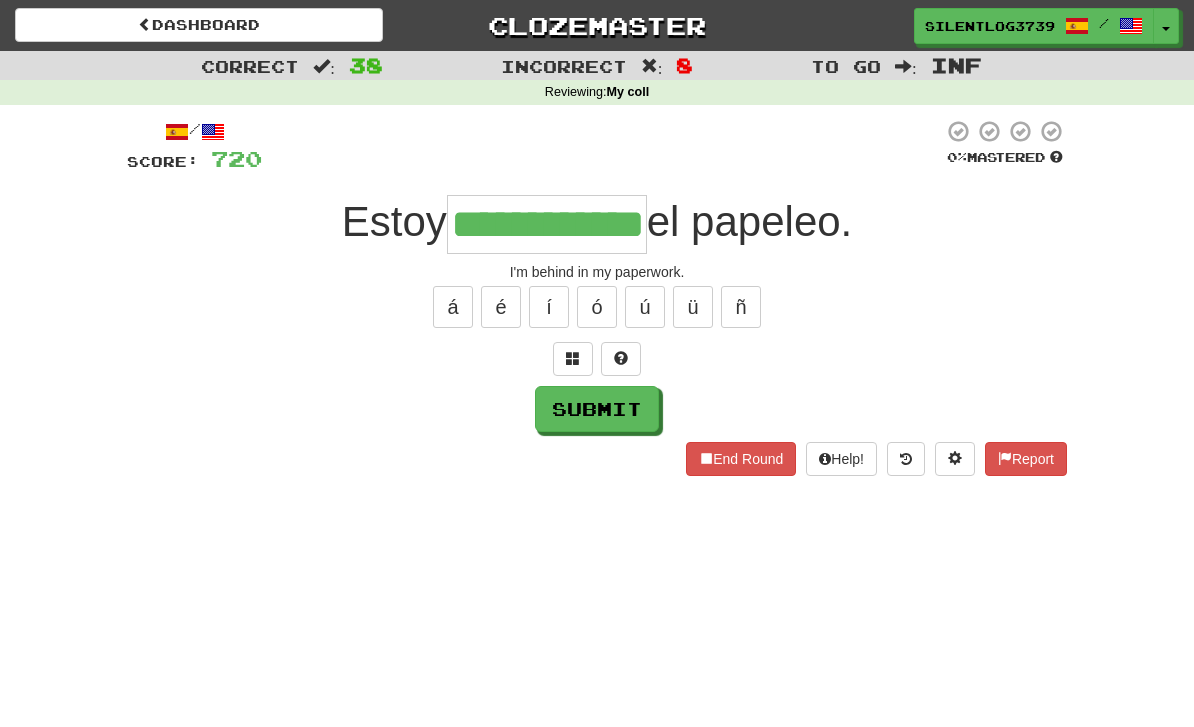 type on "**********" 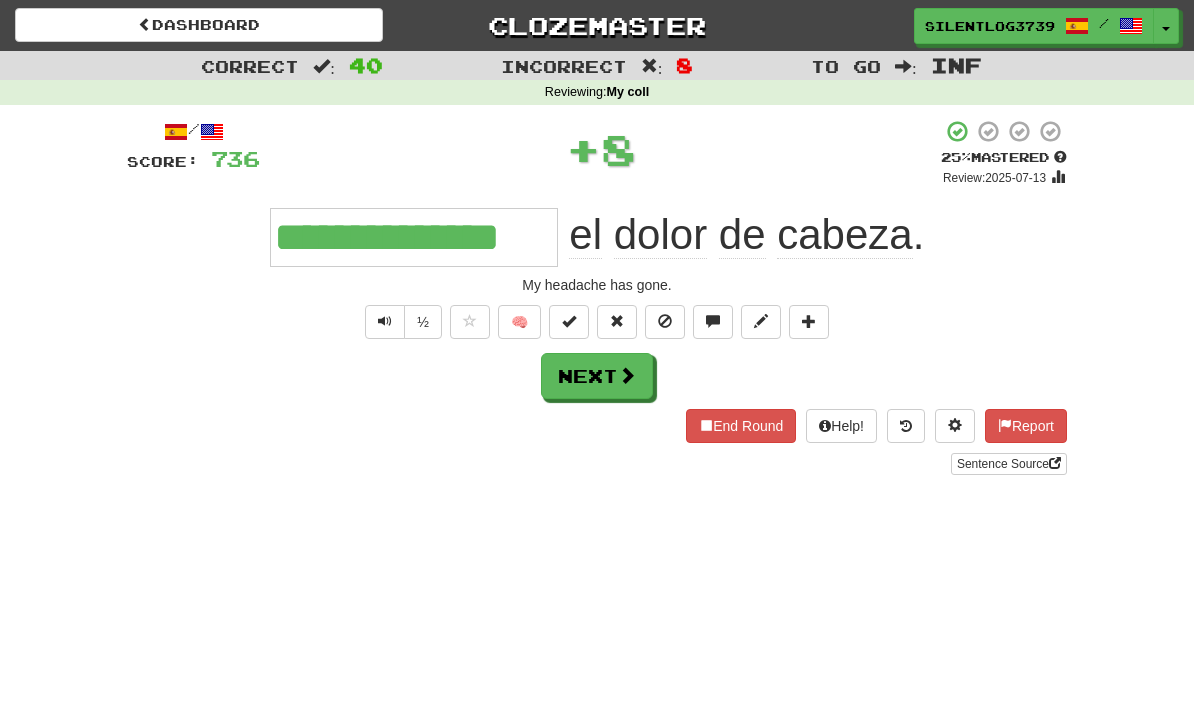 type on "**********" 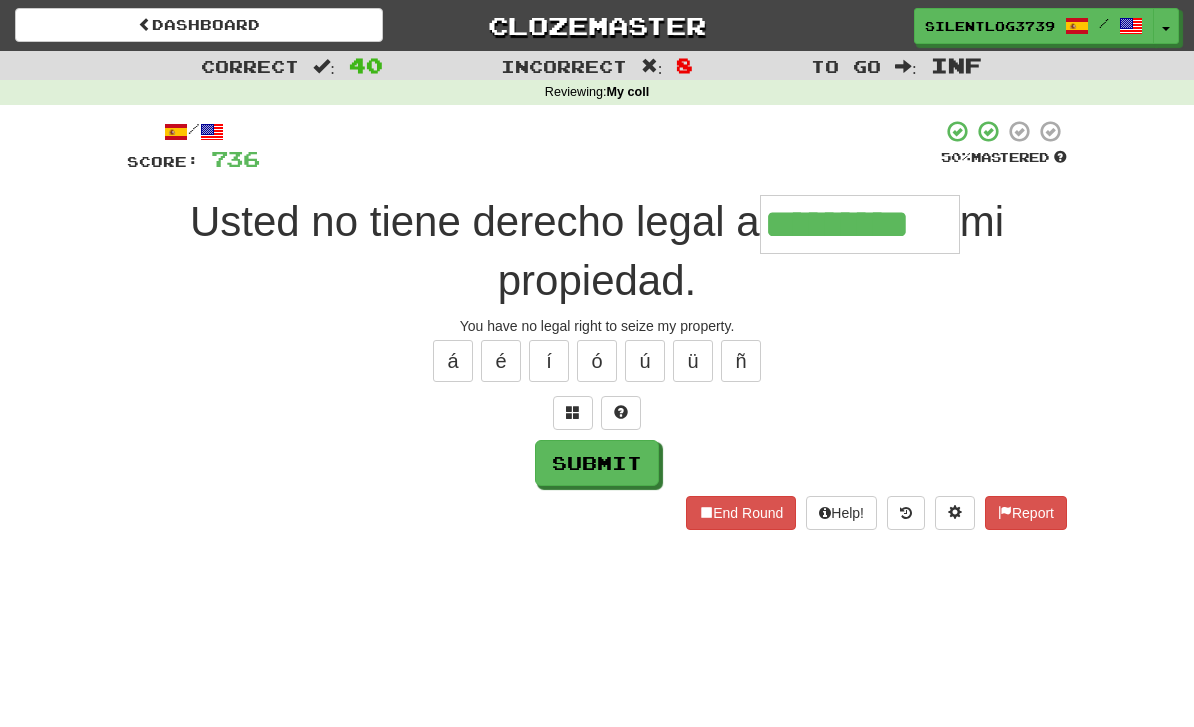 type on "*********" 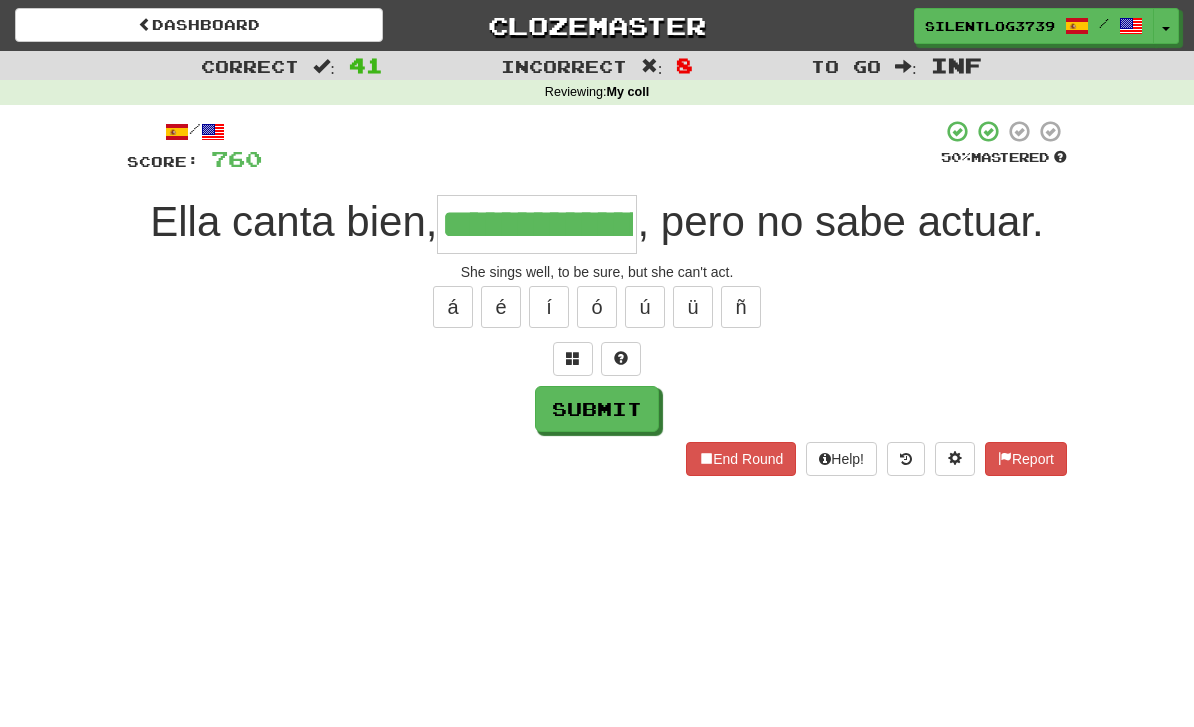 type on "**********" 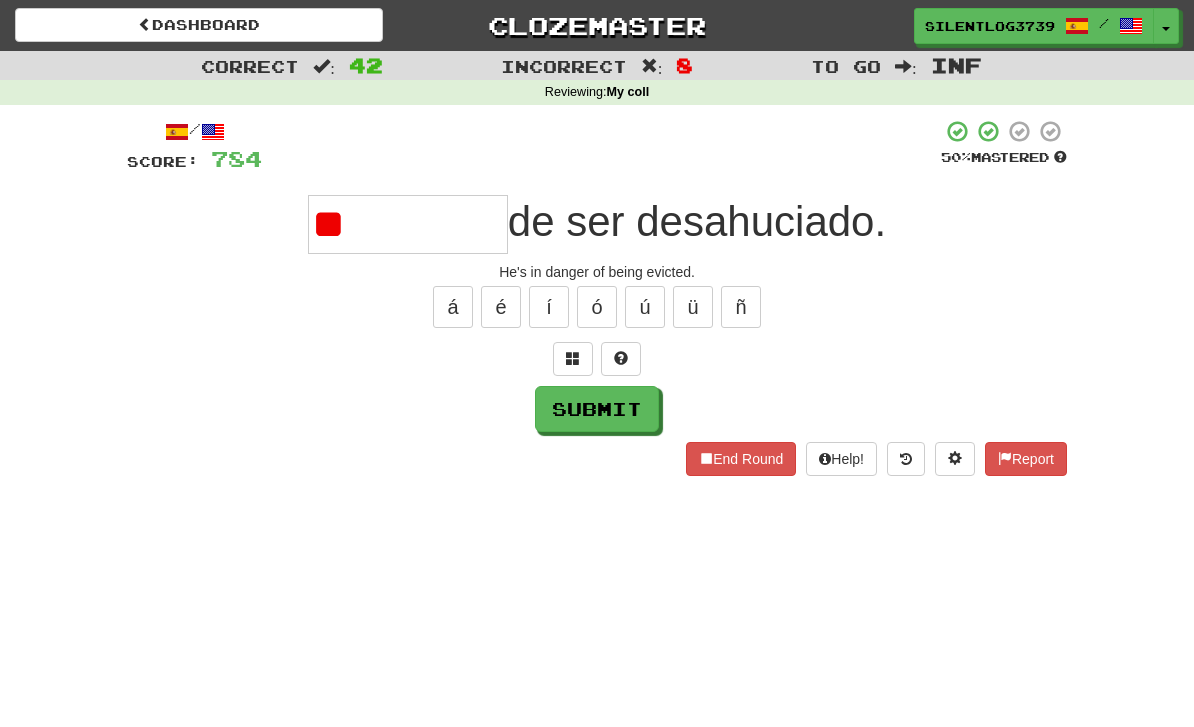 type on "*" 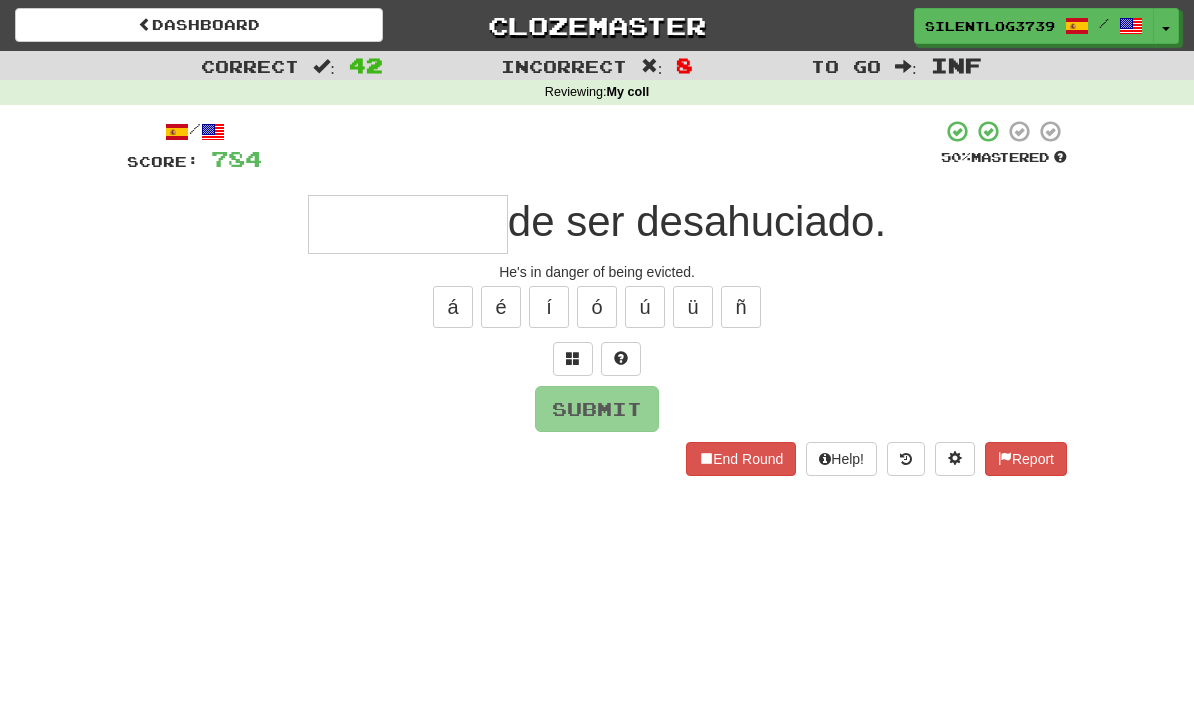 type on "*" 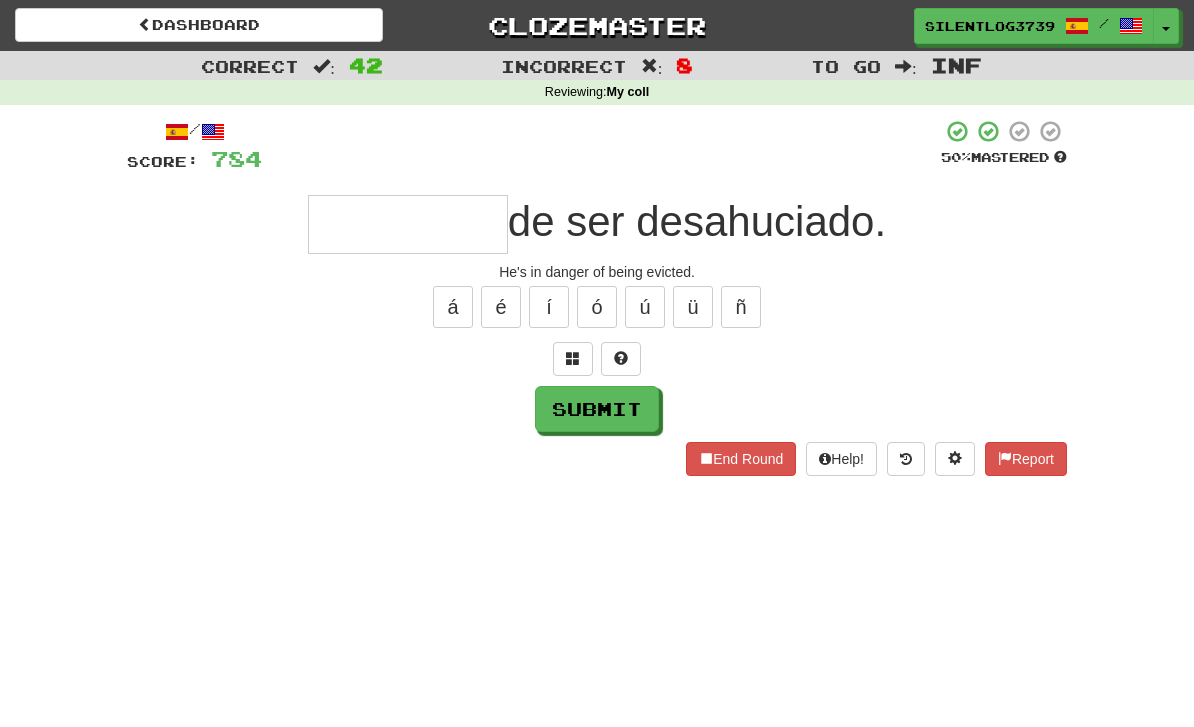 type on "**********" 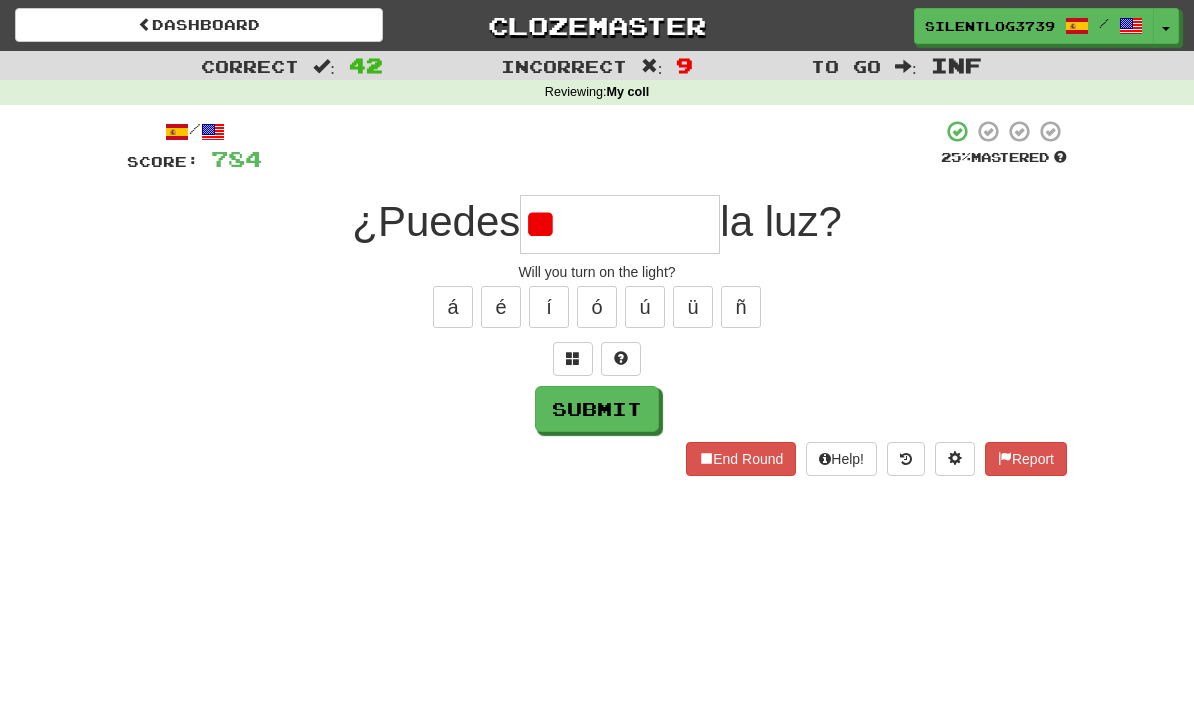 type on "*" 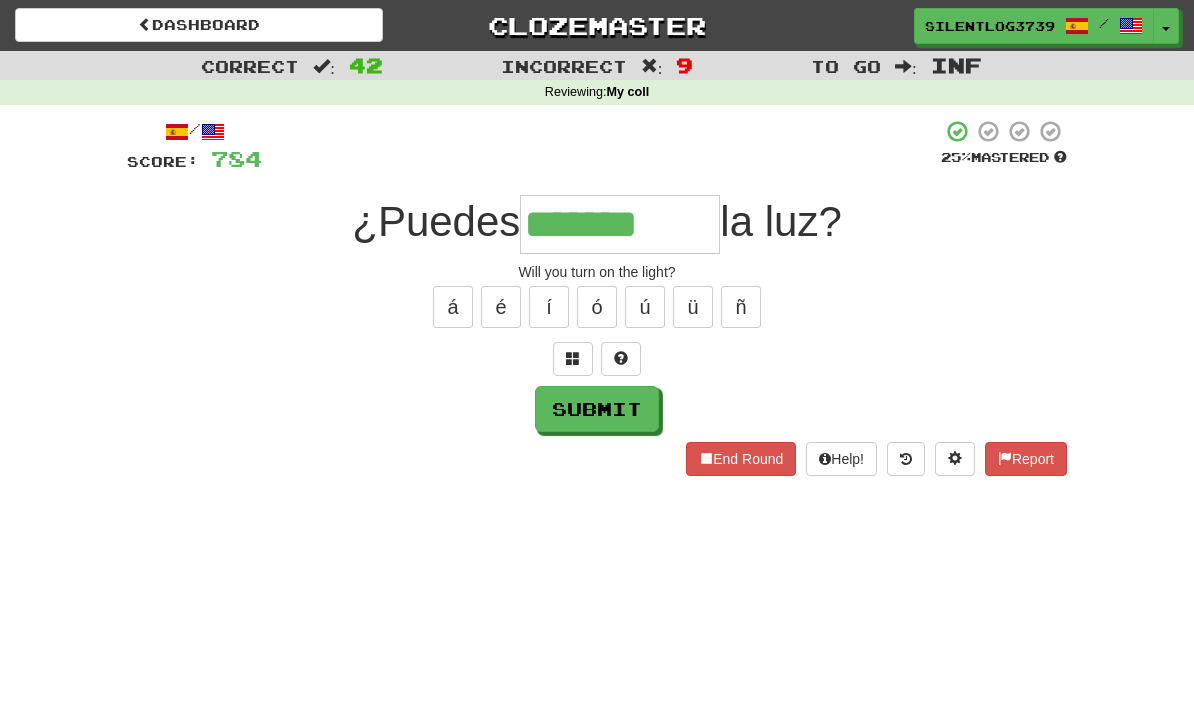 type on "*******" 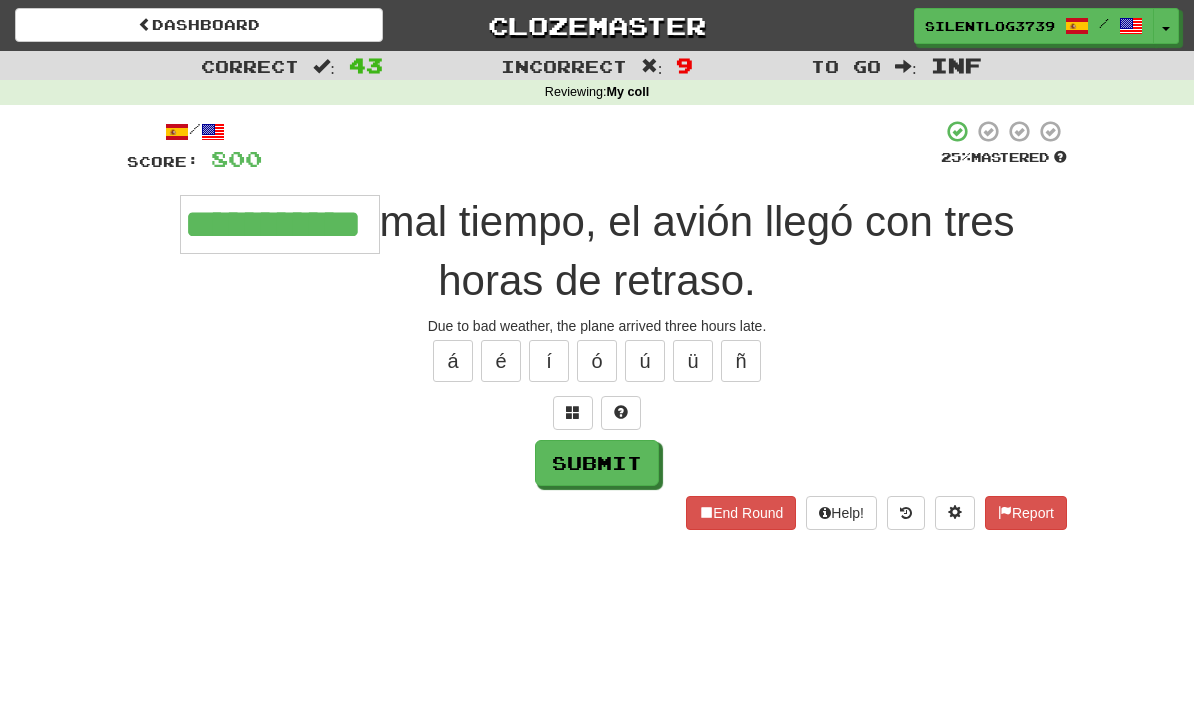 type on "**********" 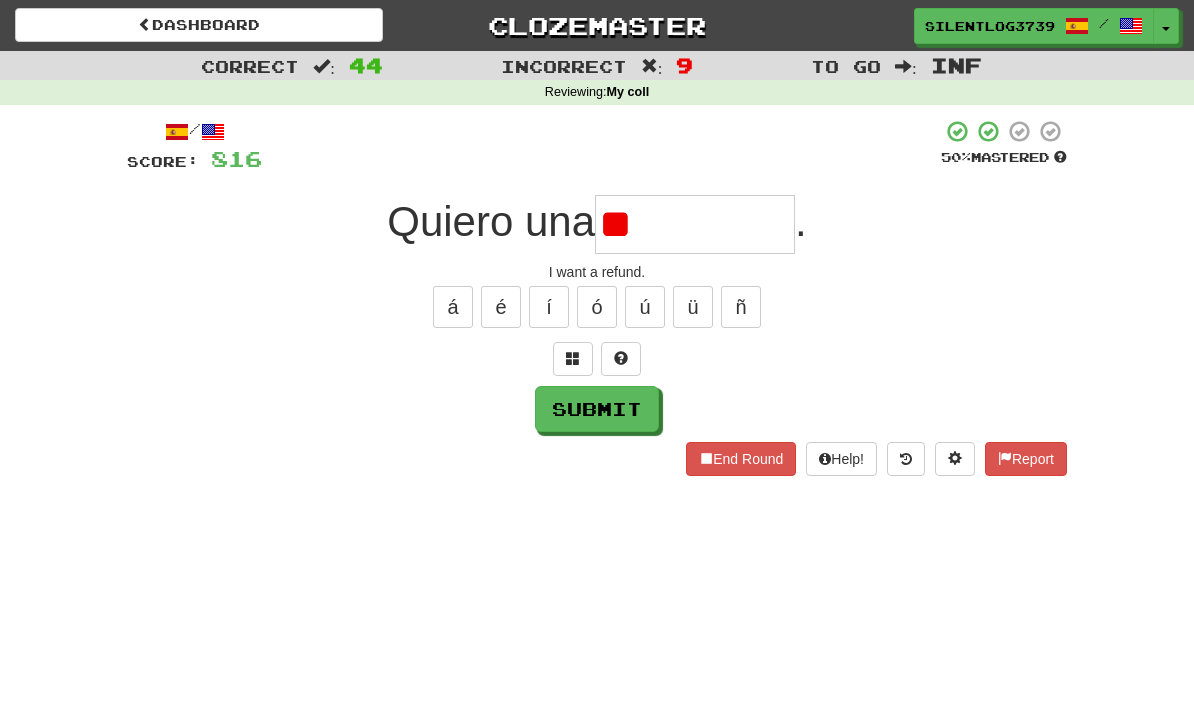 type on "*" 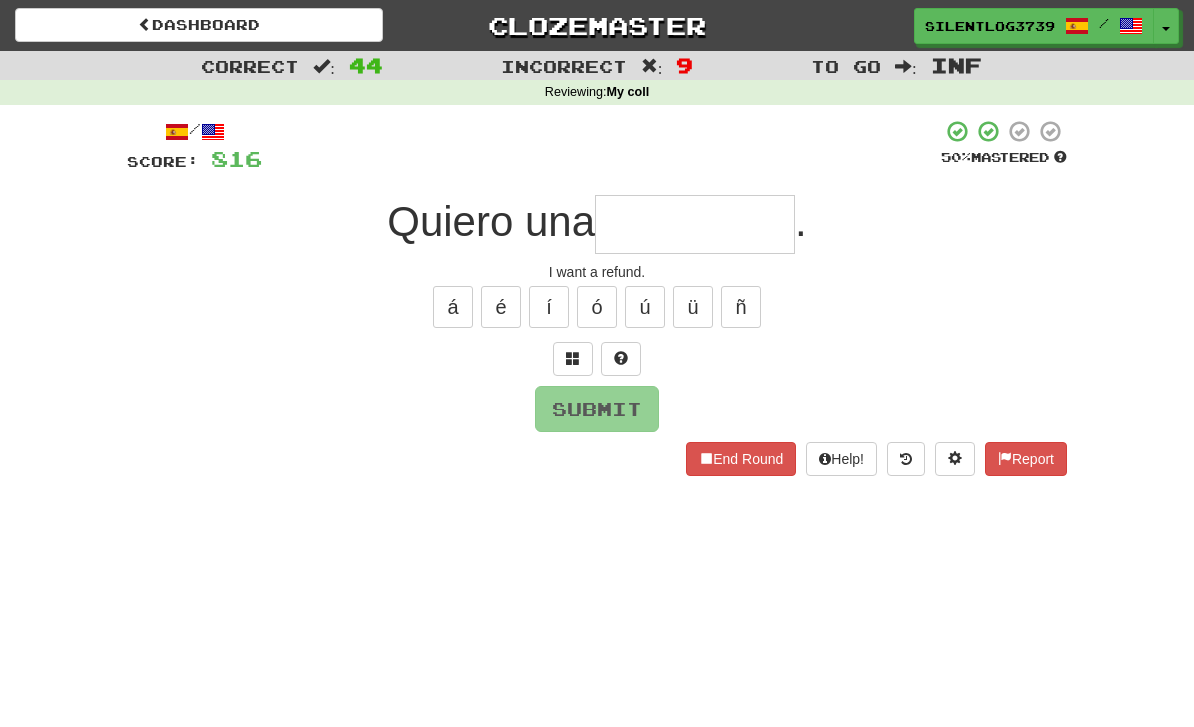 type on "*" 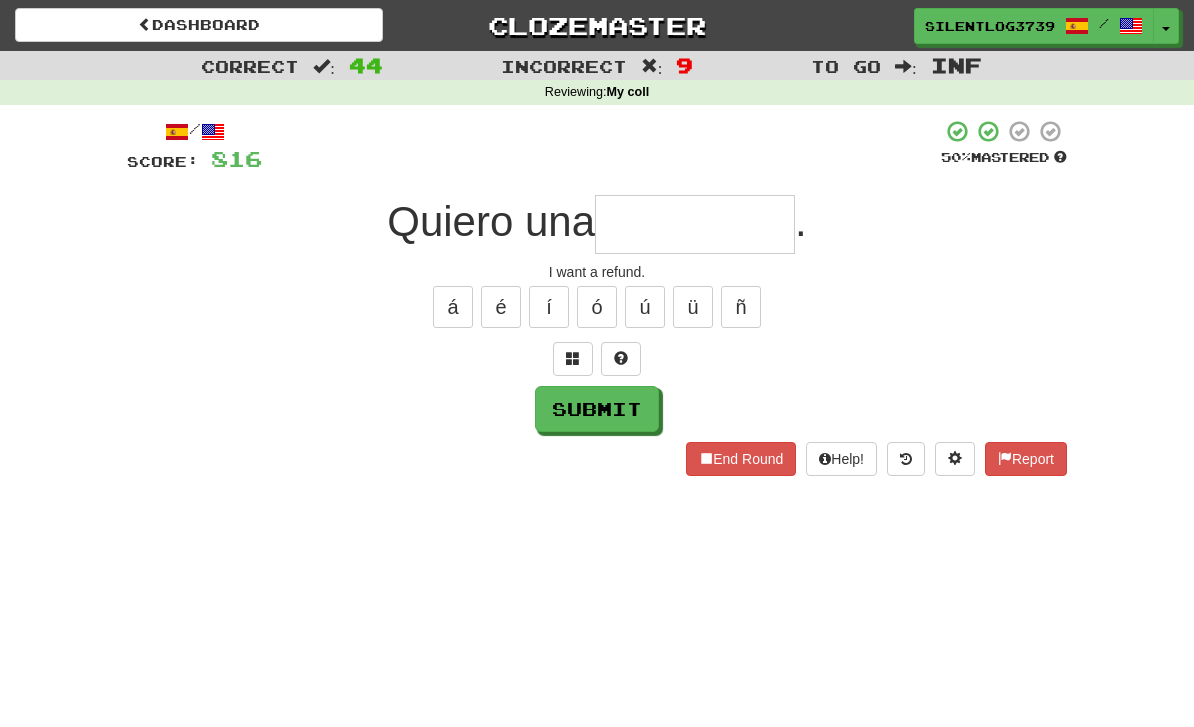 type on "*" 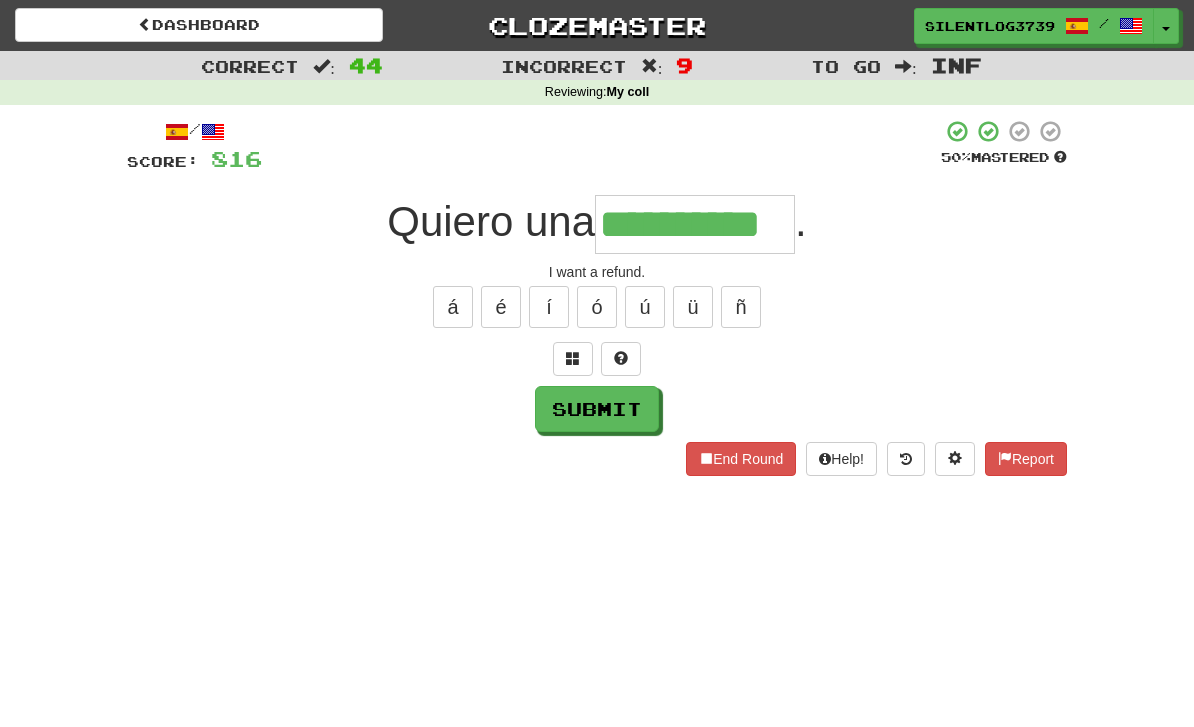 type on "**********" 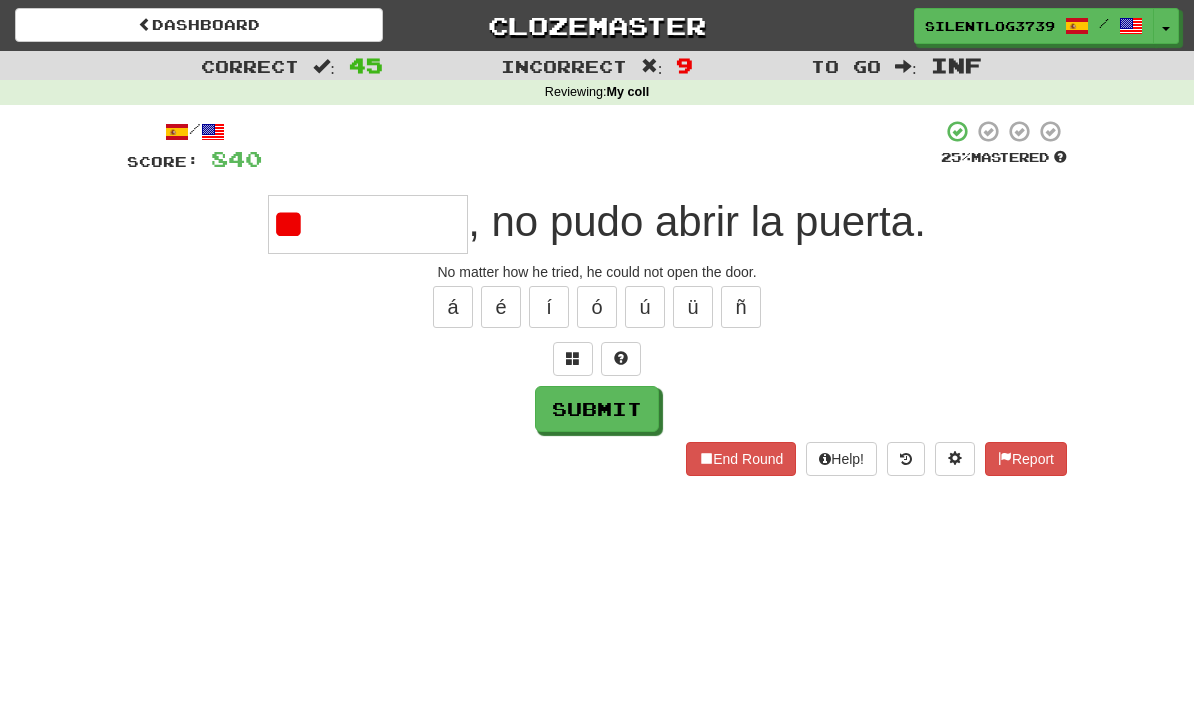 type on "*" 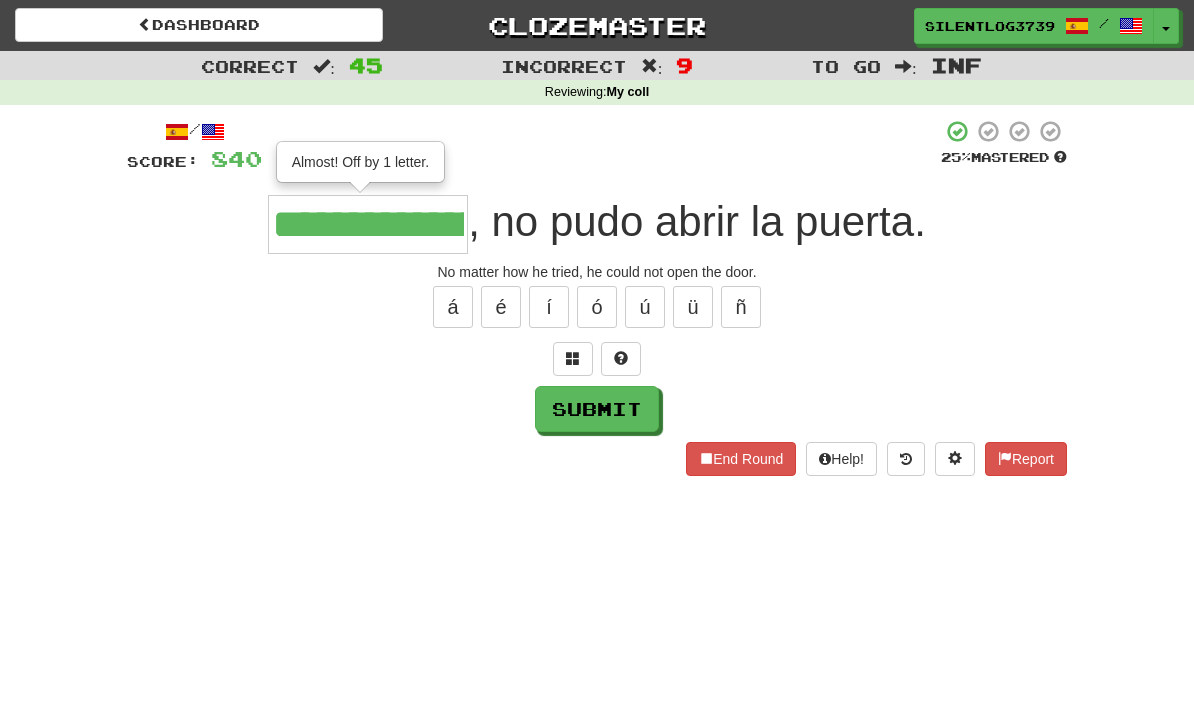 type on "**********" 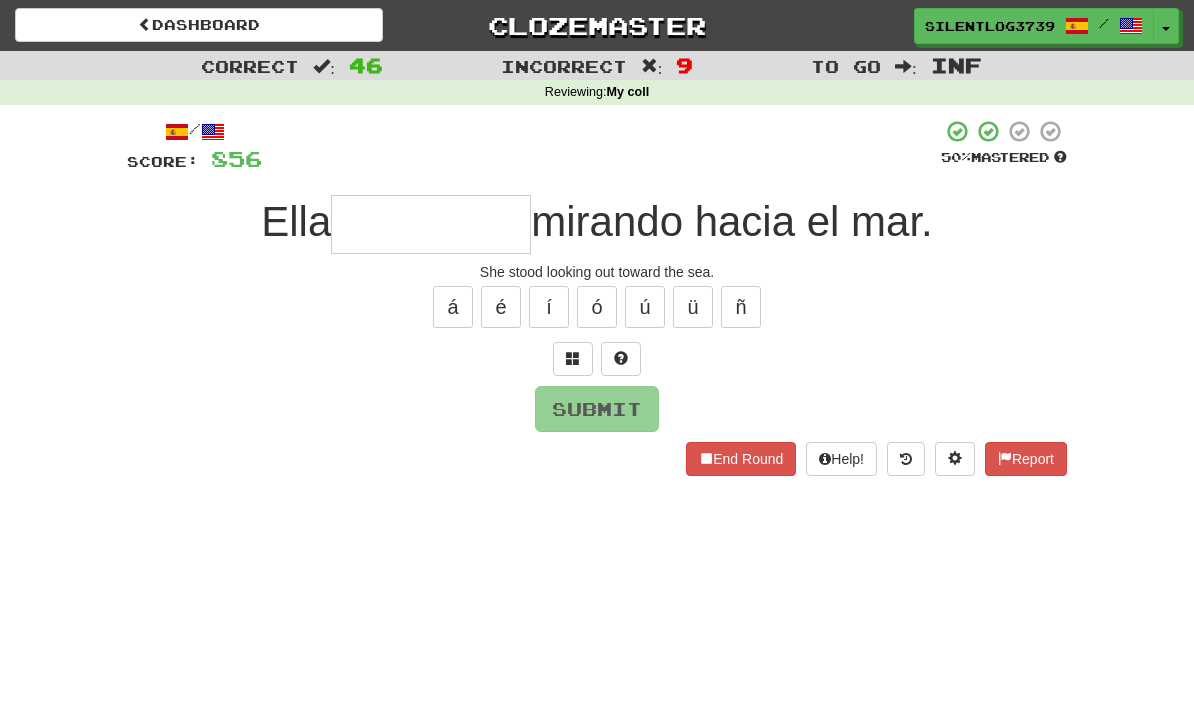 type on "*" 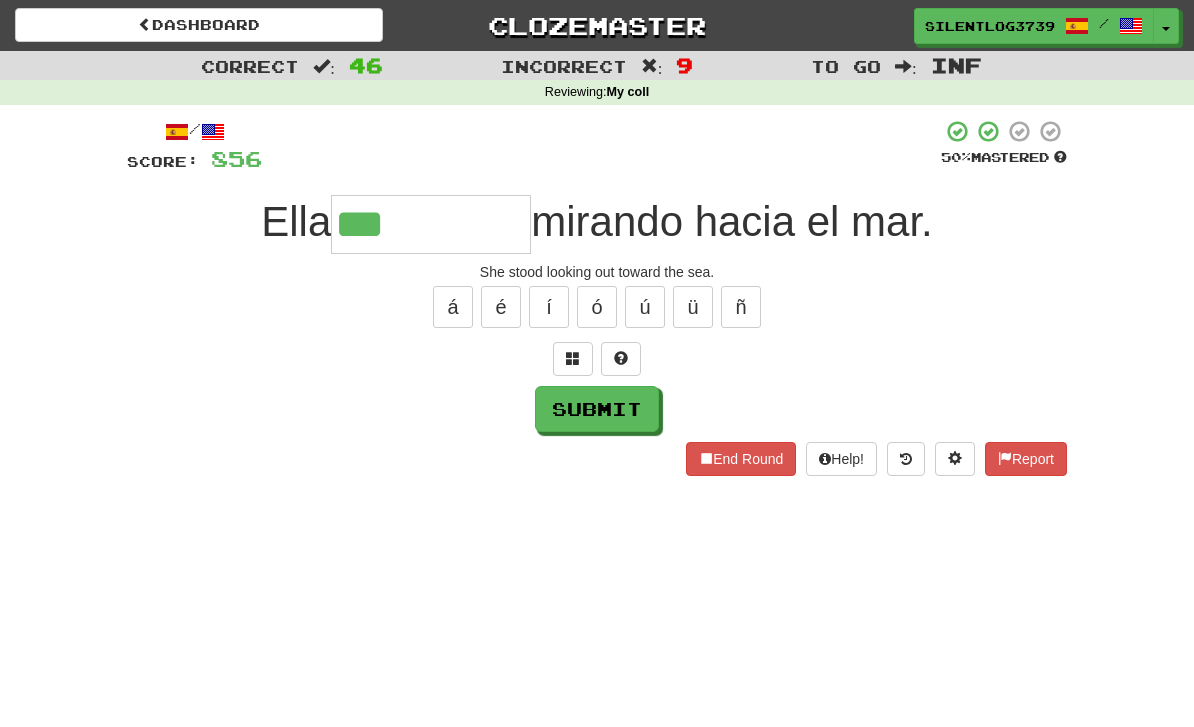 type on "********" 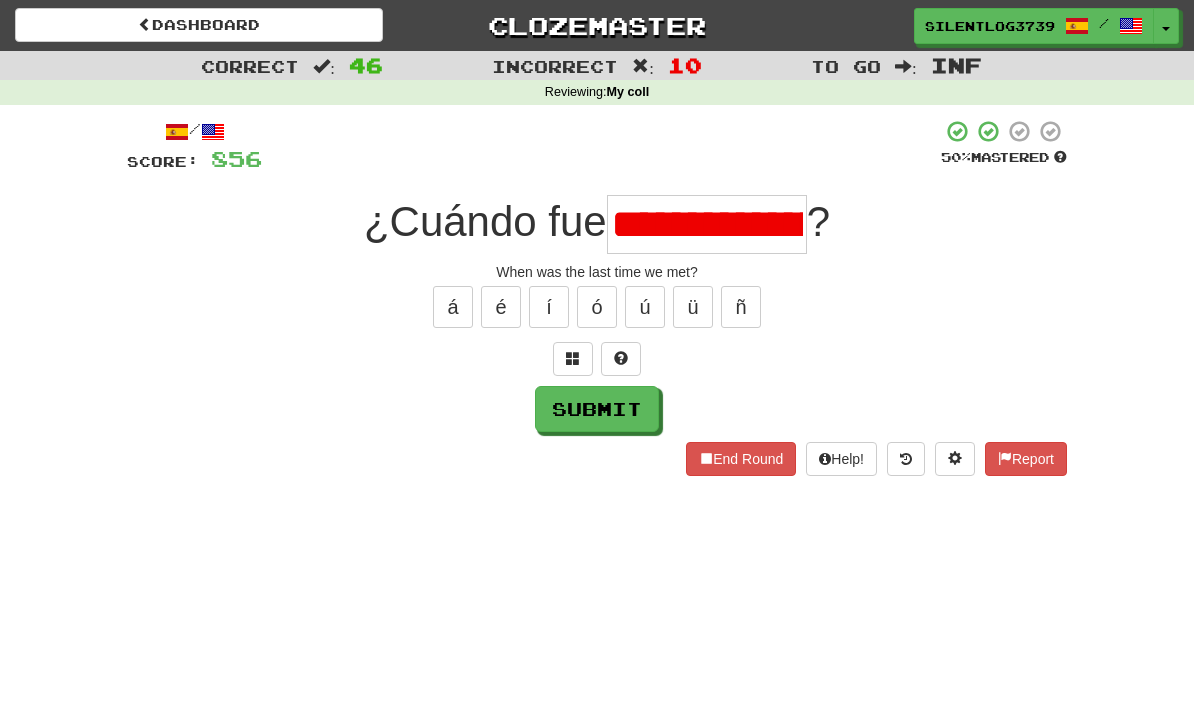 type on "**********" 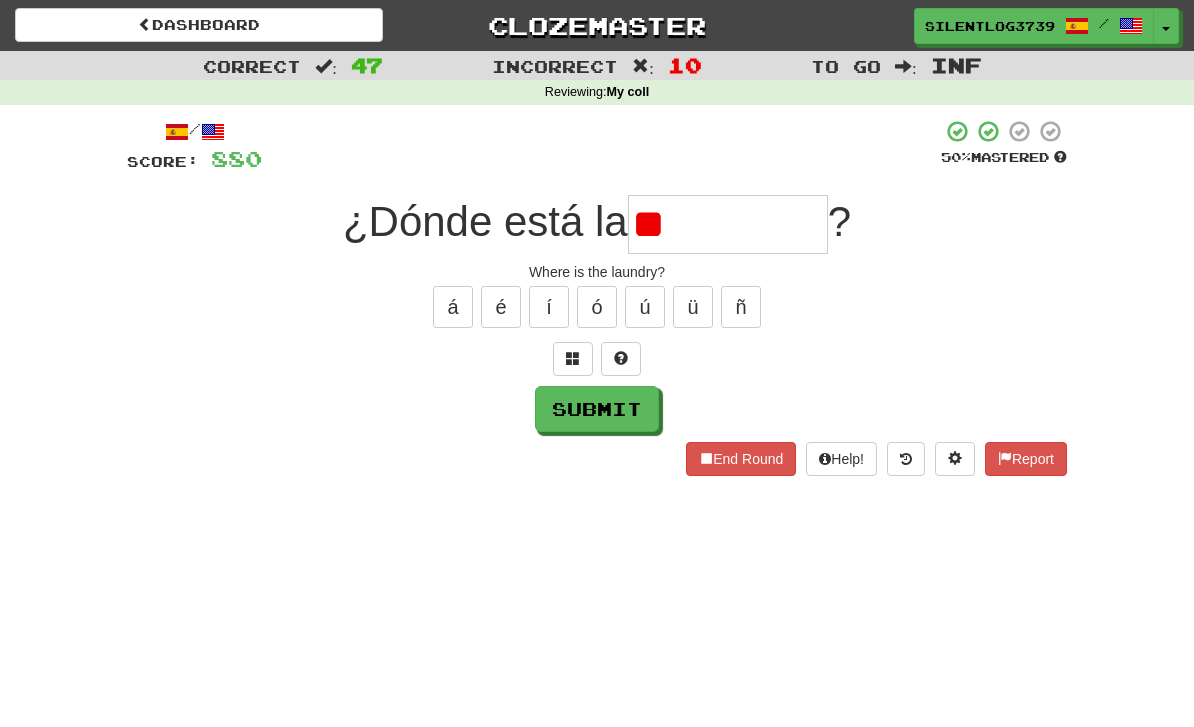 type on "*" 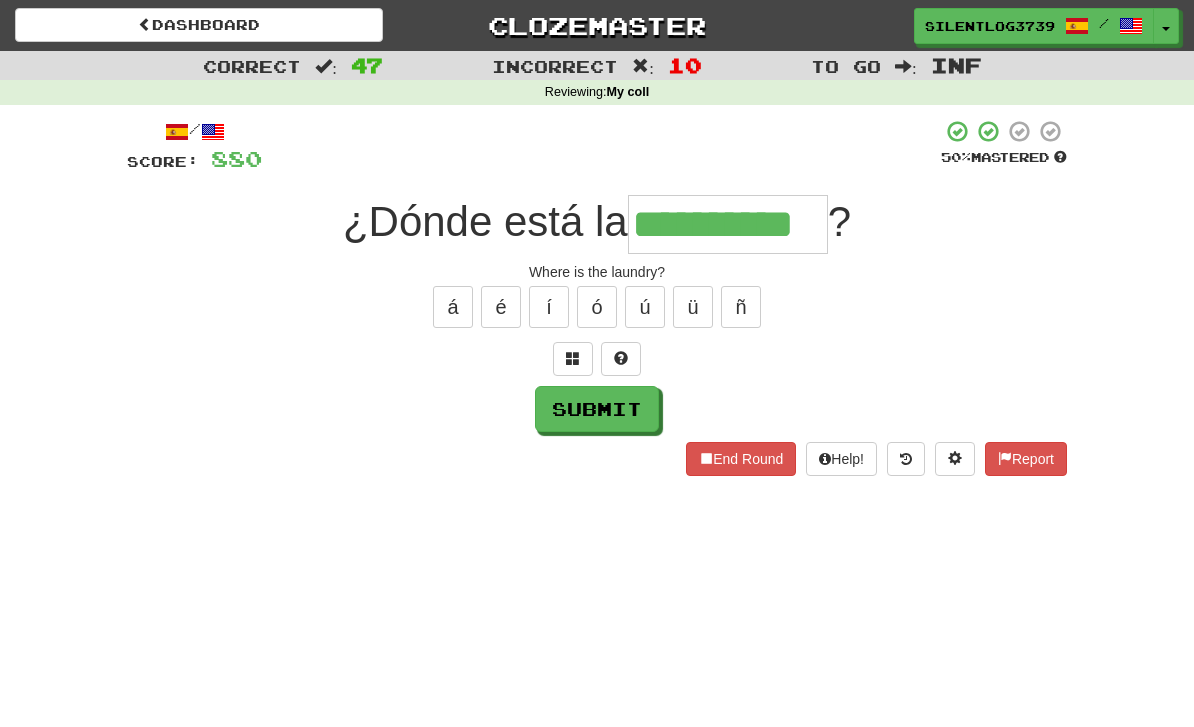 type on "**********" 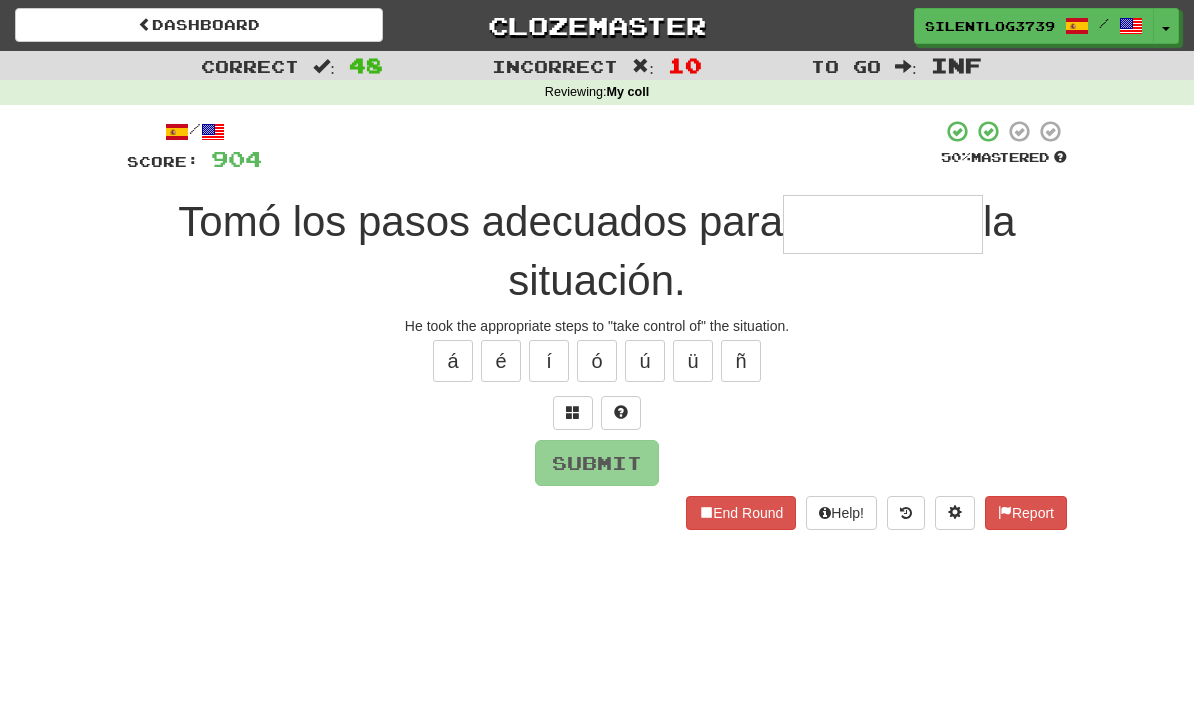 type on "*" 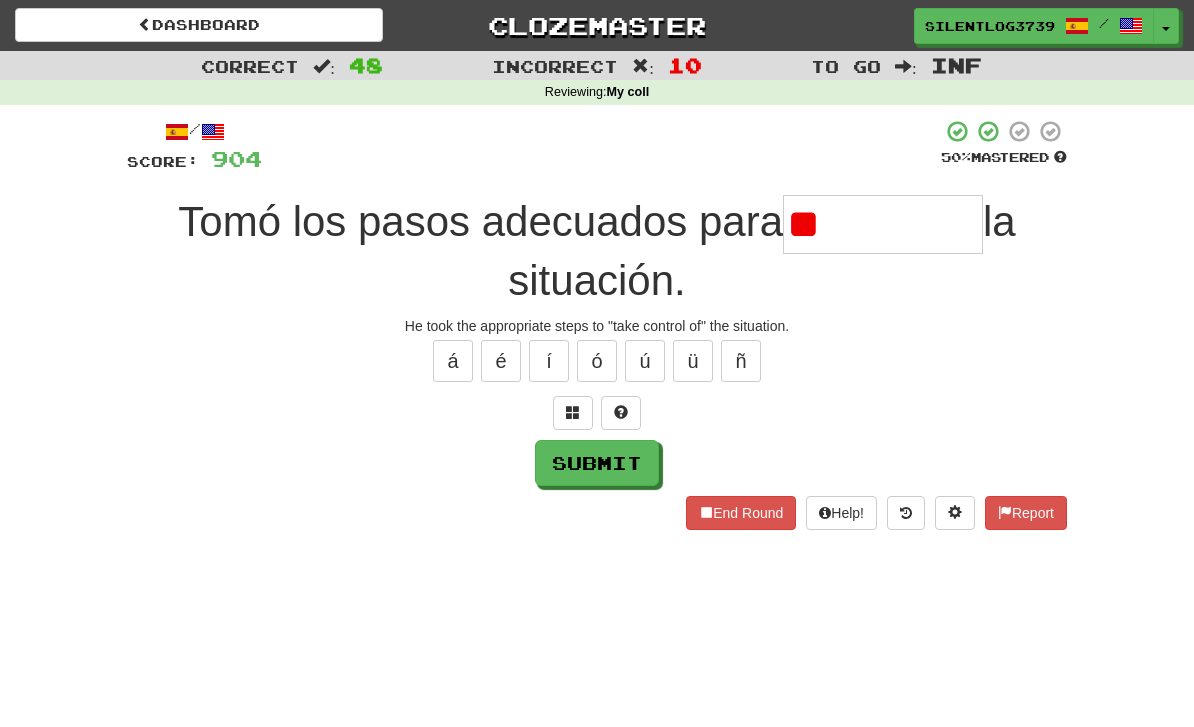 type on "*" 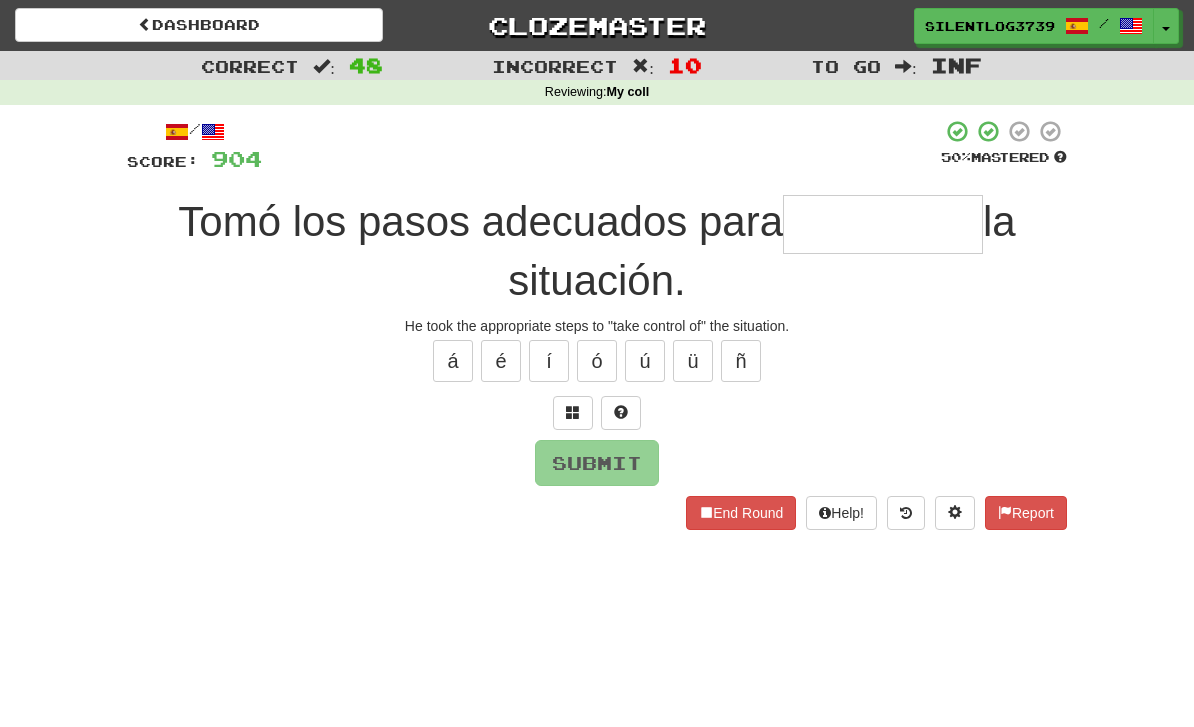 type on "*" 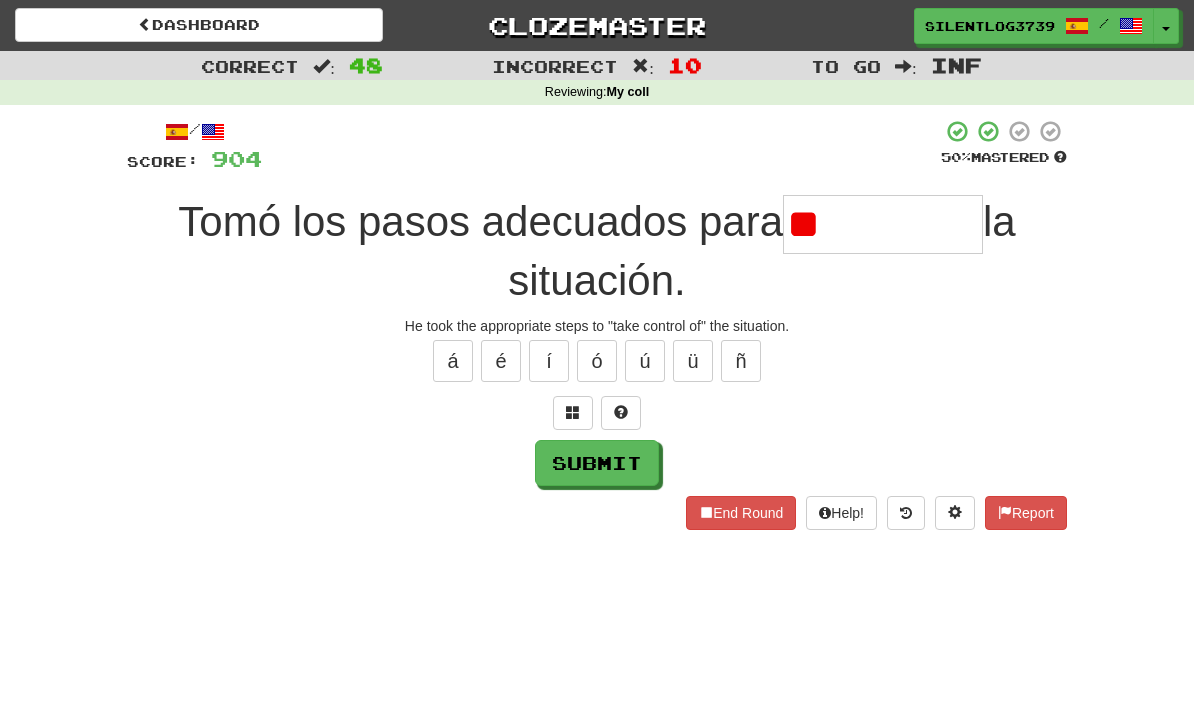 type on "*" 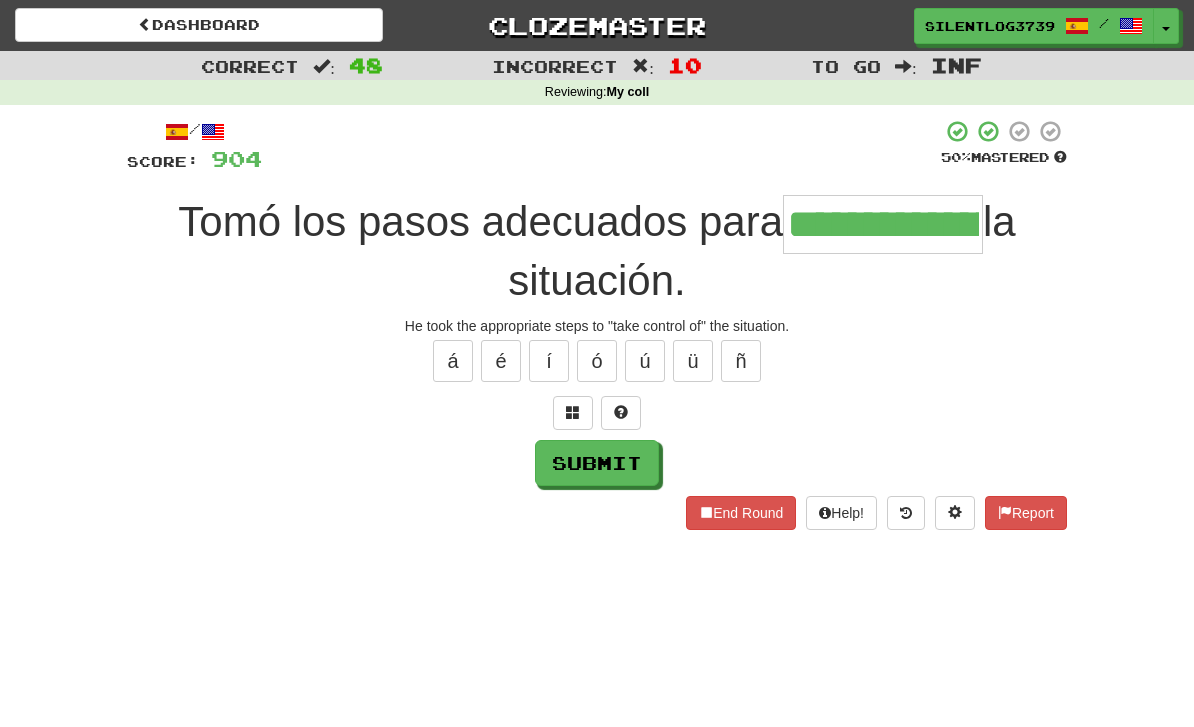 type on "**********" 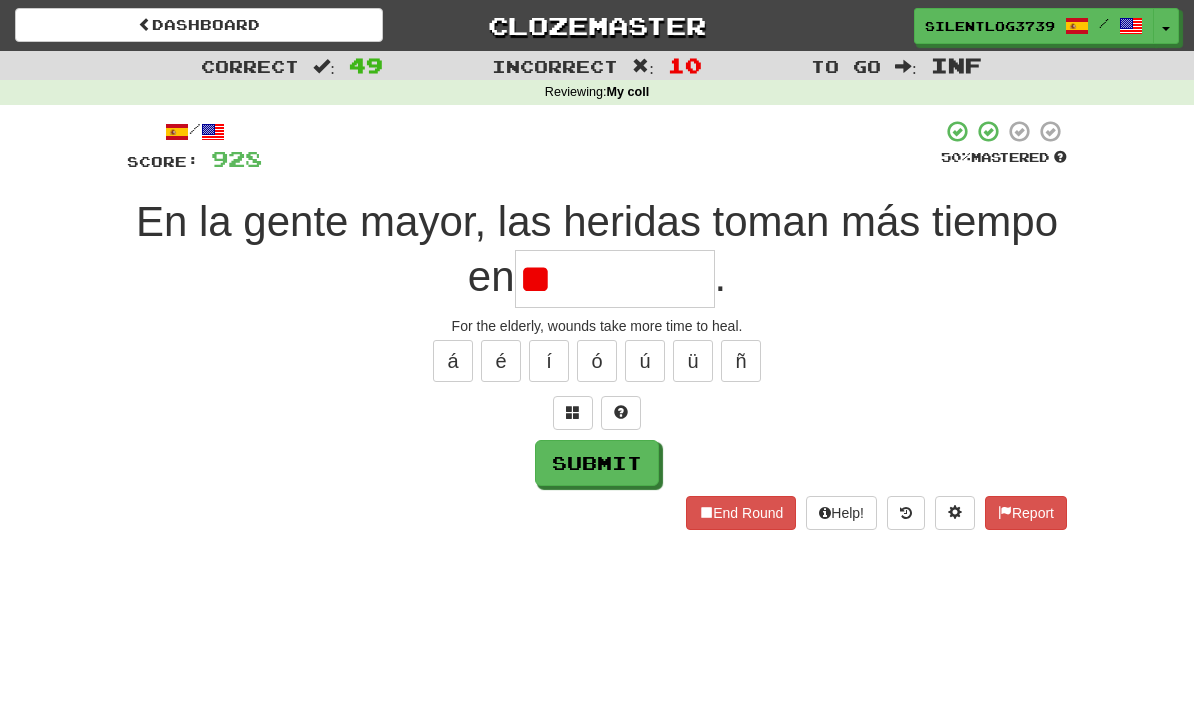 type on "*" 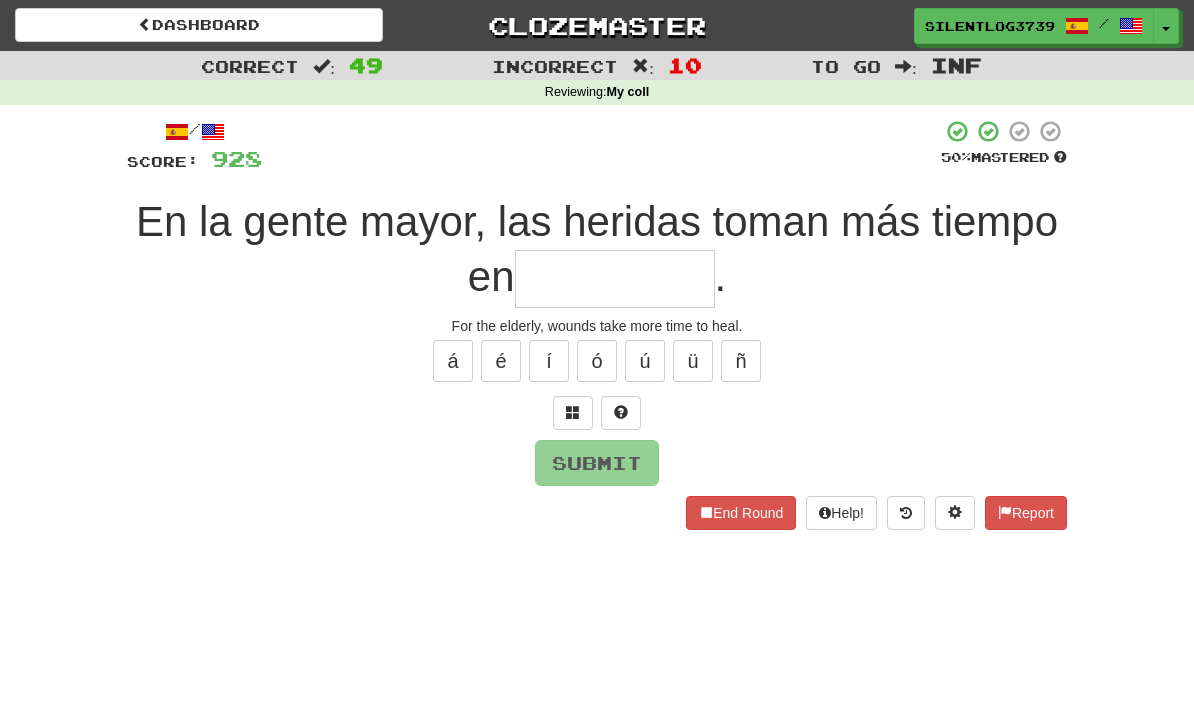 type on "*" 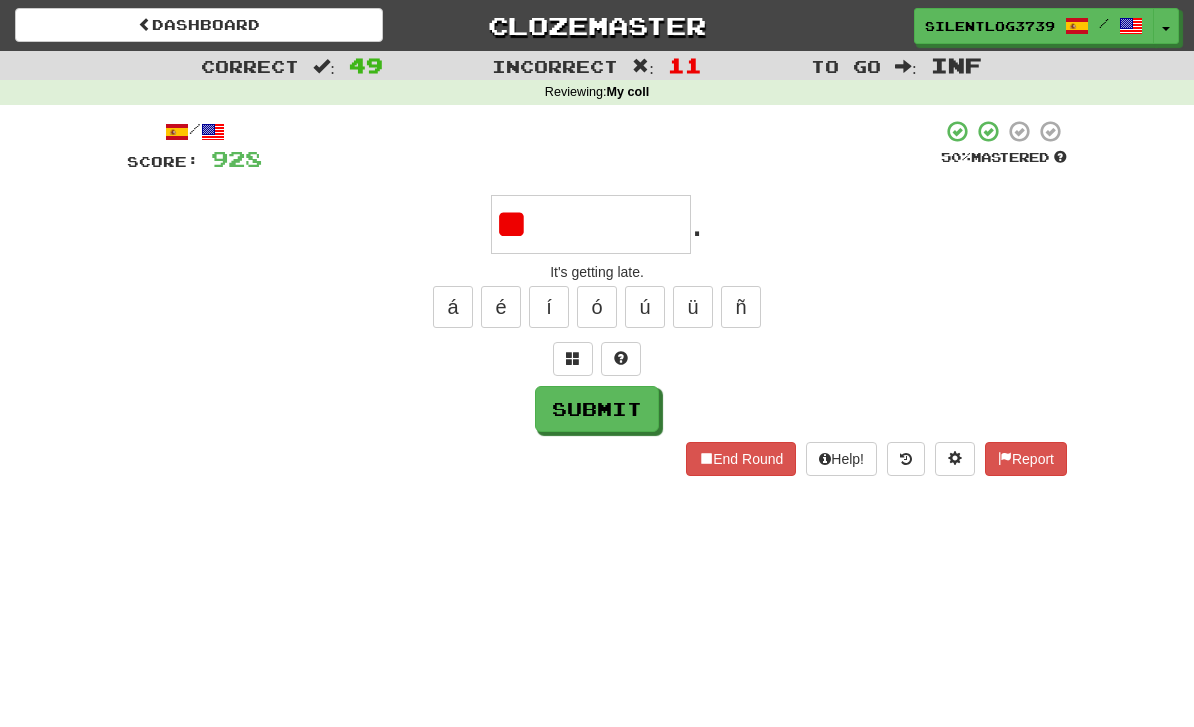 type on "*" 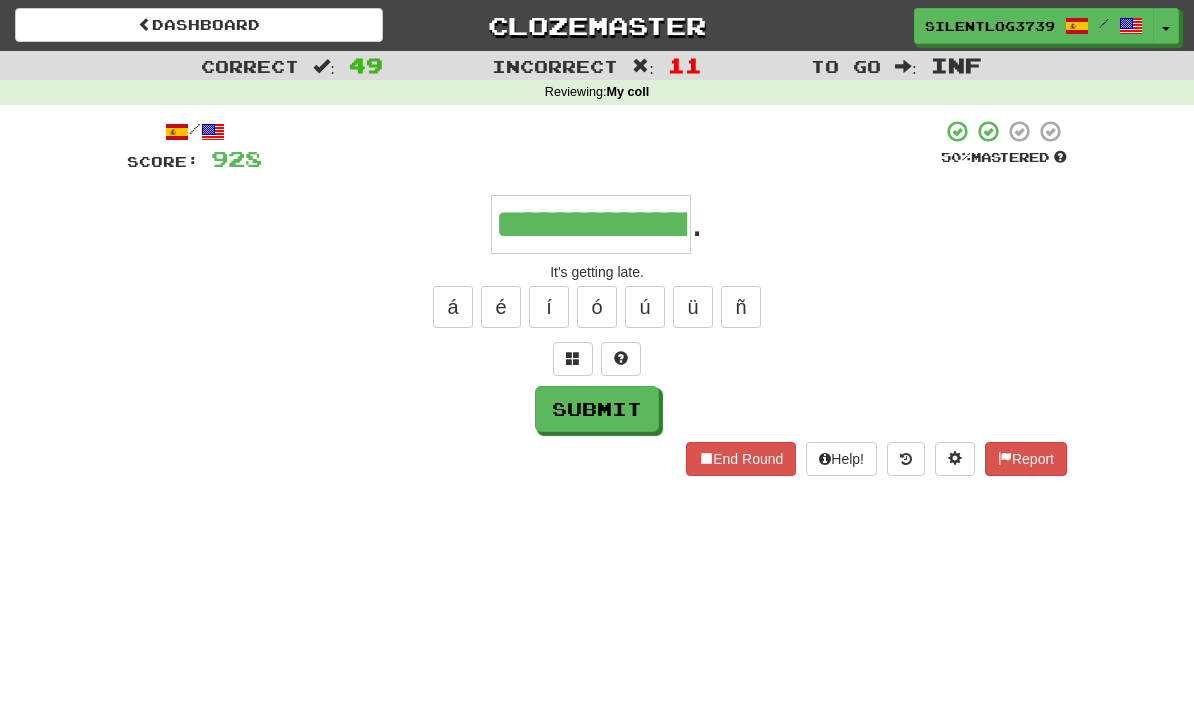 type on "**********" 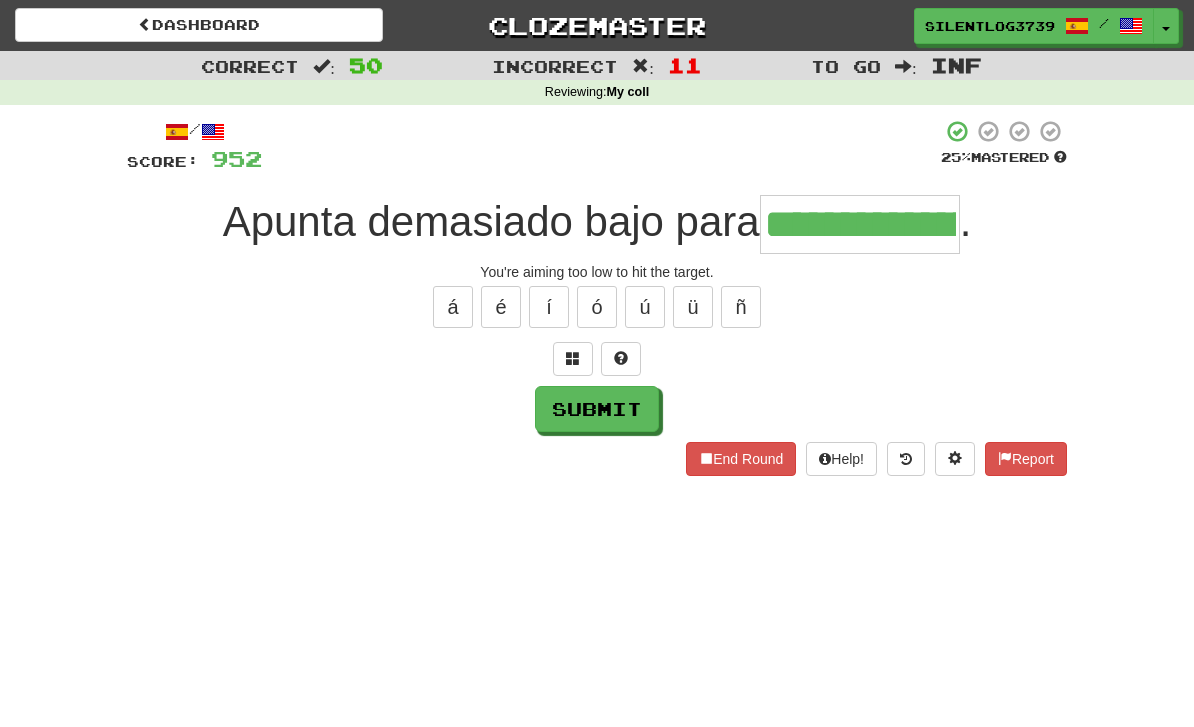 type on "**********" 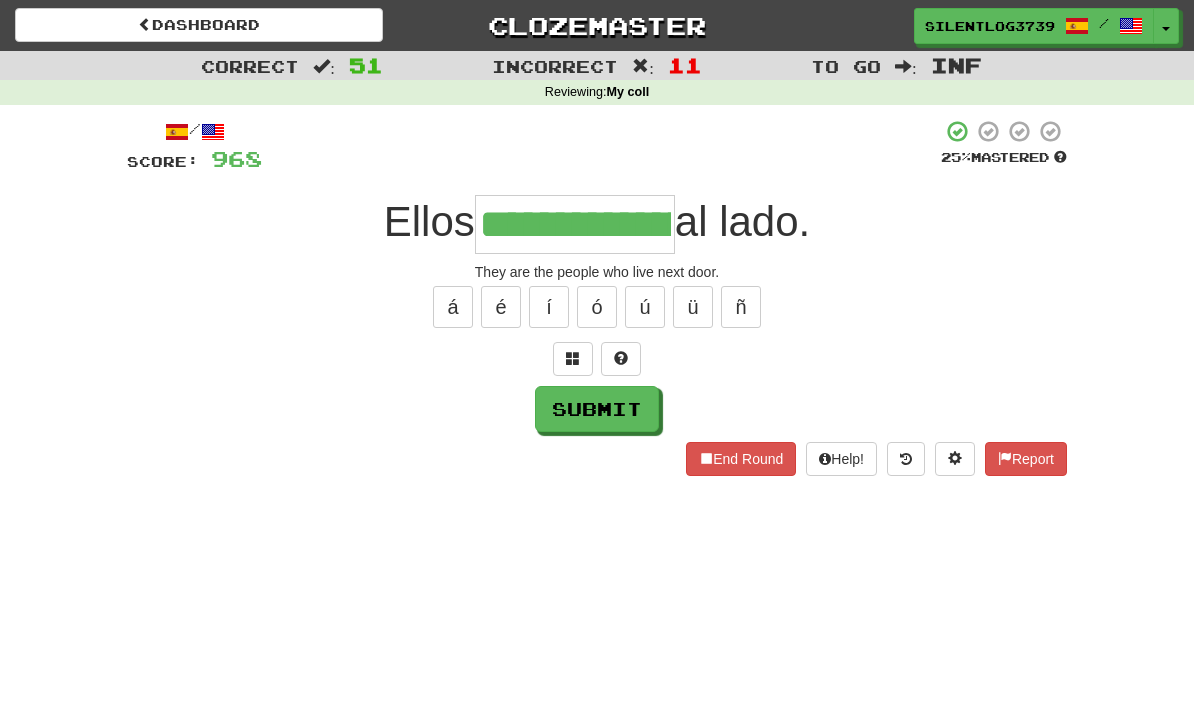 type on "**********" 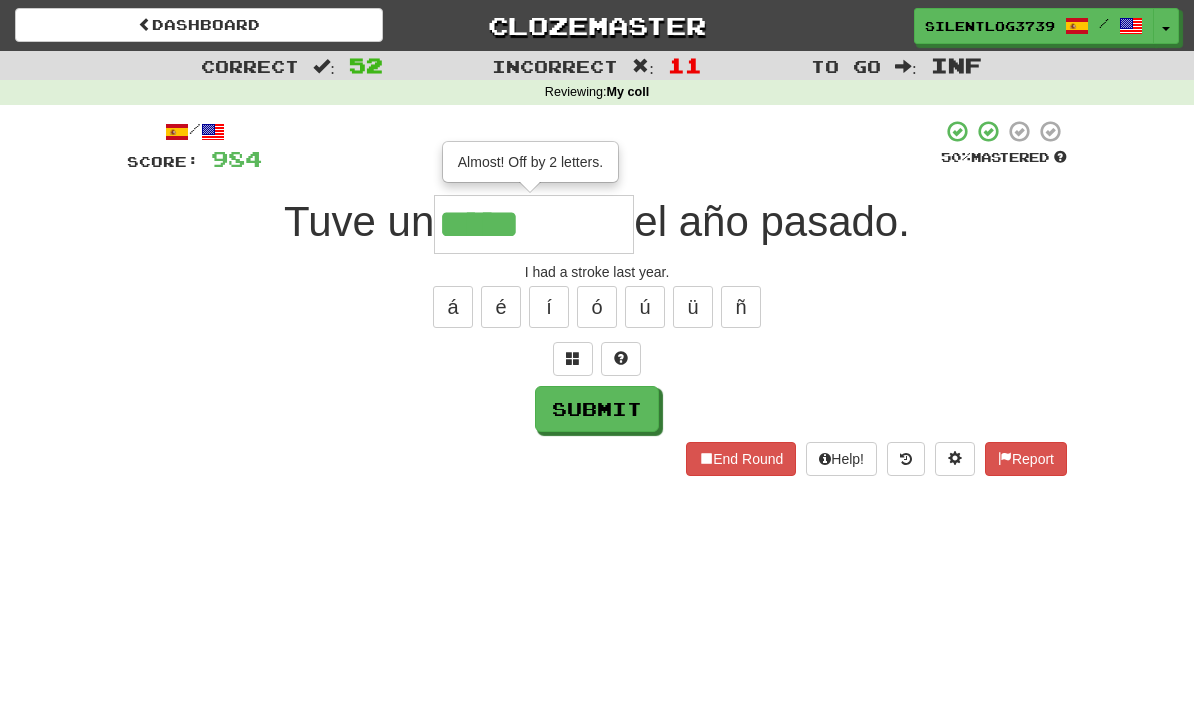 type on "*******" 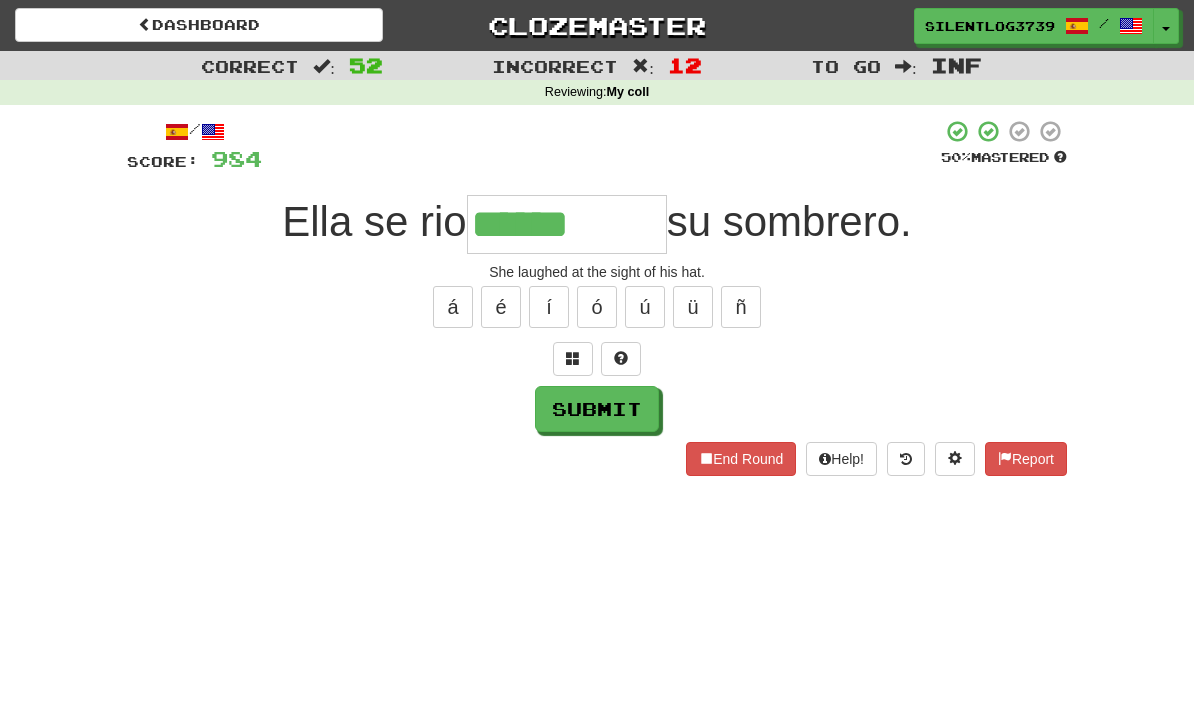 type on "******" 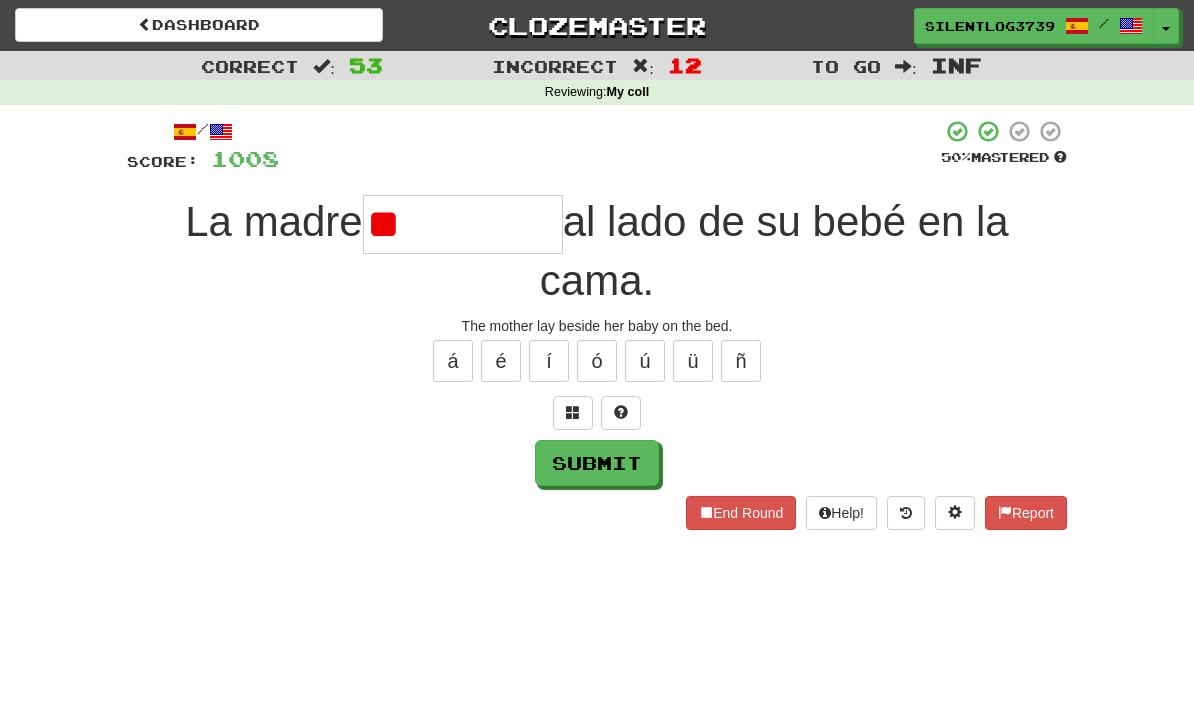 type on "*" 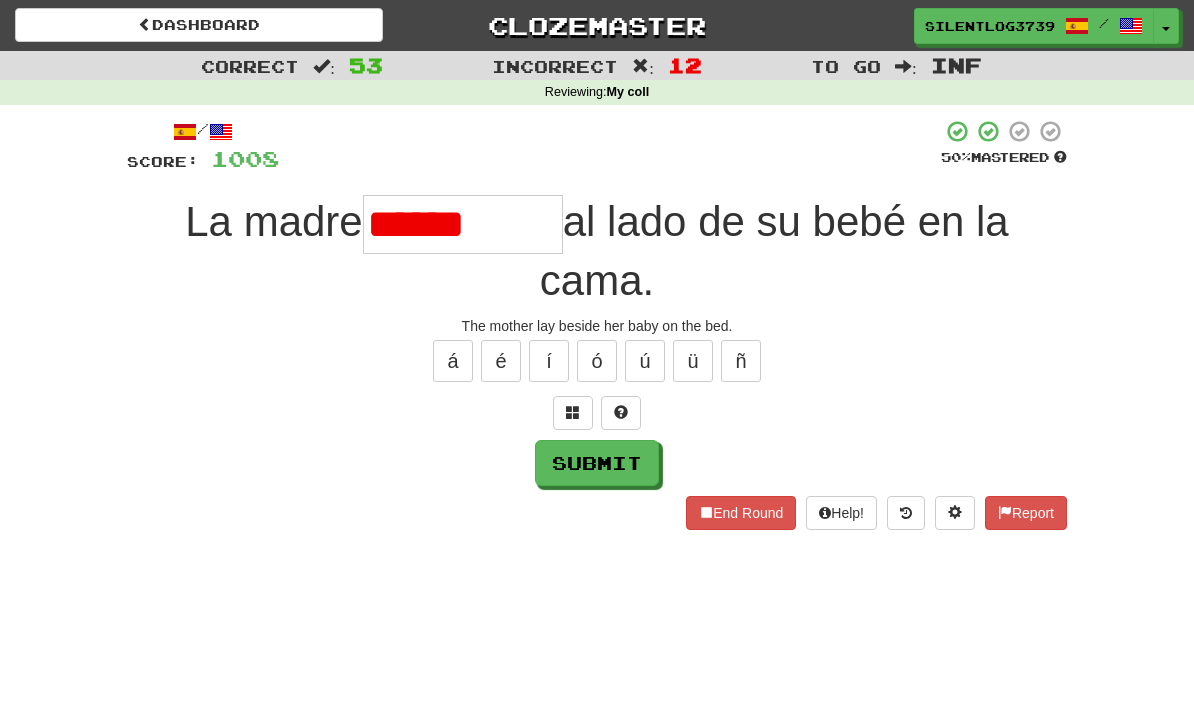 type on "*****" 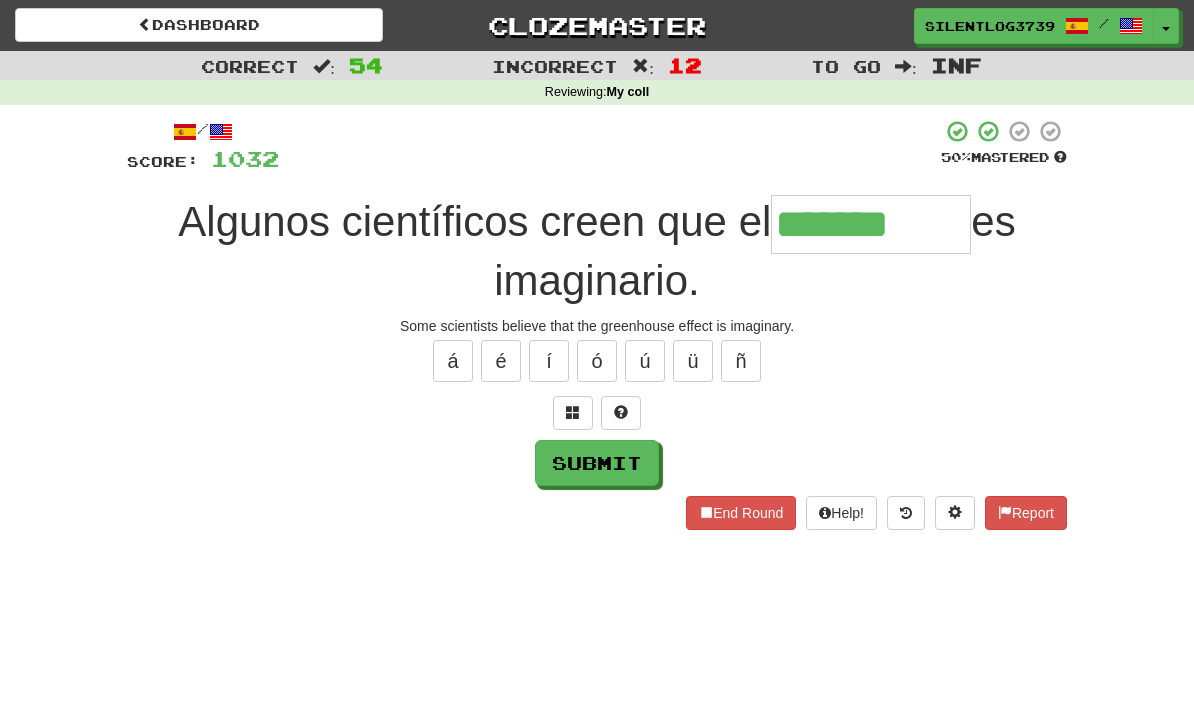 type on "**********" 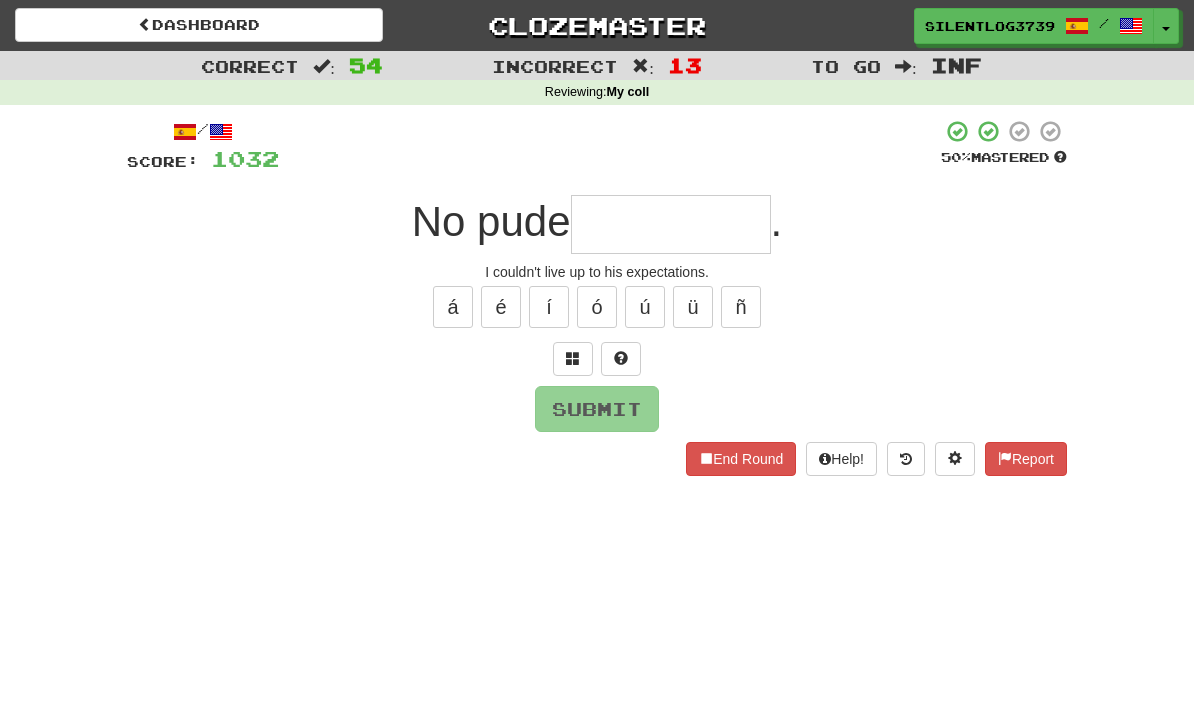 type on "*" 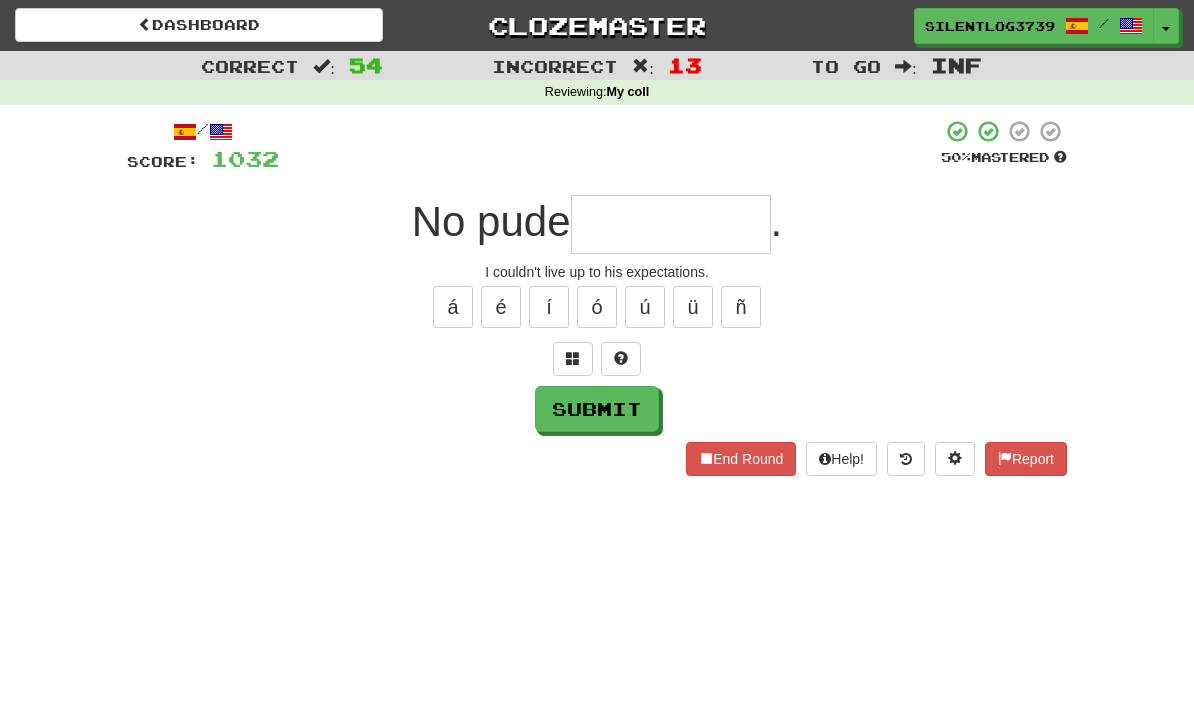 type on "*" 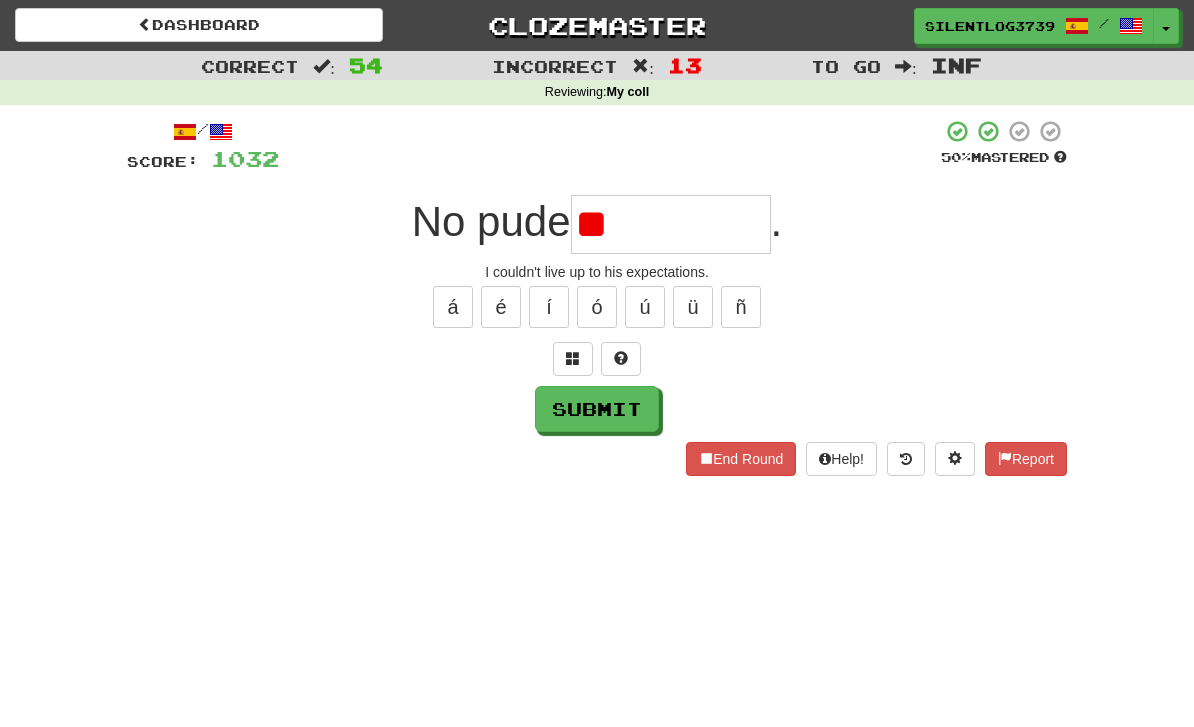 type on "**********" 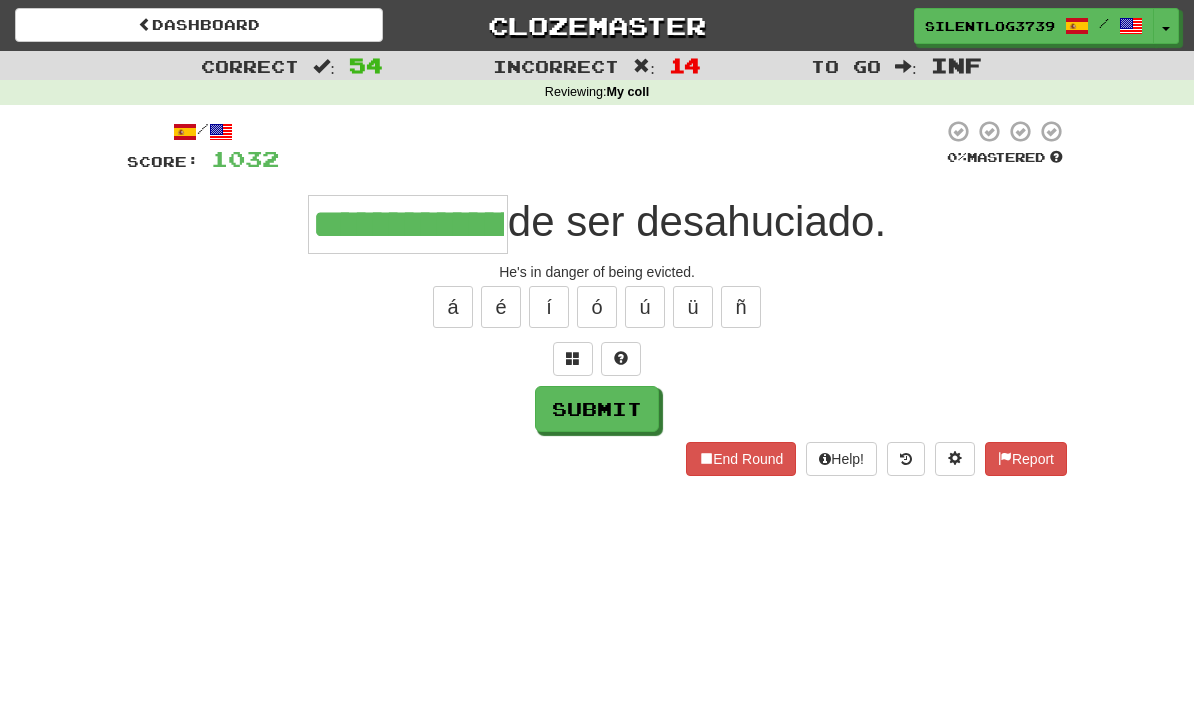 type on "**********" 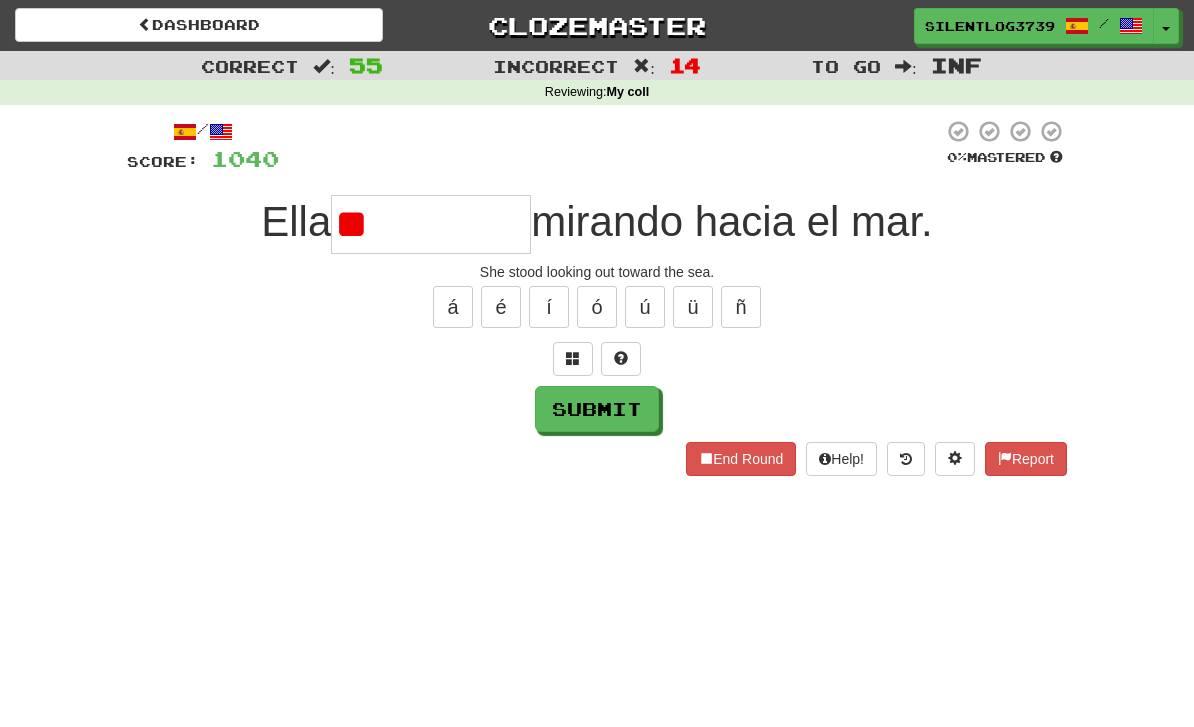 type on "*" 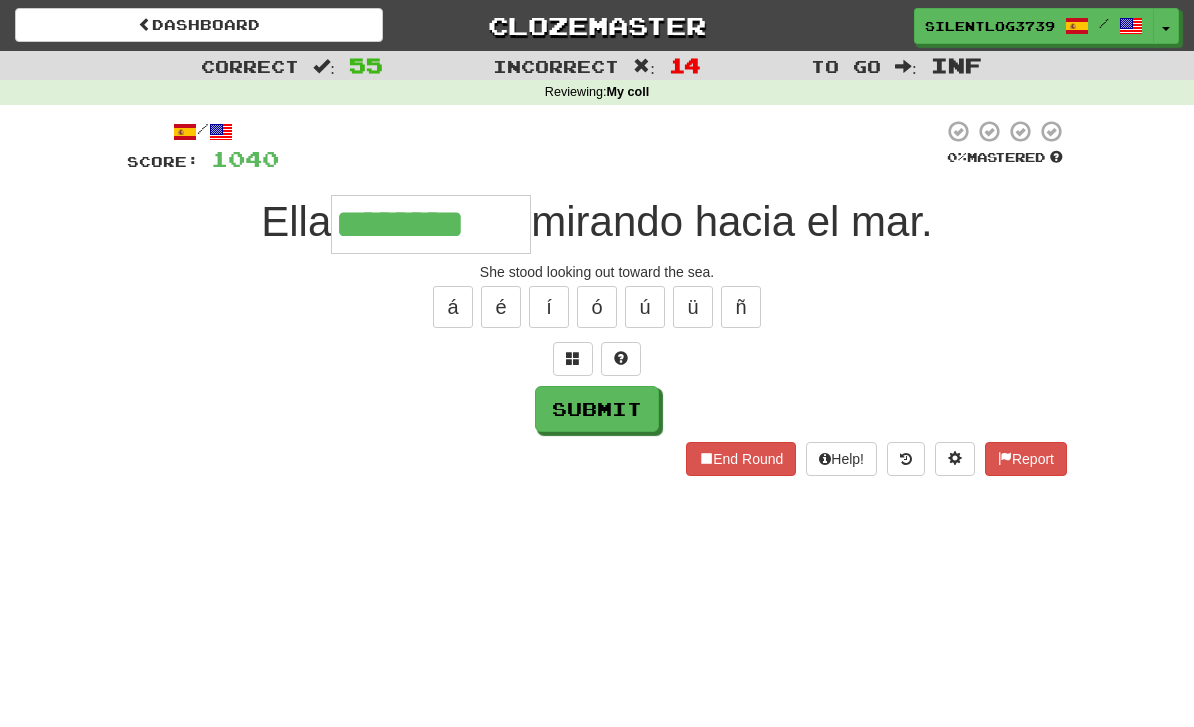 type on "********" 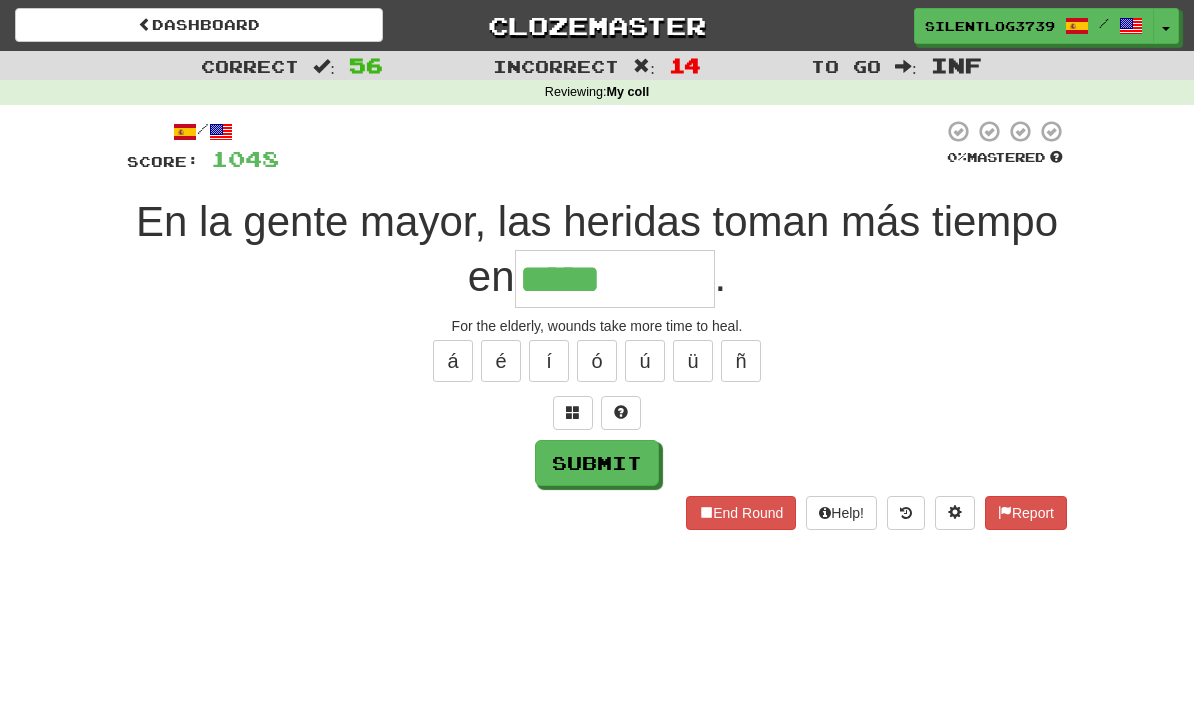 type on "*****" 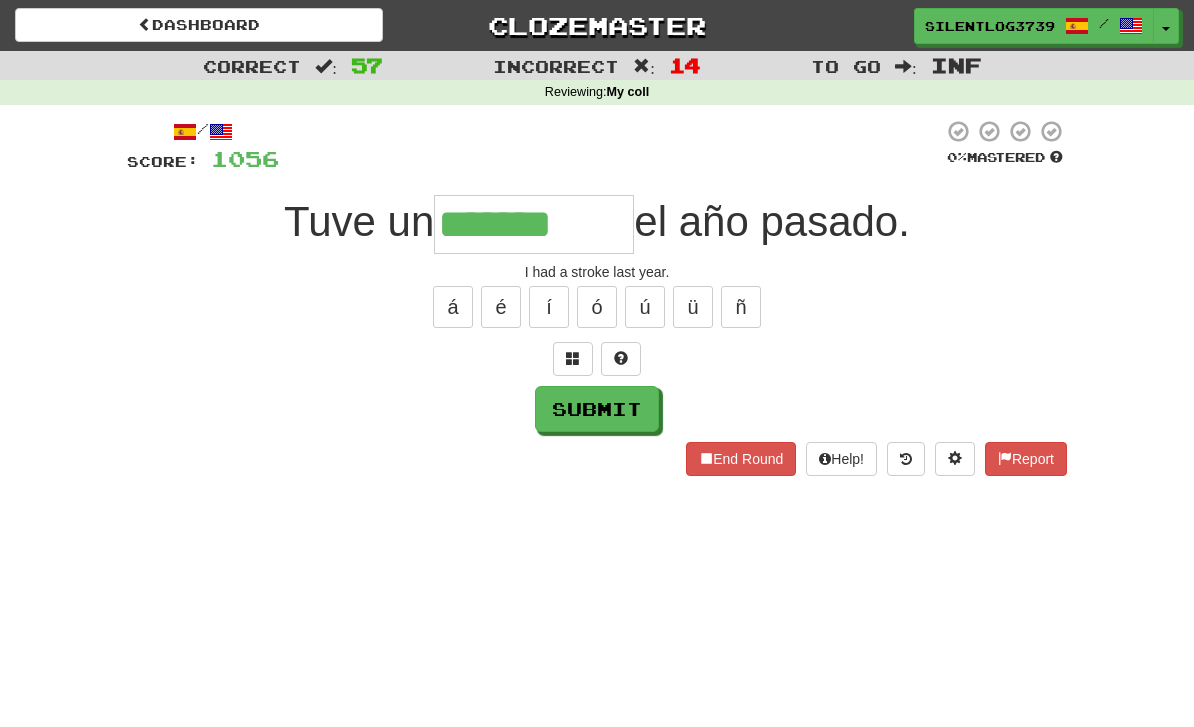 type on "*******" 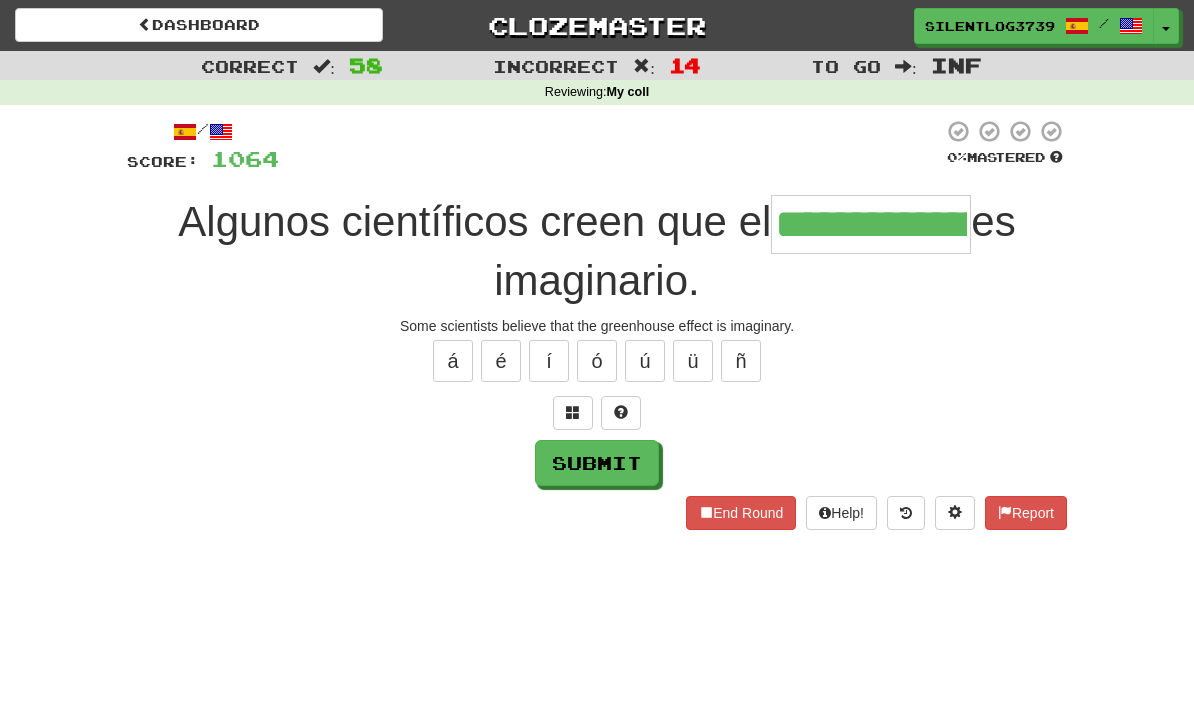 type on "**********" 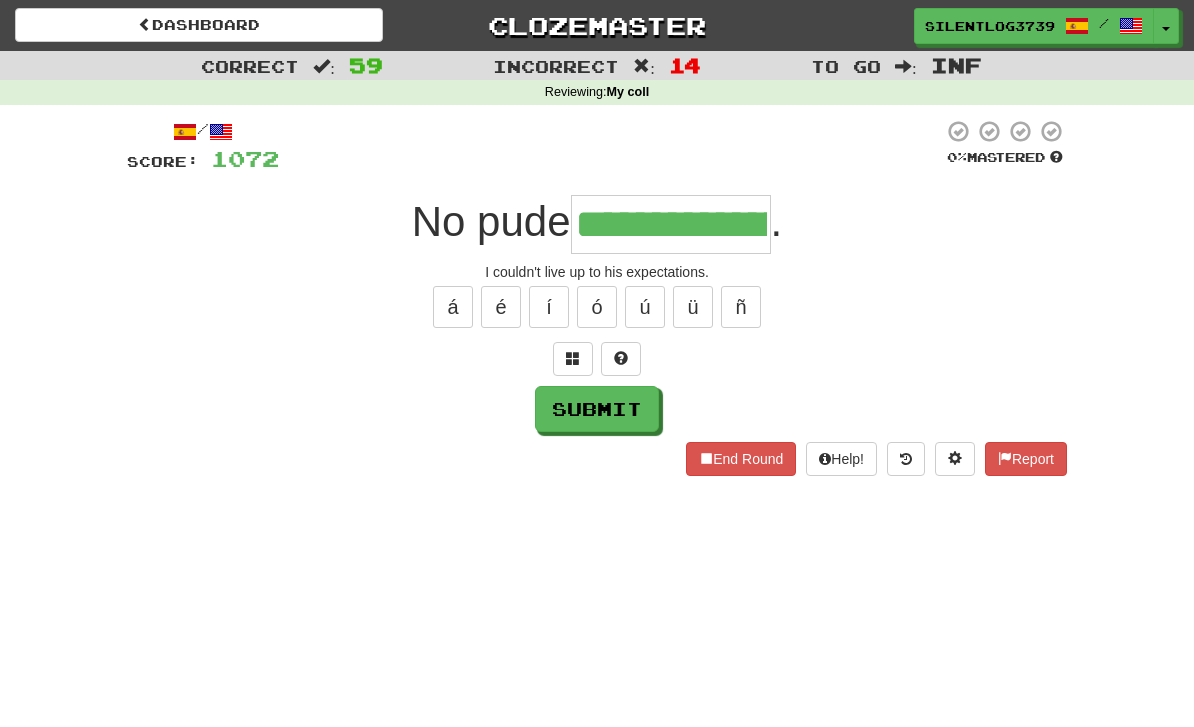 type on "**********" 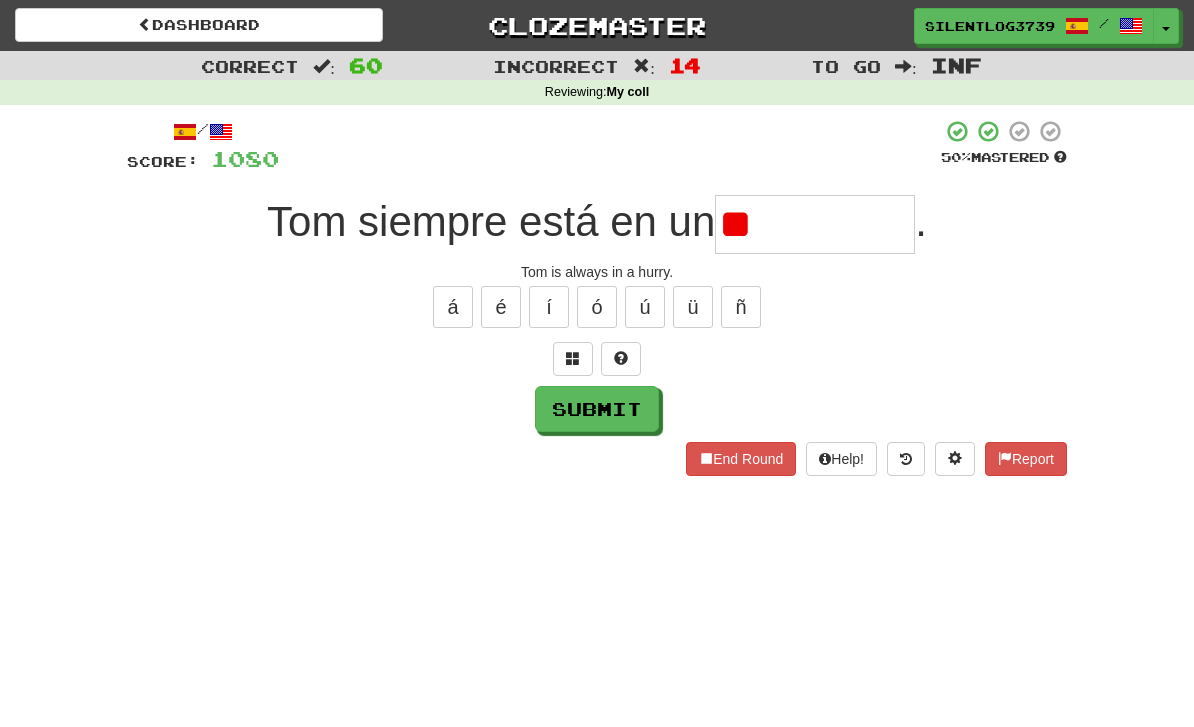type on "*" 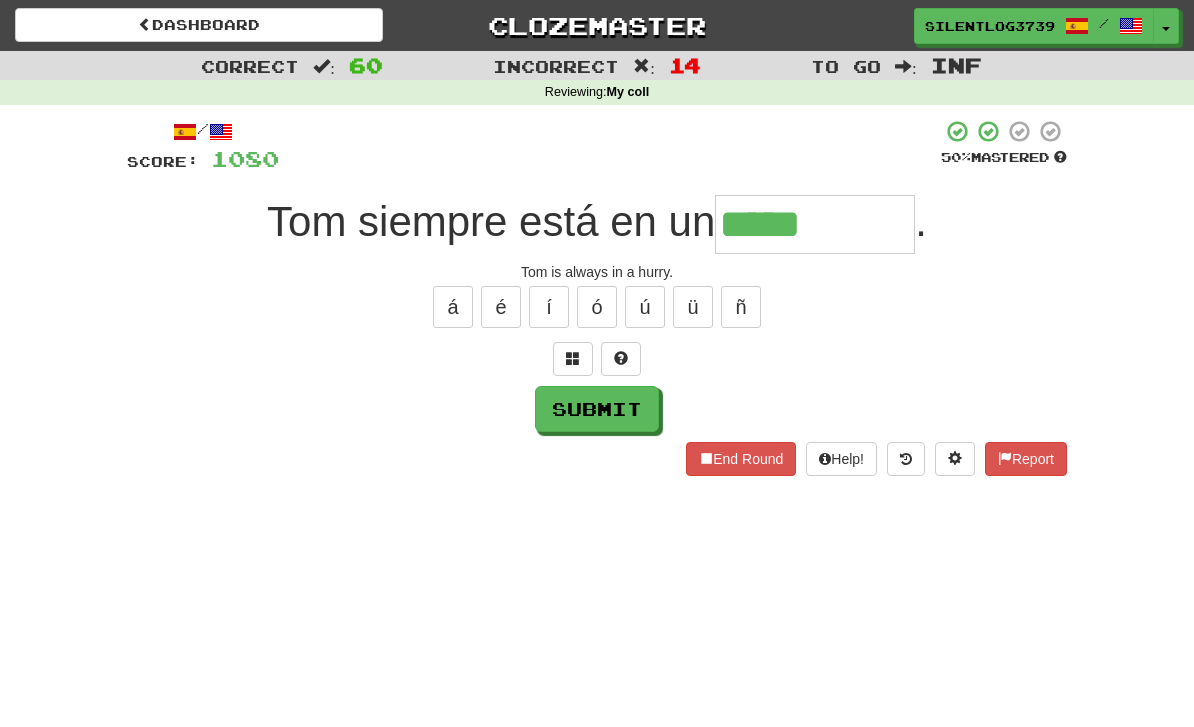 type on "*****" 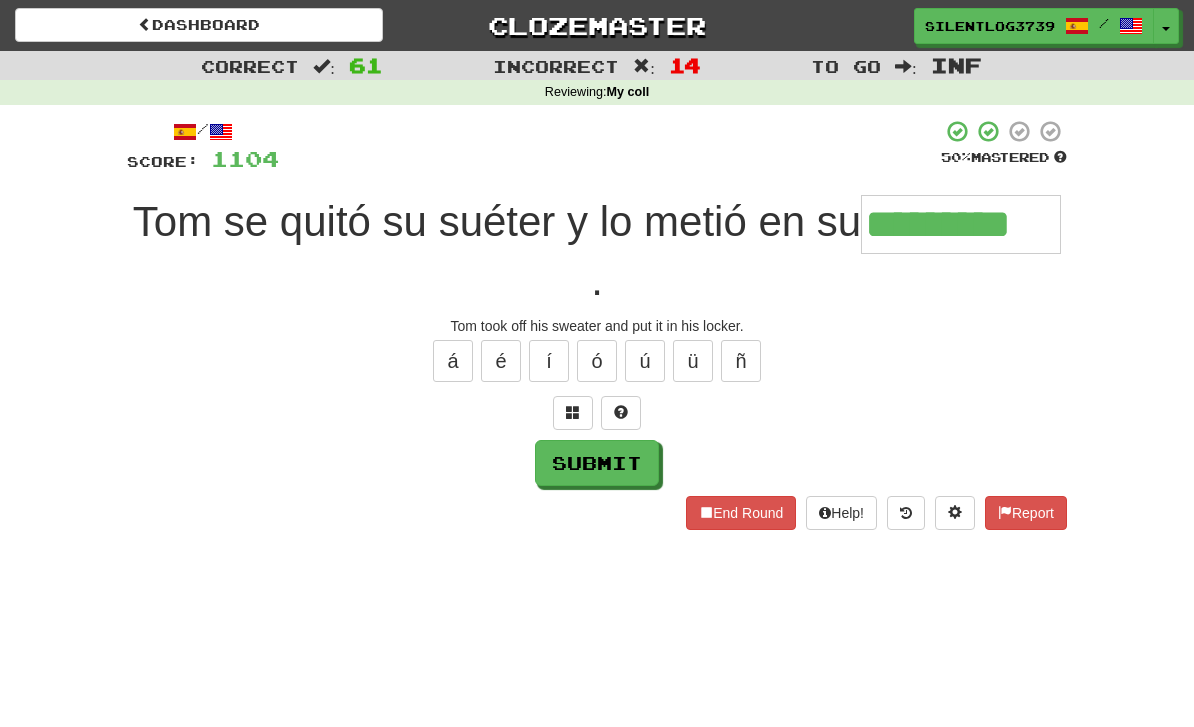 type on "*********" 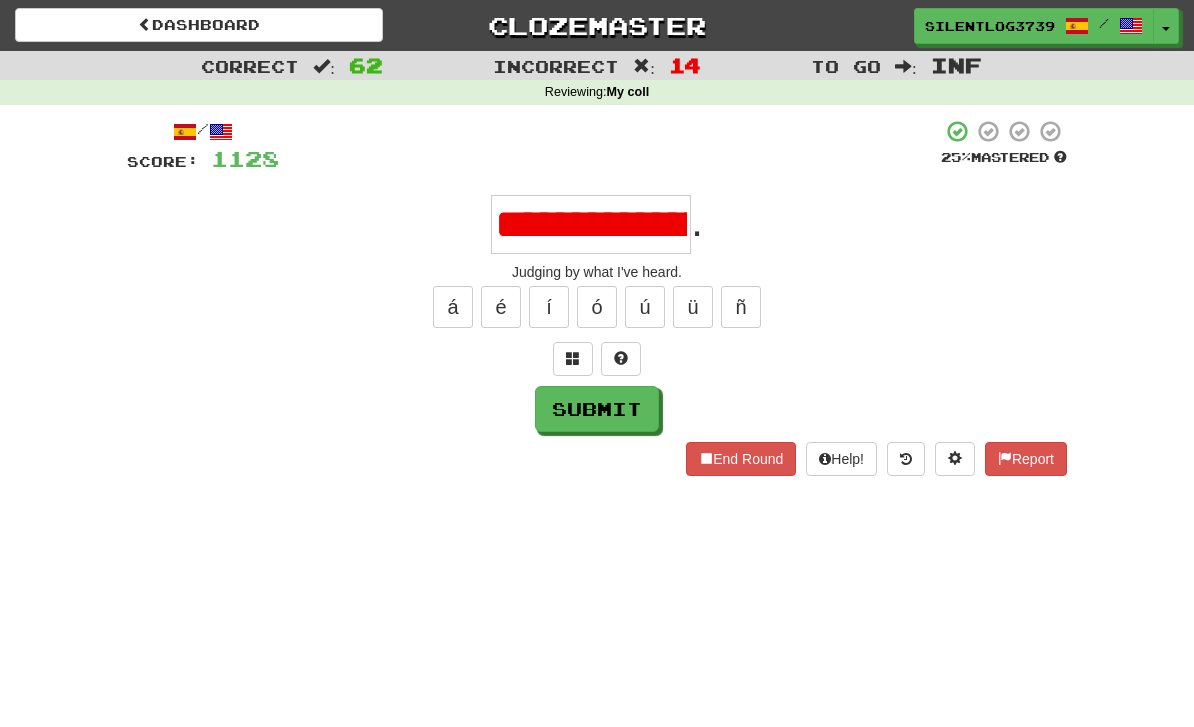 type on "**********" 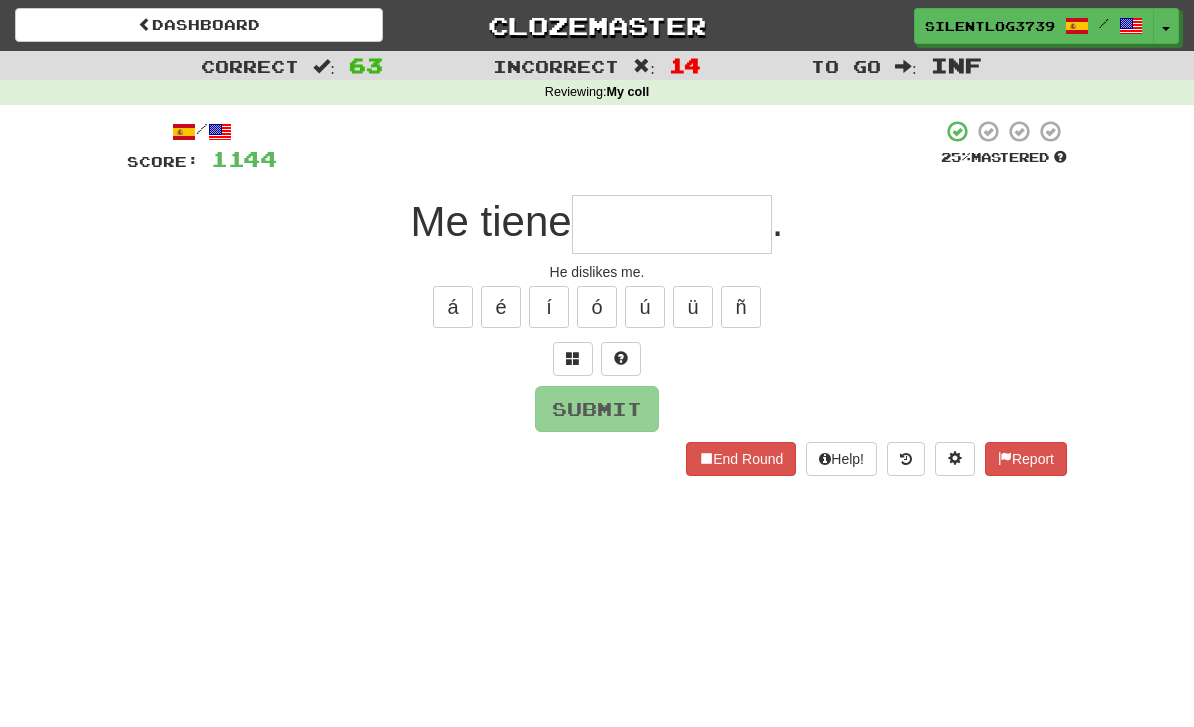 type on "*" 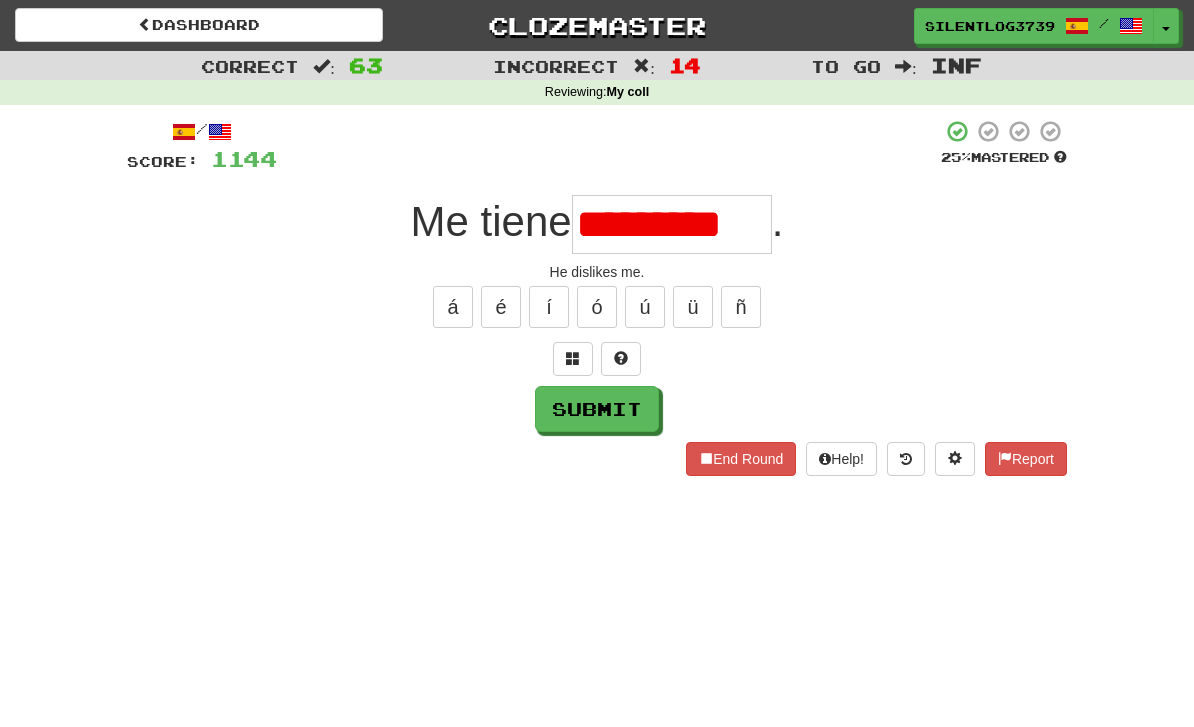 type on "*********" 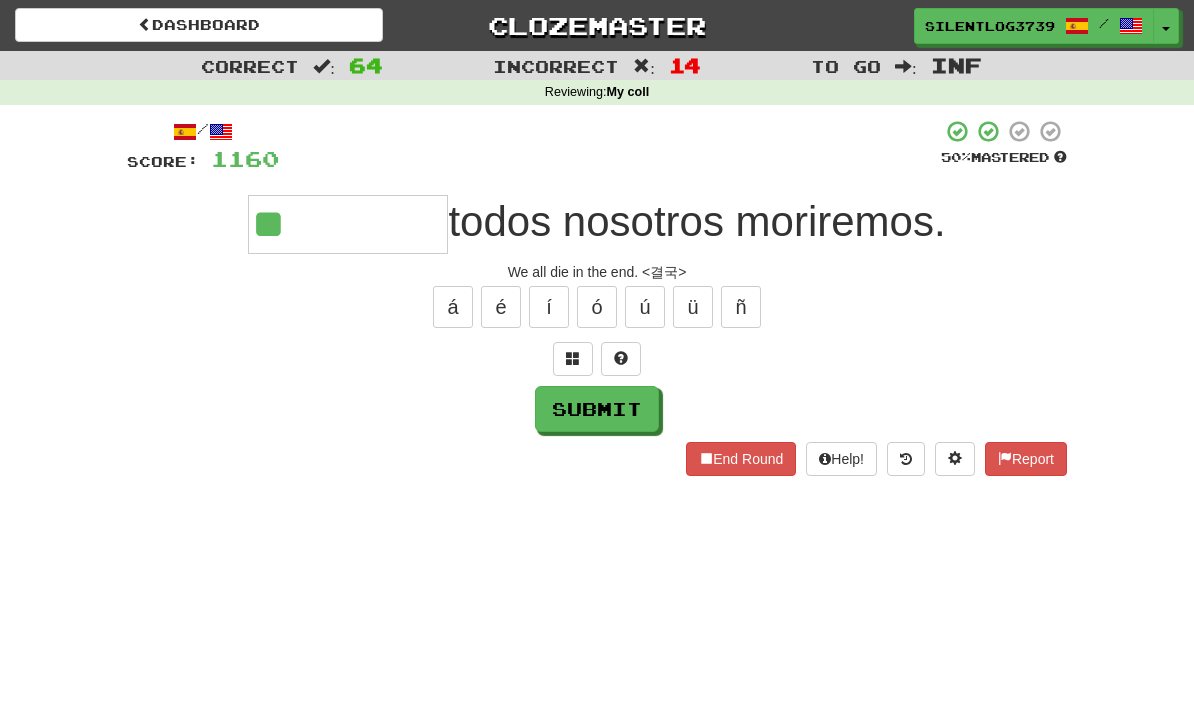 type on "**********" 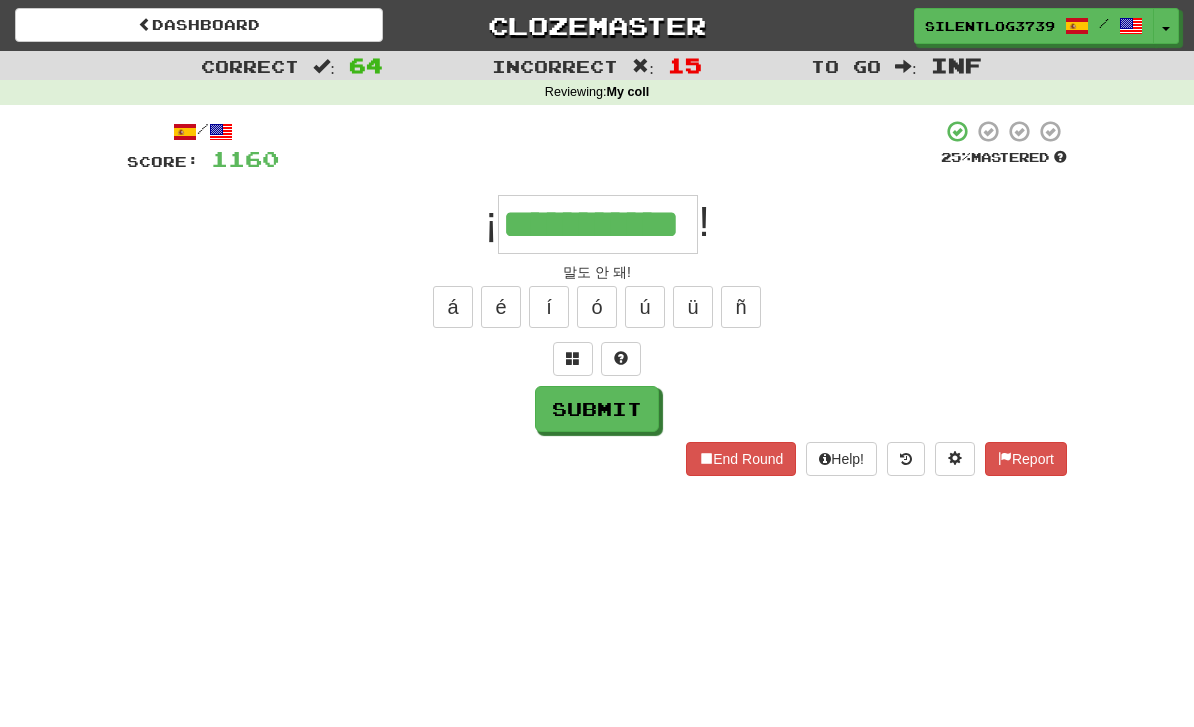 type on "**********" 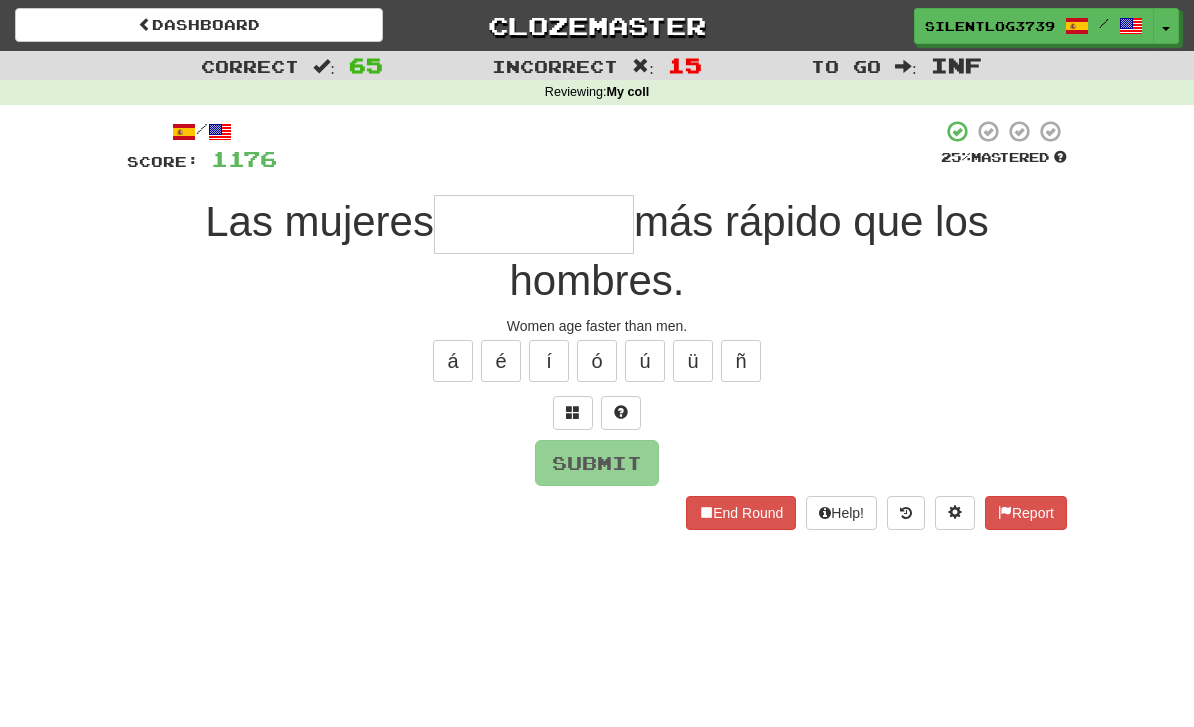 type on "*" 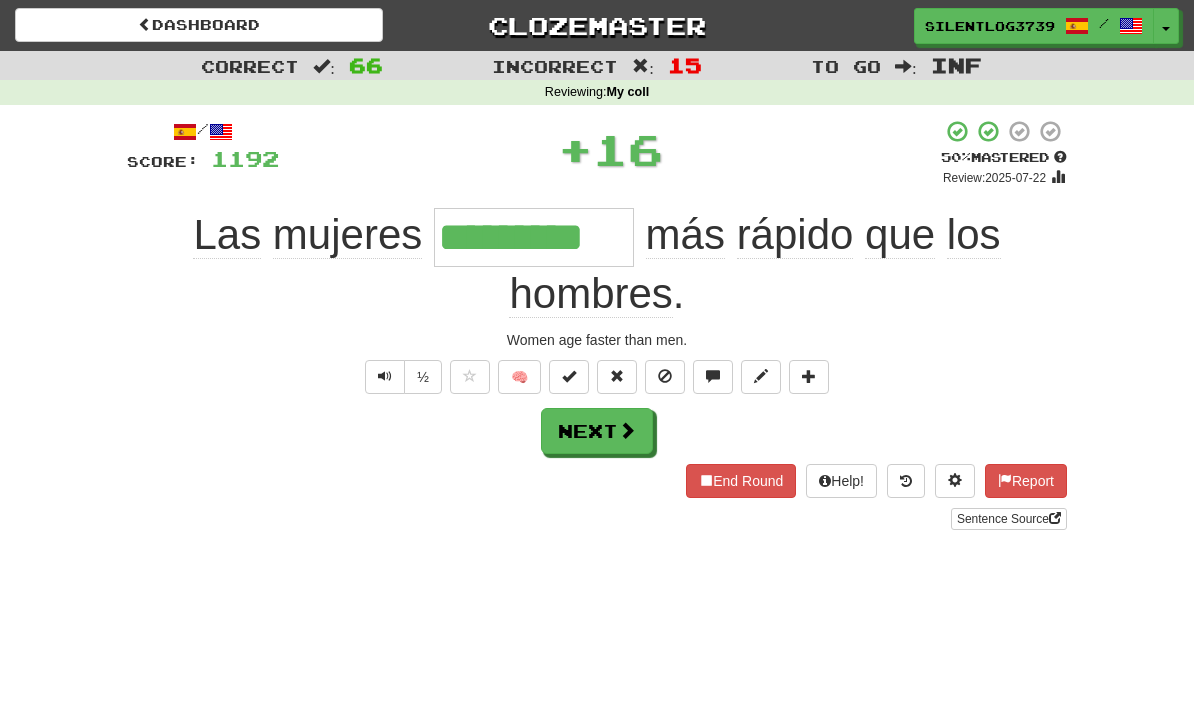 type on "*********" 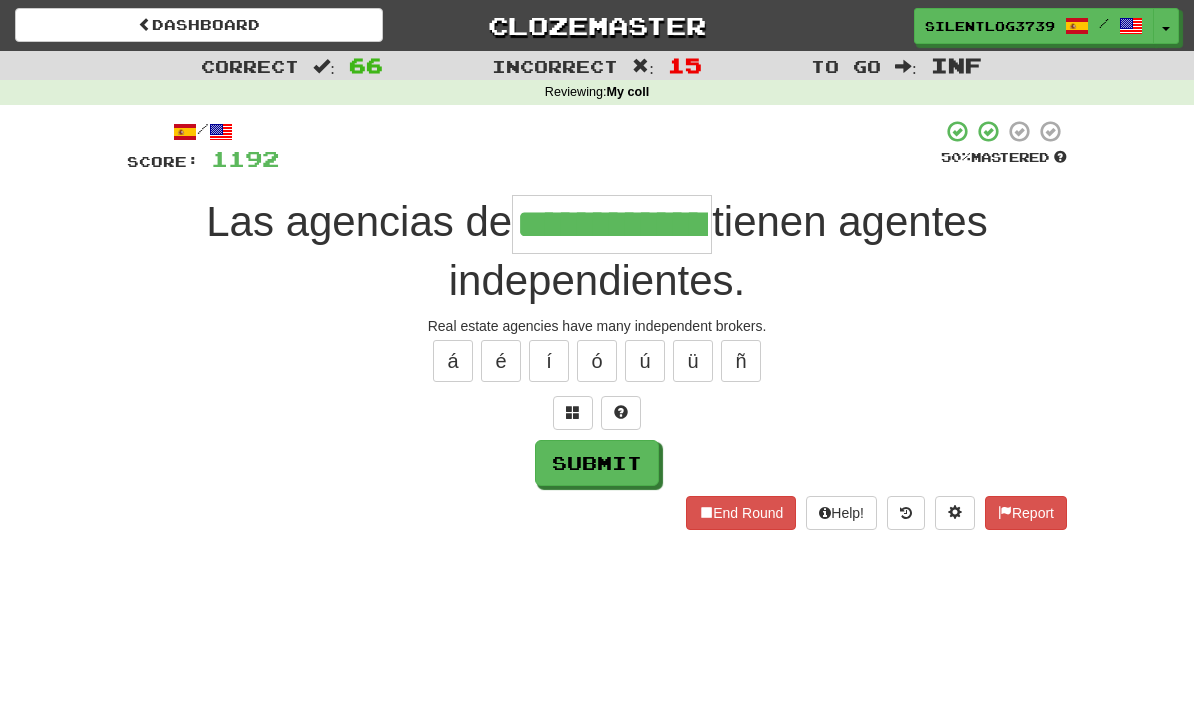 type on "**********" 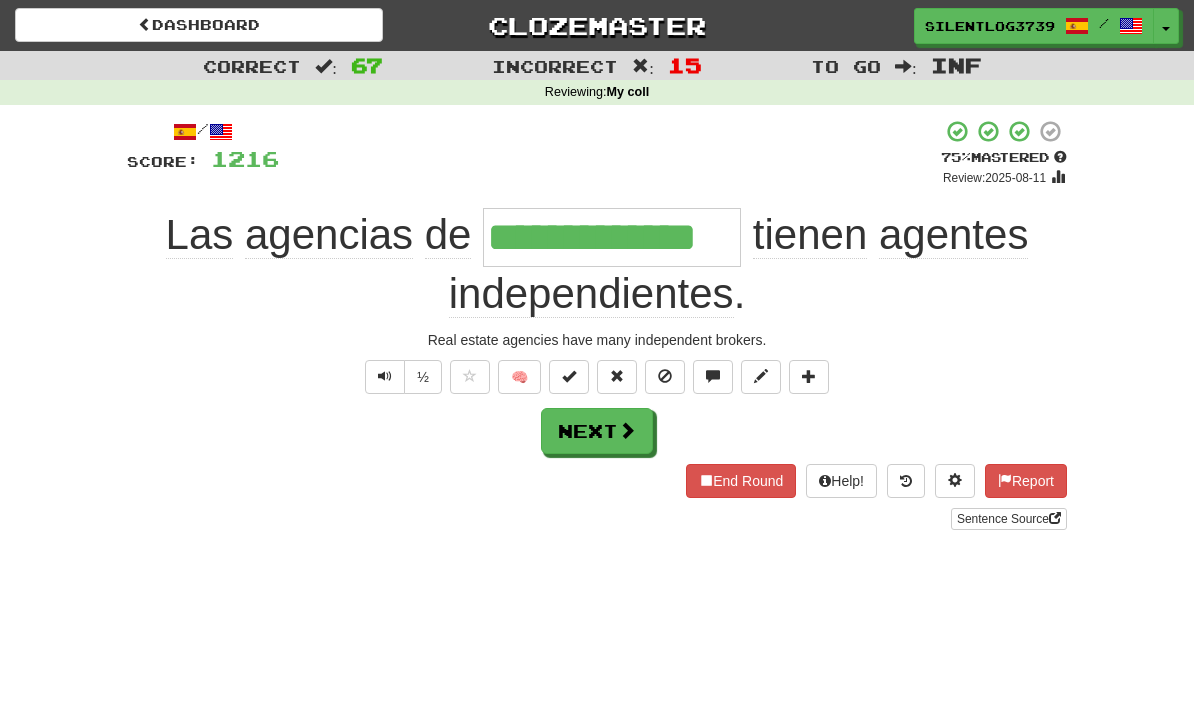 type 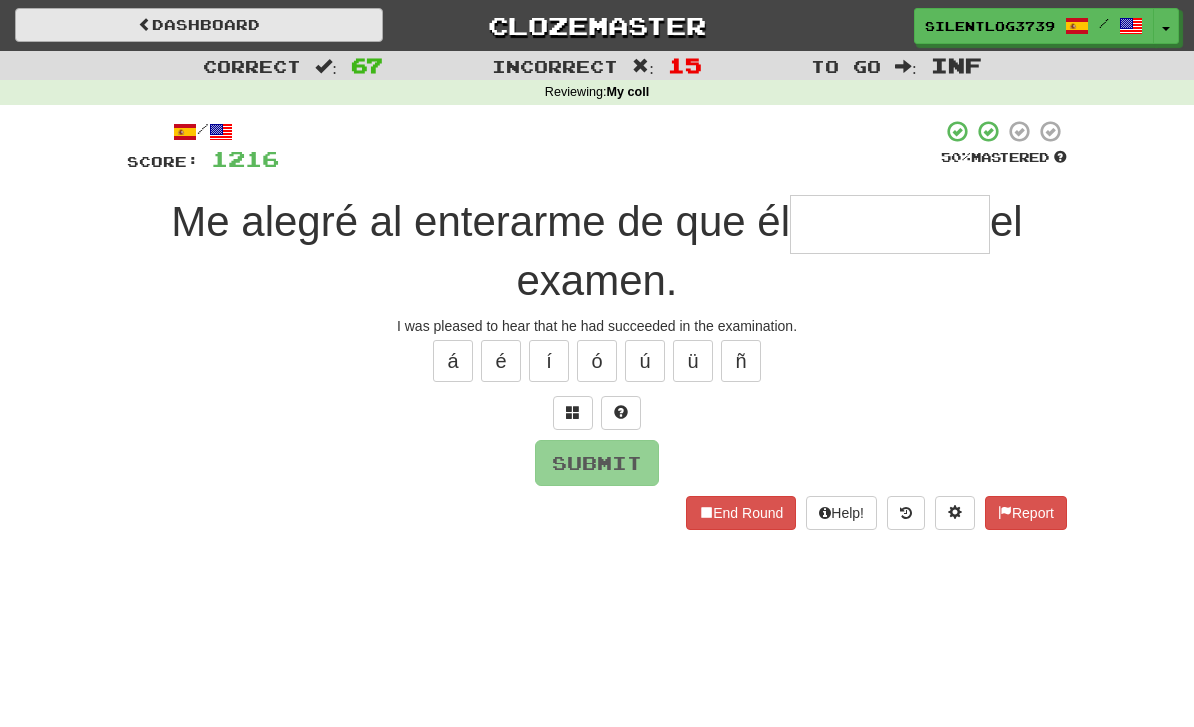 click on "Dashboard" at bounding box center [199, 25] 